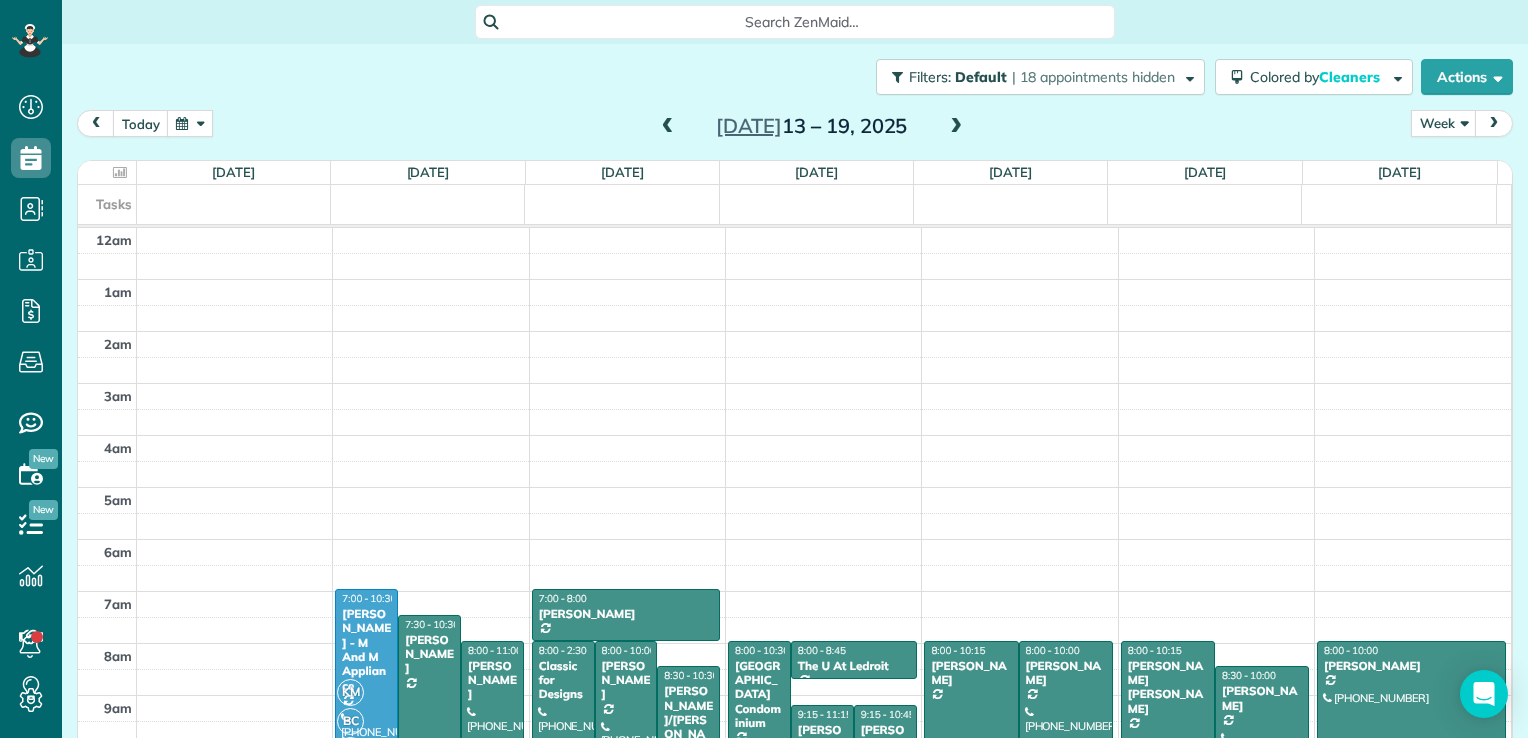 scroll, scrollTop: 0, scrollLeft: 0, axis: both 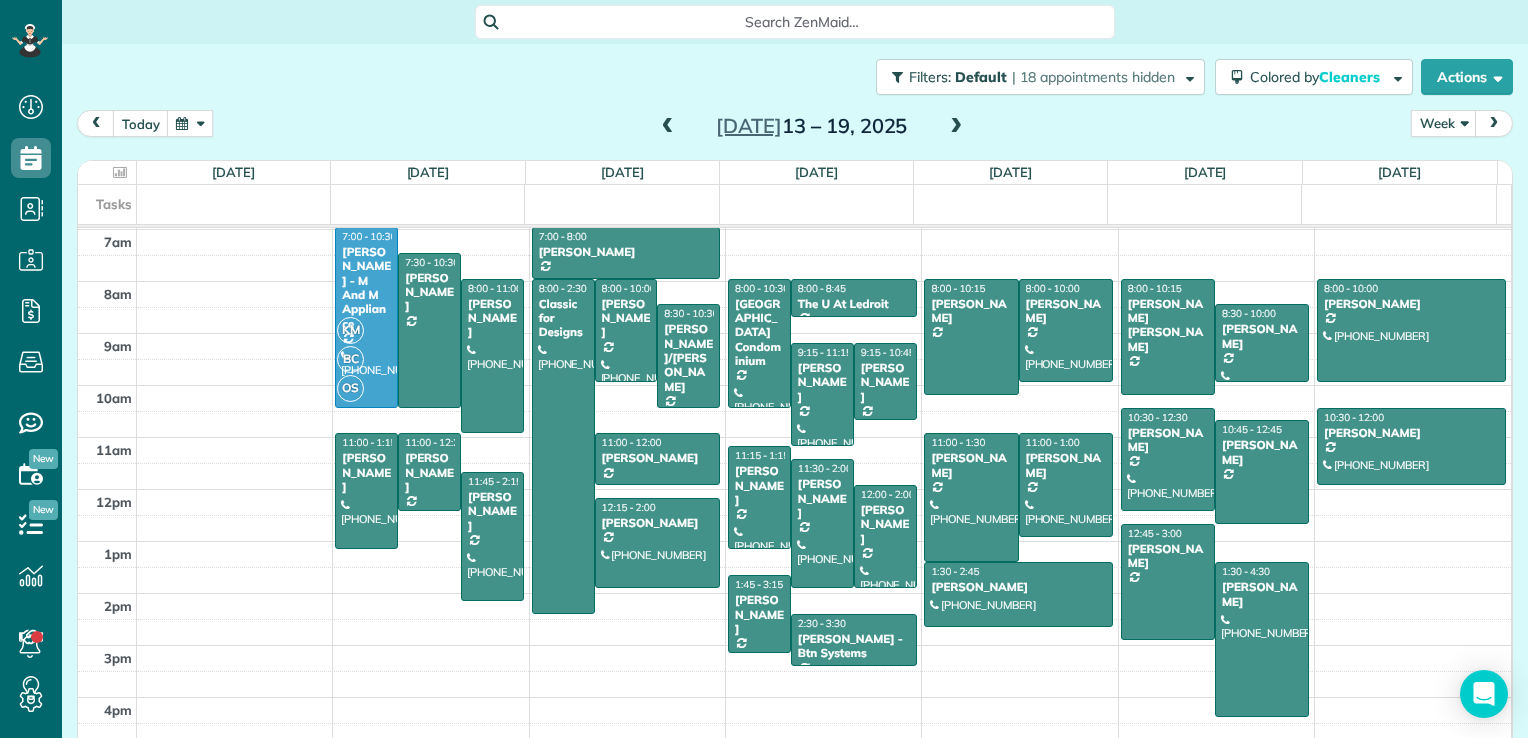 click at bounding box center (956, 127) 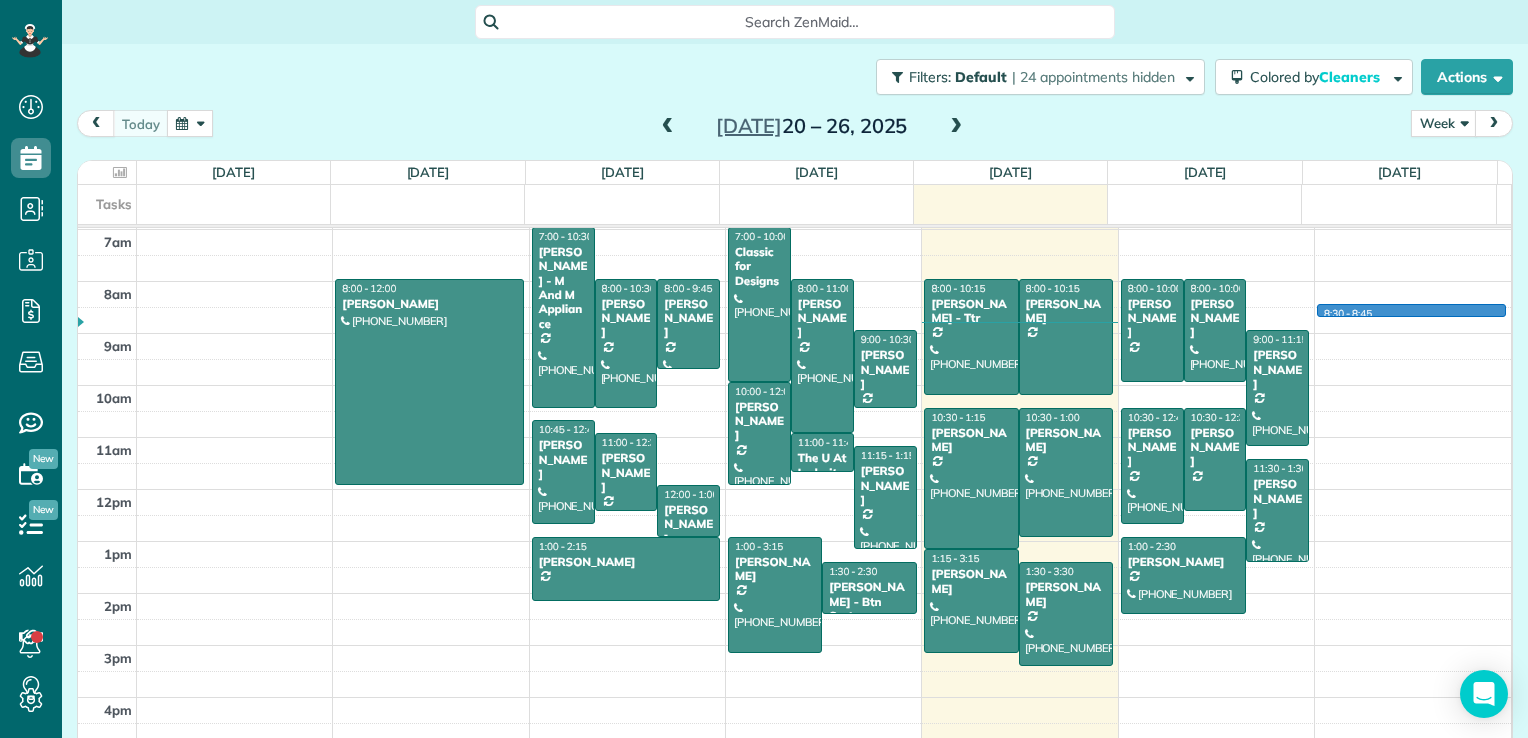 click on "12am 1am 2am 3am 4am 5am 6am 7am 8am 9am 10am 11am 12pm 1pm 2pm 3pm 4pm 5pm 8:00 - 12:00 Katie Winfield (240) 285-8202 303 Royer road Westminster, MD 21158 7:00 - 10:30 Lynn Smith - M And M Appliance (202) 882-7100 6201 Blair Road Northwest Washington, DC 20011 8:00 - 10:30 Laura Koehne (301) 502-0649 312 Elm Avenue Takoma Park, MD 20912 8:00 - 9:45 Rachel Leanza (240) 753-0049 3101 Virginia Avenue Silver Spring, MD 20910 10:45 - 12:45 Gregg Wallace (202) 641-0905 407 Aspen Street Northwest Washington, DC 20012 11:00 - 12:30 Kirsten Ellis 804 Kerwin Rd Silver Spring, MD 20901 12:00 - 1:00 Isabel - Amico Lane (202) 766-9334 1731 20th Street Northwest Washington, DC 20009 1:00 - 2:15 Kyle Mansfield 1225 11th Street Northwest Washington, DC 20001 7:00 - 10:00 Classic for Designs (202) 872-9860 2120 L Street Northwest ?, ? 20037 8:00 - 11:00 Todd Dorfman (301) 466-8006 6602 Brawner Street McLean, VA 22101 9:00 - 10:30 Esther Lee 5902 Conway Road Bethesda, MD 20817 10:00 - 12:00 Edward Luthy (202) 420-8269" at bounding box center [794, 333] 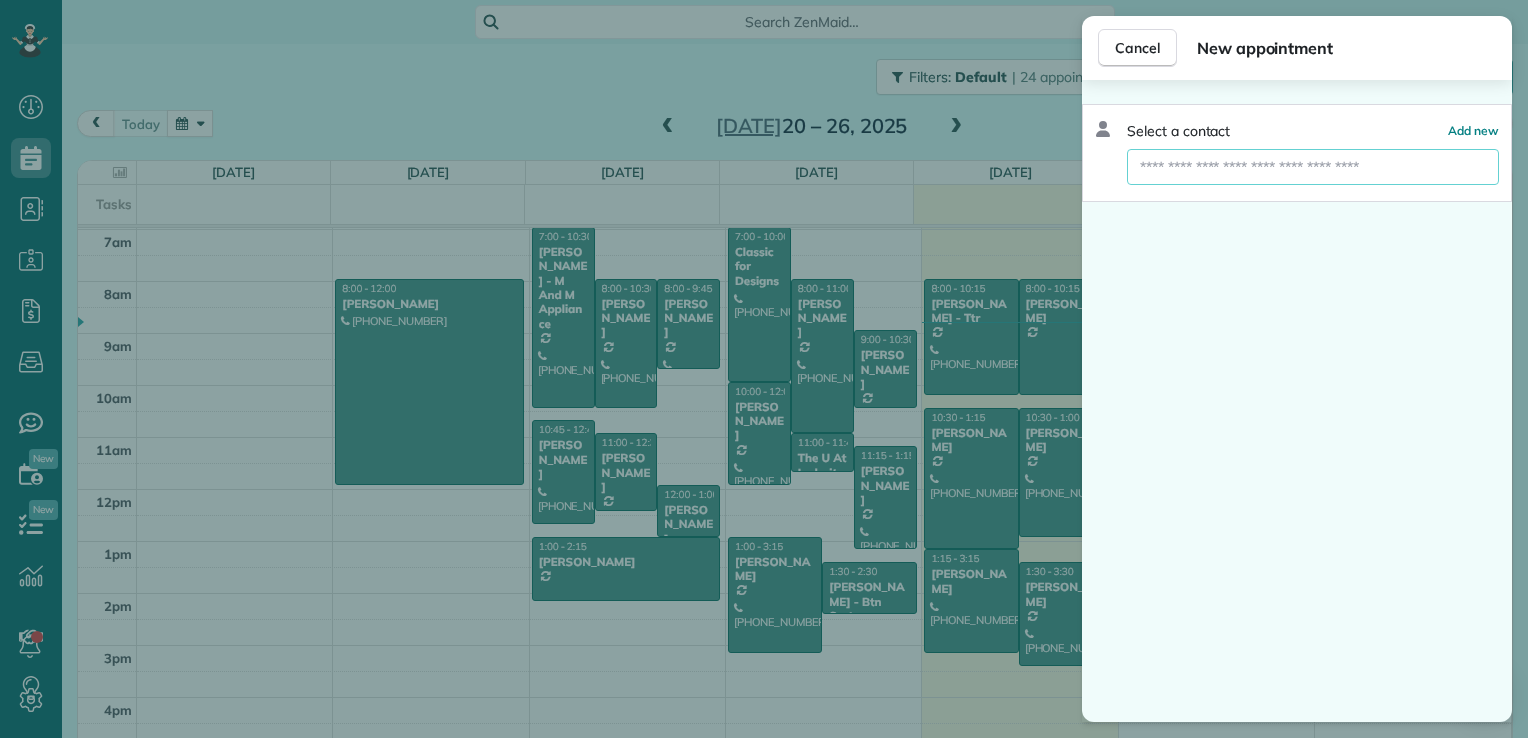 click at bounding box center [1313, 167] 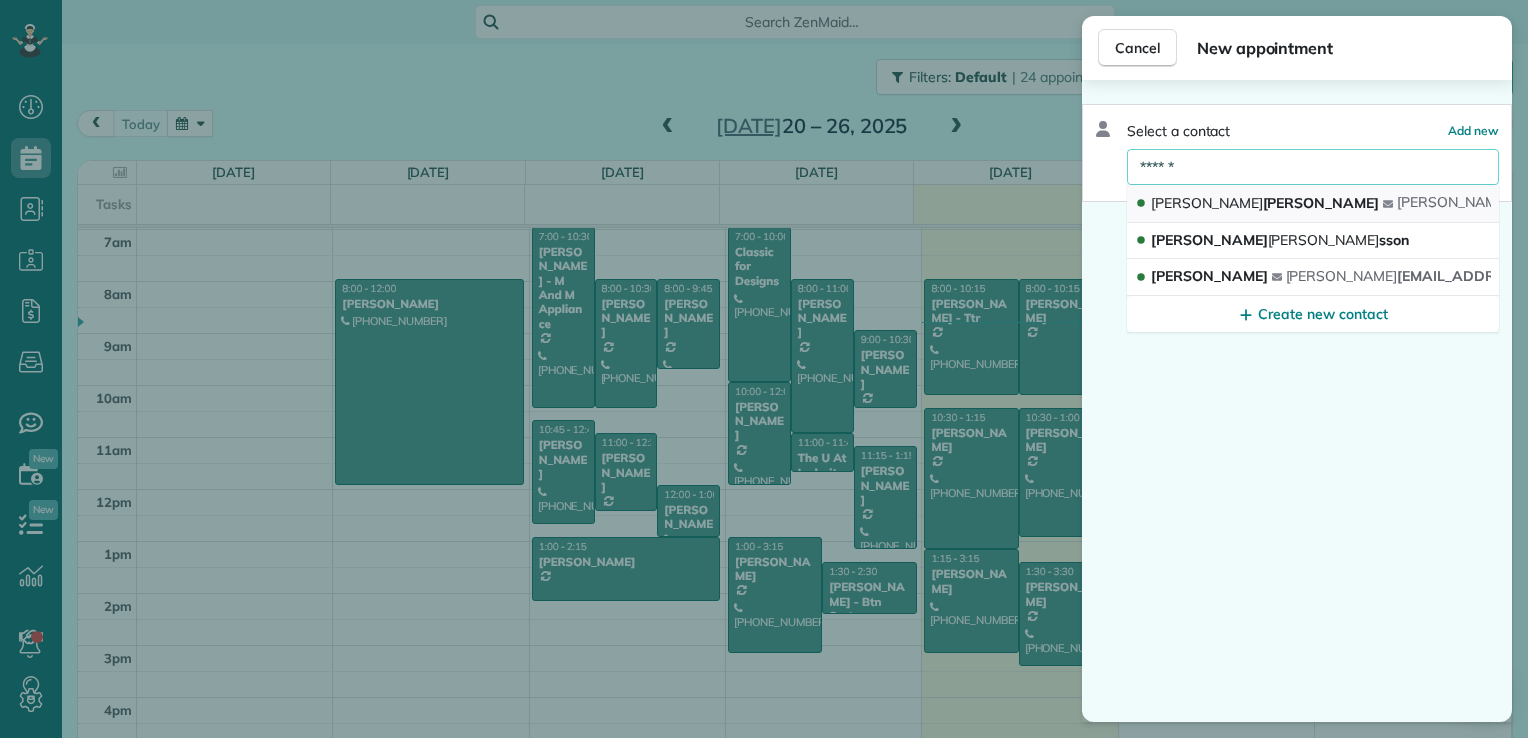 type on "******" 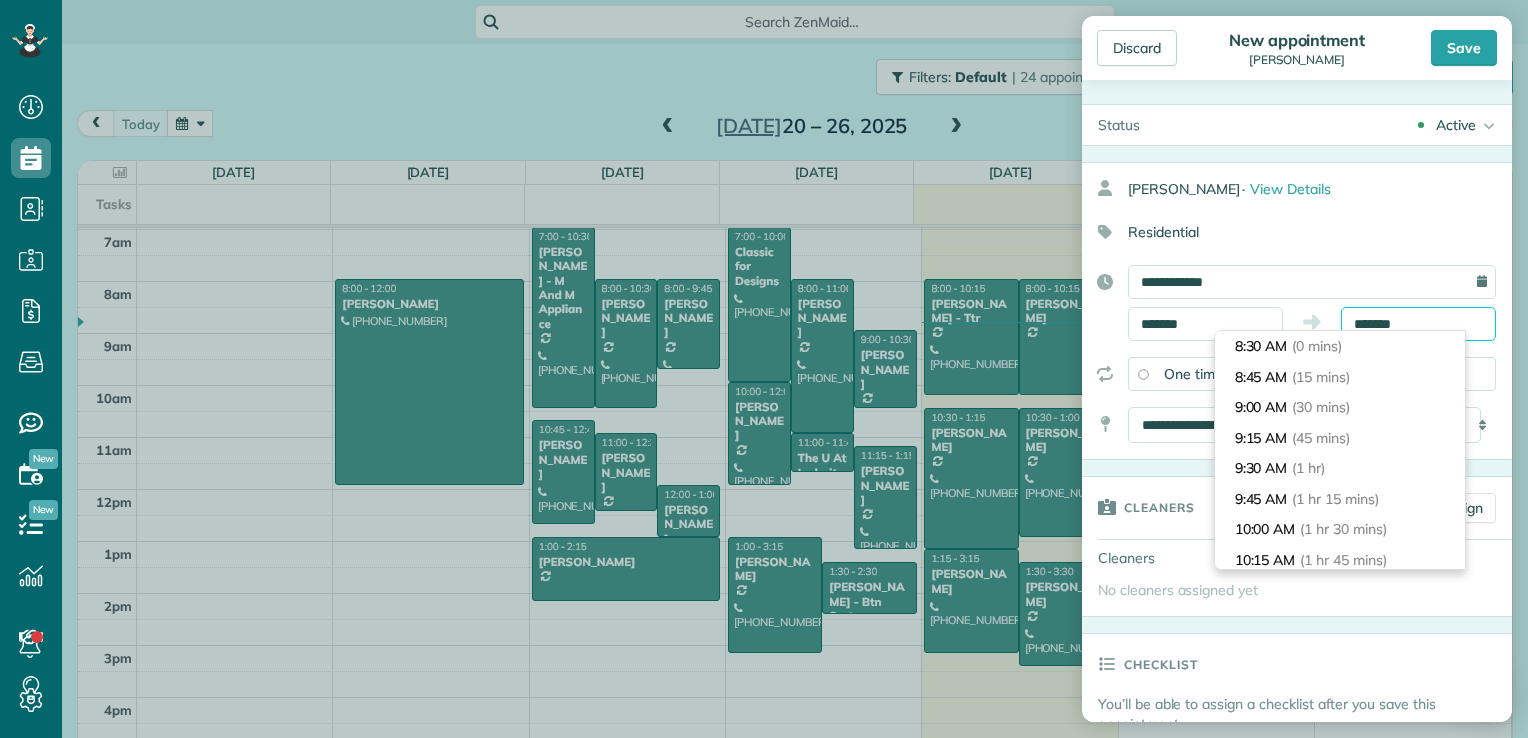 click on "*******" at bounding box center (1418, 324) 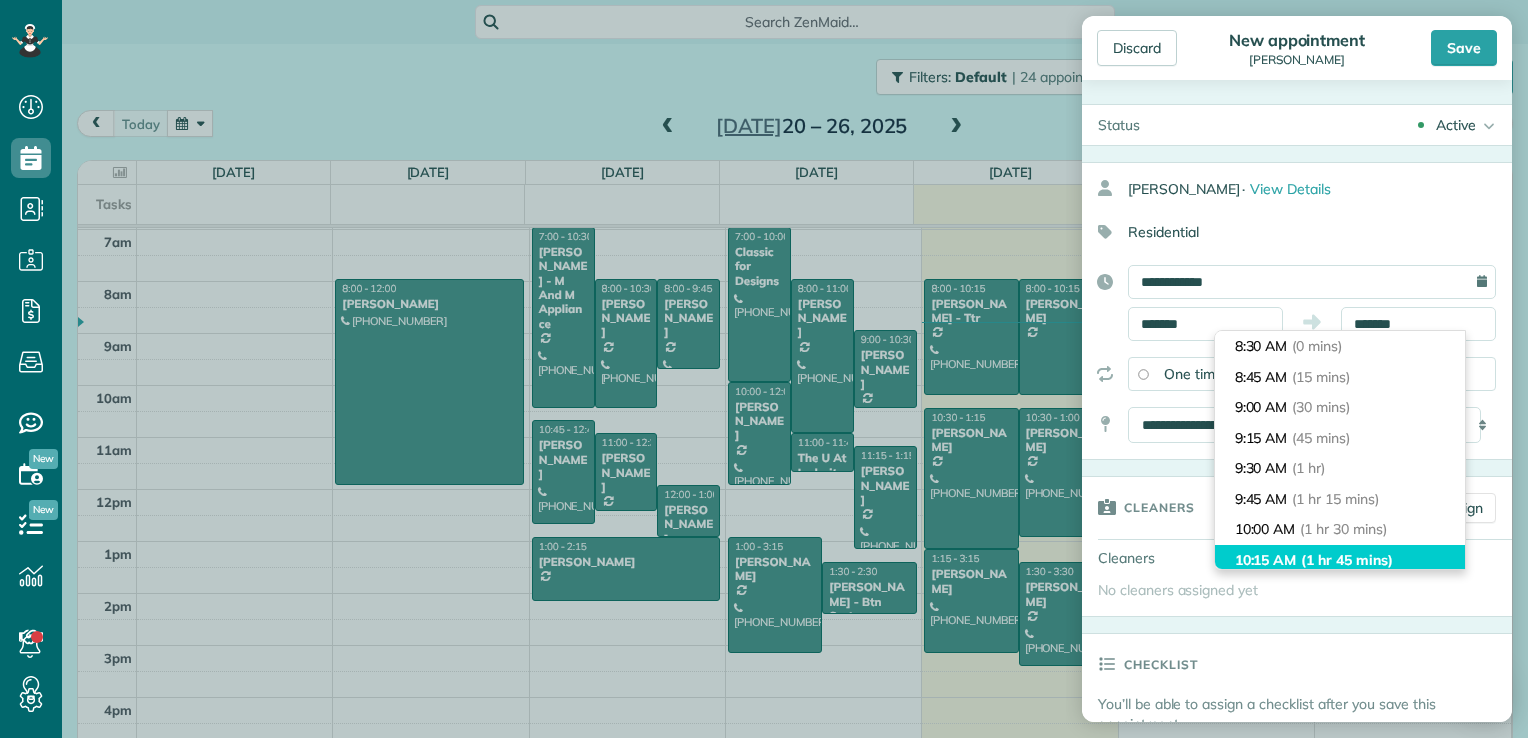 type on "********" 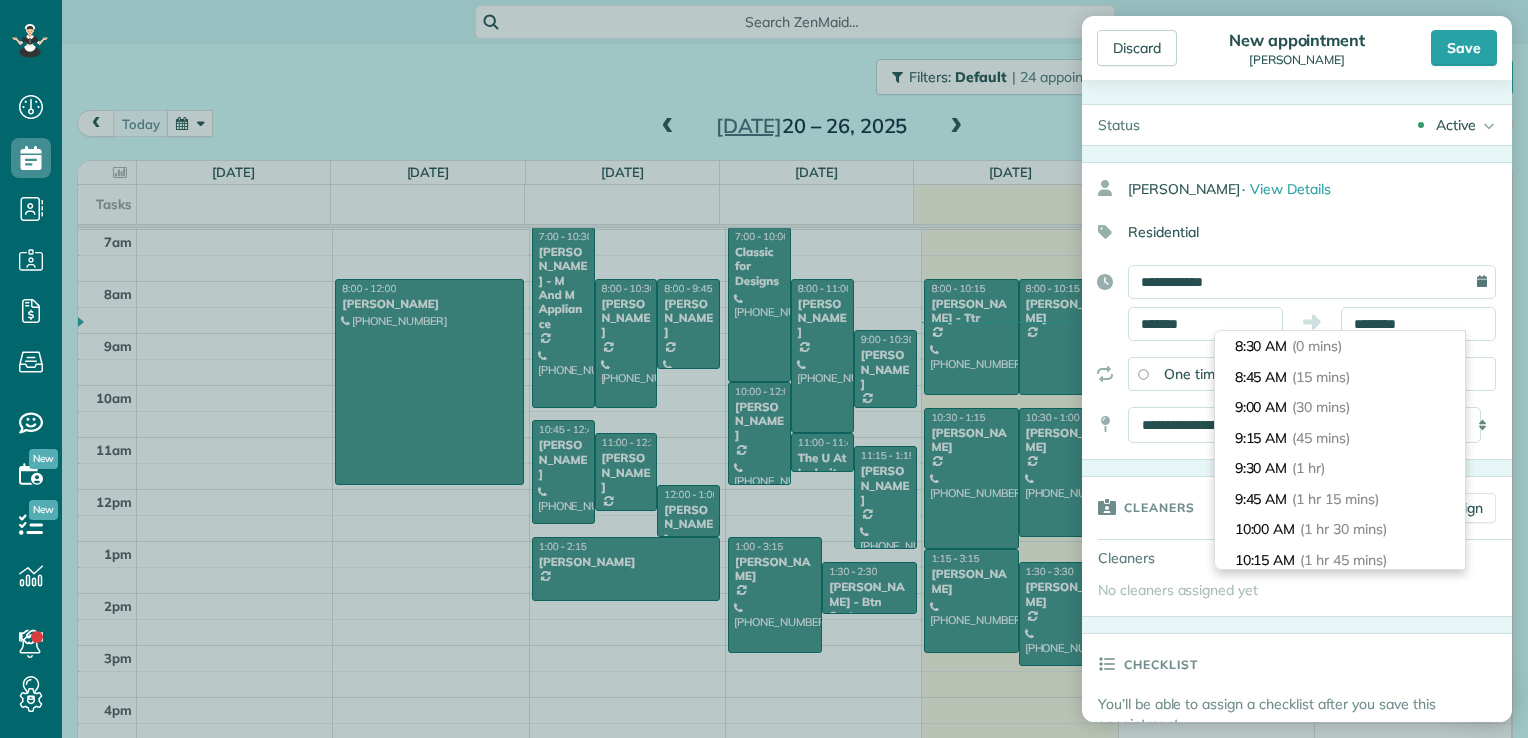 click on "(1 hr 45 mins)" at bounding box center [1343, 560] 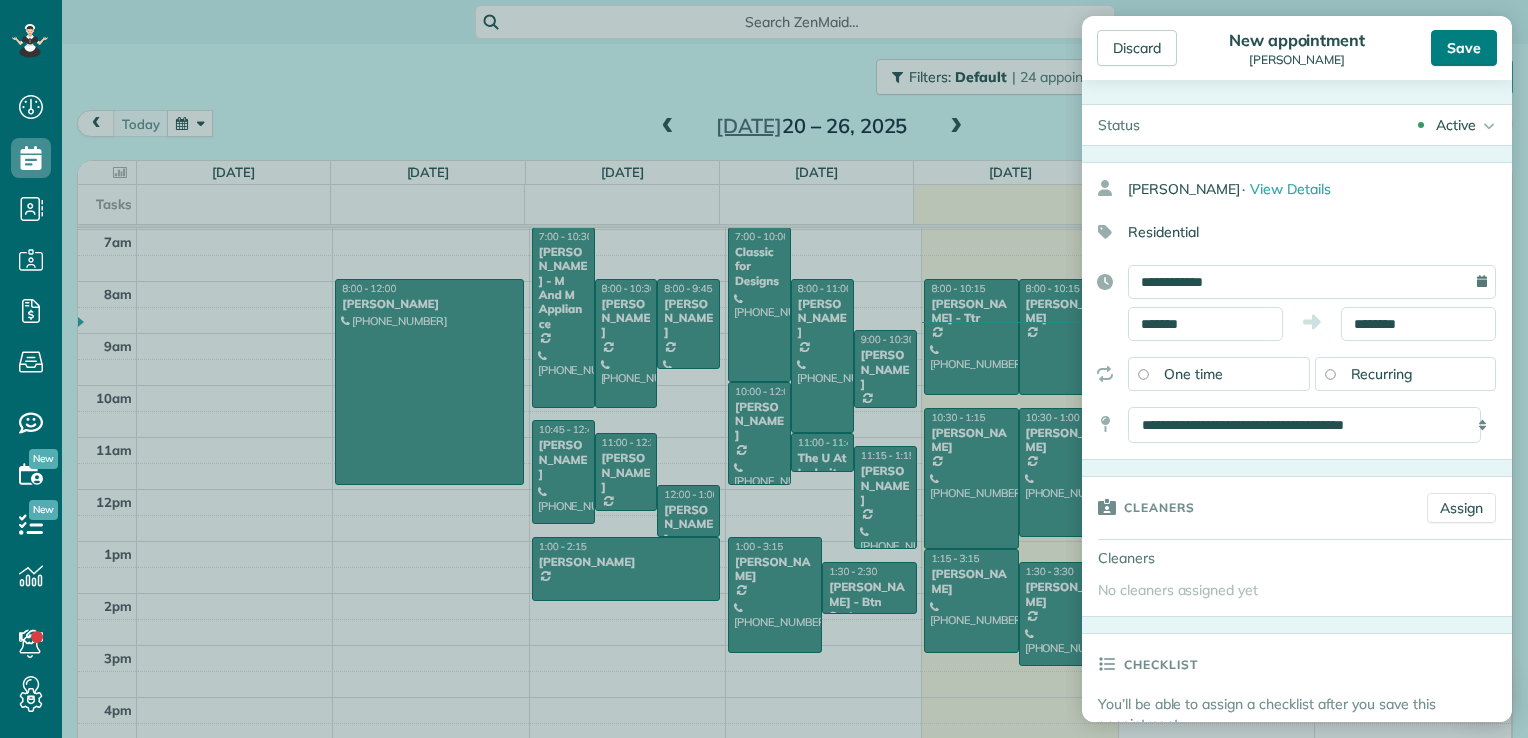 click on "Save" at bounding box center [1464, 48] 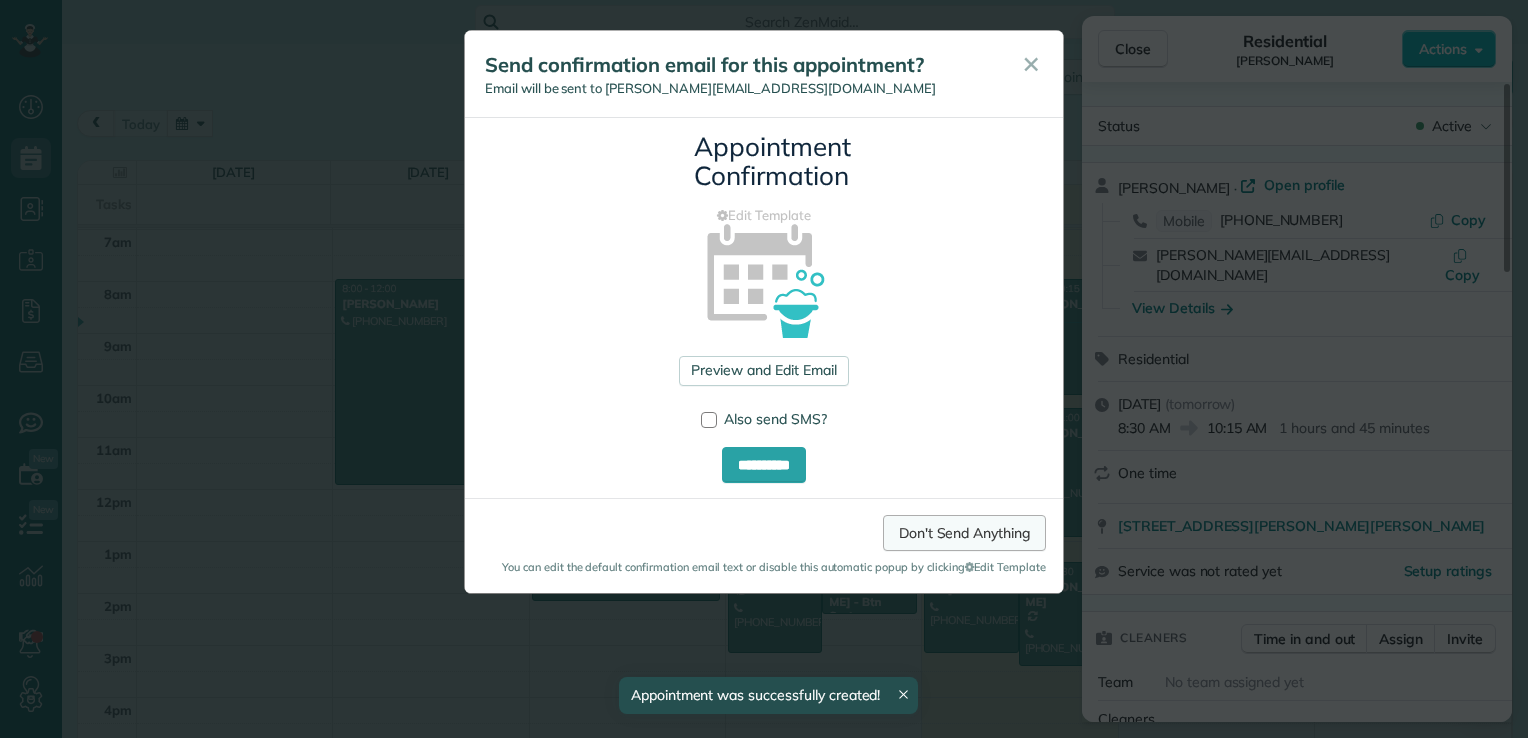 click on "Don't Send Anything" at bounding box center (964, 533) 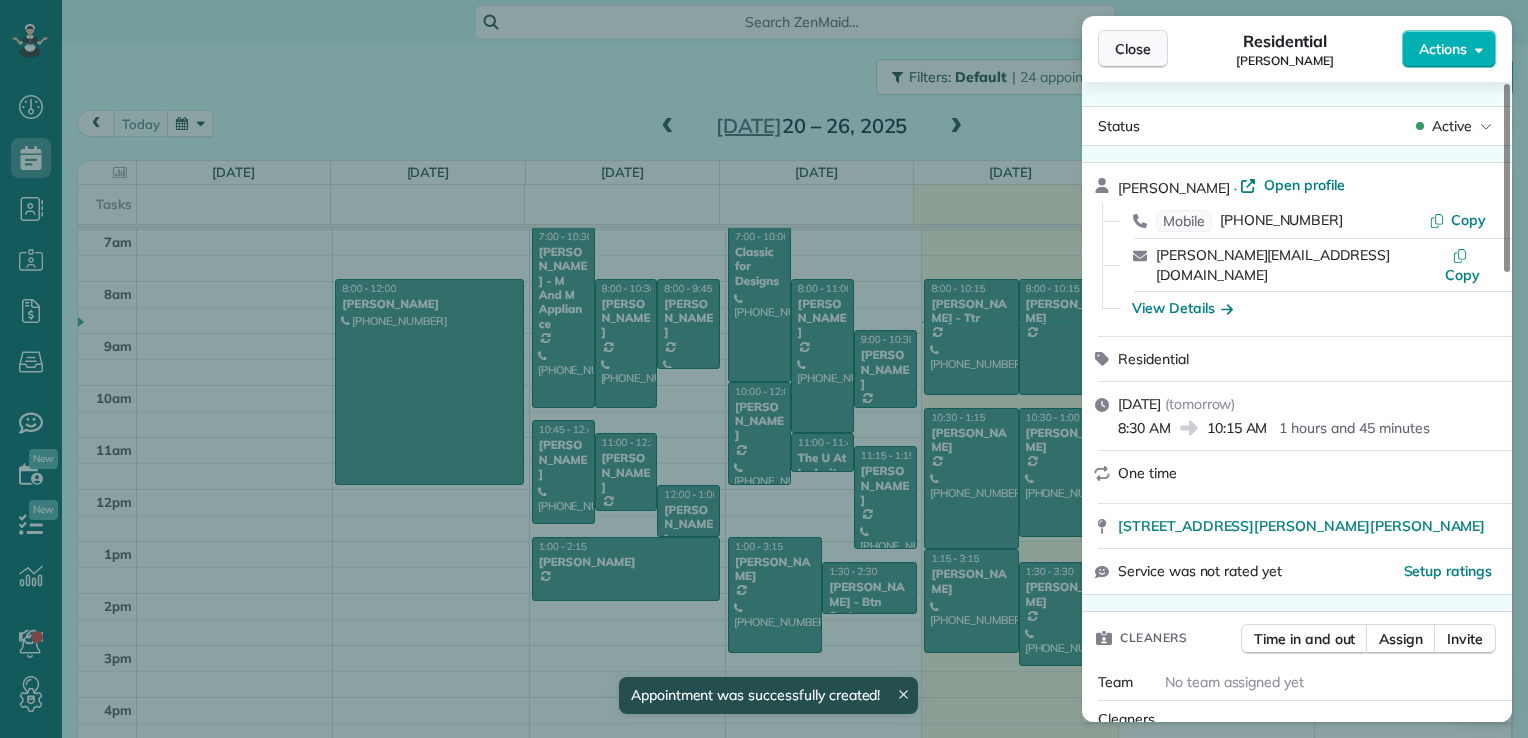 click on "Close" at bounding box center [1133, 49] 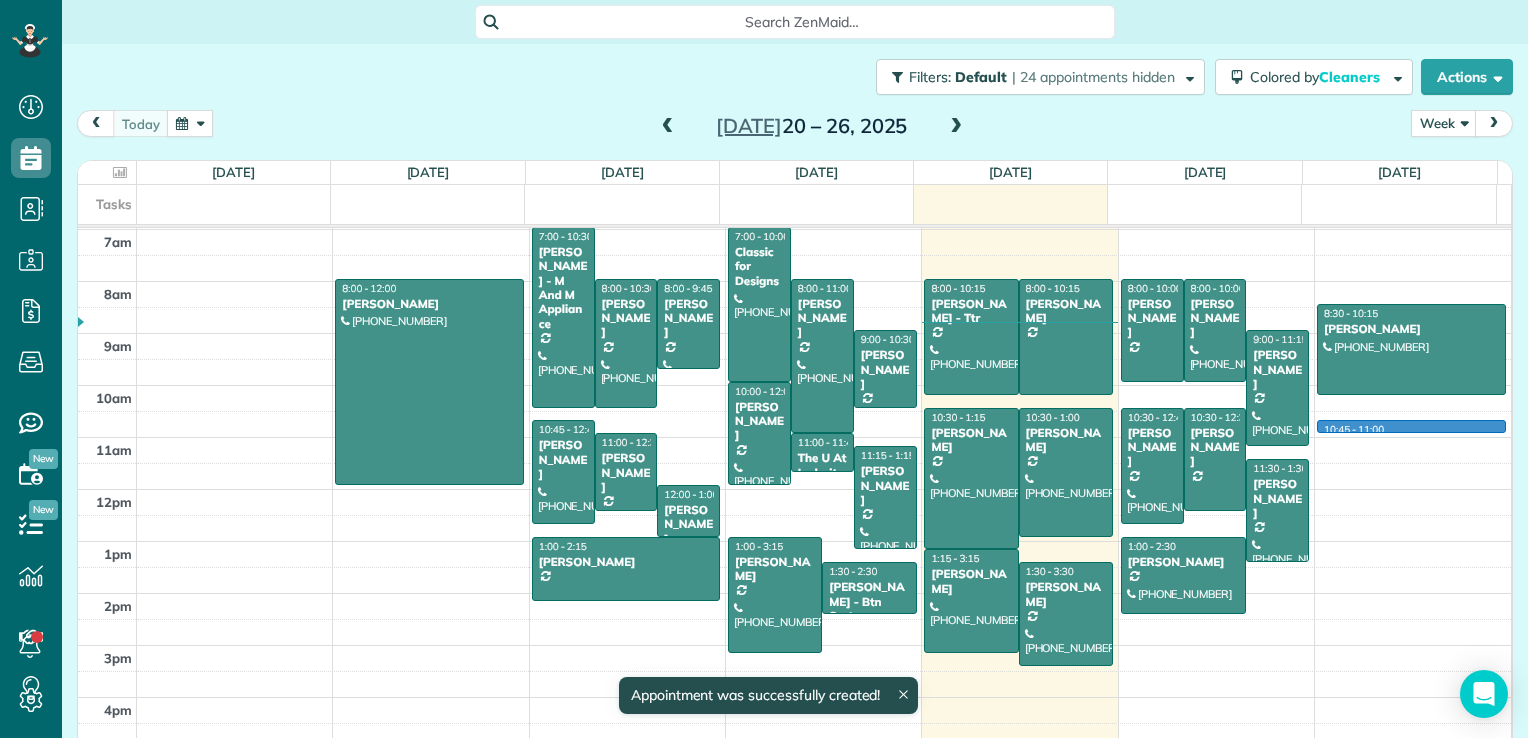 click on "12am 1am 2am 3am 4am 5am 6am 7am 8am 9am 10am 11am 12pm 1pm 2pm 3pm 4pm 5pm 8:00 - 12:00 Katie Winfield (240) 285-8202 303 Royer road Westminster, MD 21158 7:00 - 10:30 Lynn Smith - M And M Appliance (202) 882-7100 6201 Blair Road Northwest Washington, DC 20011 8:00 - 10:30 Laura Koehne (301) 502-0649 312 Elm Avenue Takoma Park, MD 20912 8:00 - 9:45 Rachel Leanza (240) 753-0049 3101 Virginia Avenue Silver Spring, MD 20910 10:45 - 12:45 Gregg Wallace (202) 641-0905 407 Aspen Street Northwest Washington, DC 20012 11:00 - 12:30 Kirsten Ellis 804 Kerwin Rd Silver Spring, MD 20901 12:00 - 1:00 Isabel - Amico Lane (202) 766-9334 1731 20th Street Northwest Washington, DC 20009 1:00 - 2:15 Kyle Mansfield 1225 11th Street Northwest Washington, DC 20001 7:00 - 10:00 Classic for Designs (202) 872-9860 2120 L Street Northwest ?, ? 20037 8:00 - 11:00 Todd Dorfman (301) 466-8006 6602 Brawner Street McLean, VA 22101 9:00 - 10:30 Esther Lee 5902 Conway Road Bethesda, MD 20817 10:00 - 12:00 Edward Luthy (202) 420-8269" at bounding box center (794, 333) 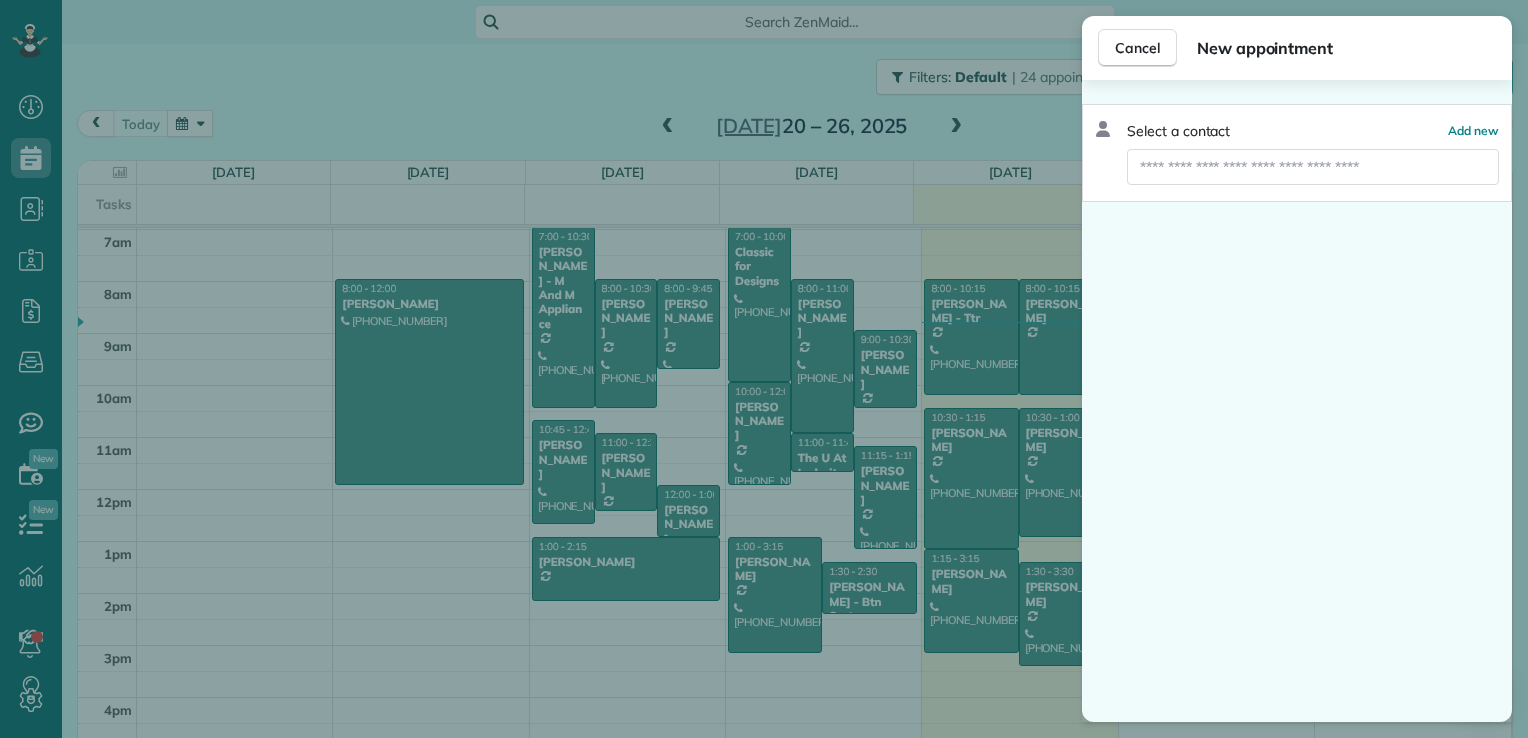 click on "Select a contact Add new" at bounding box center [1297, 153] 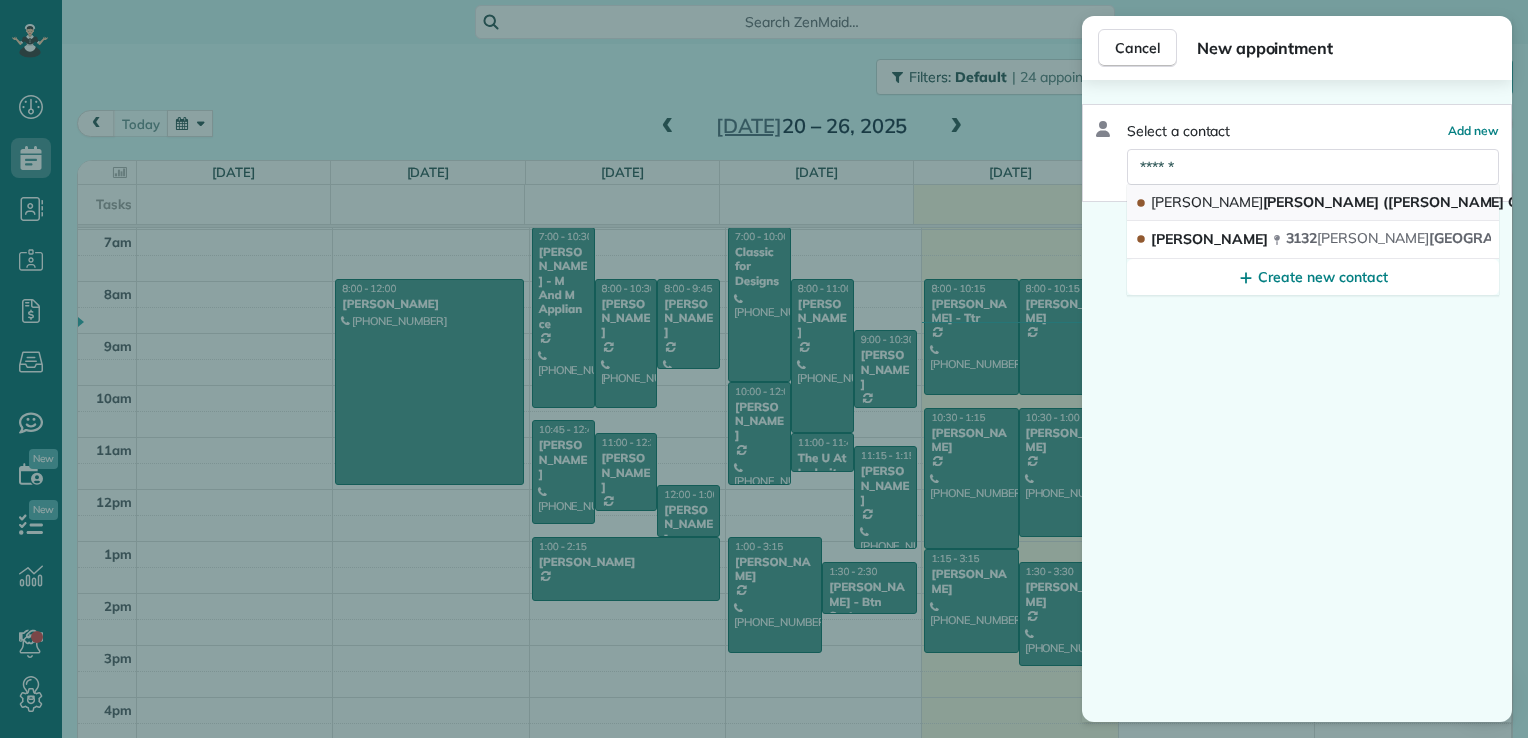 type on "******" 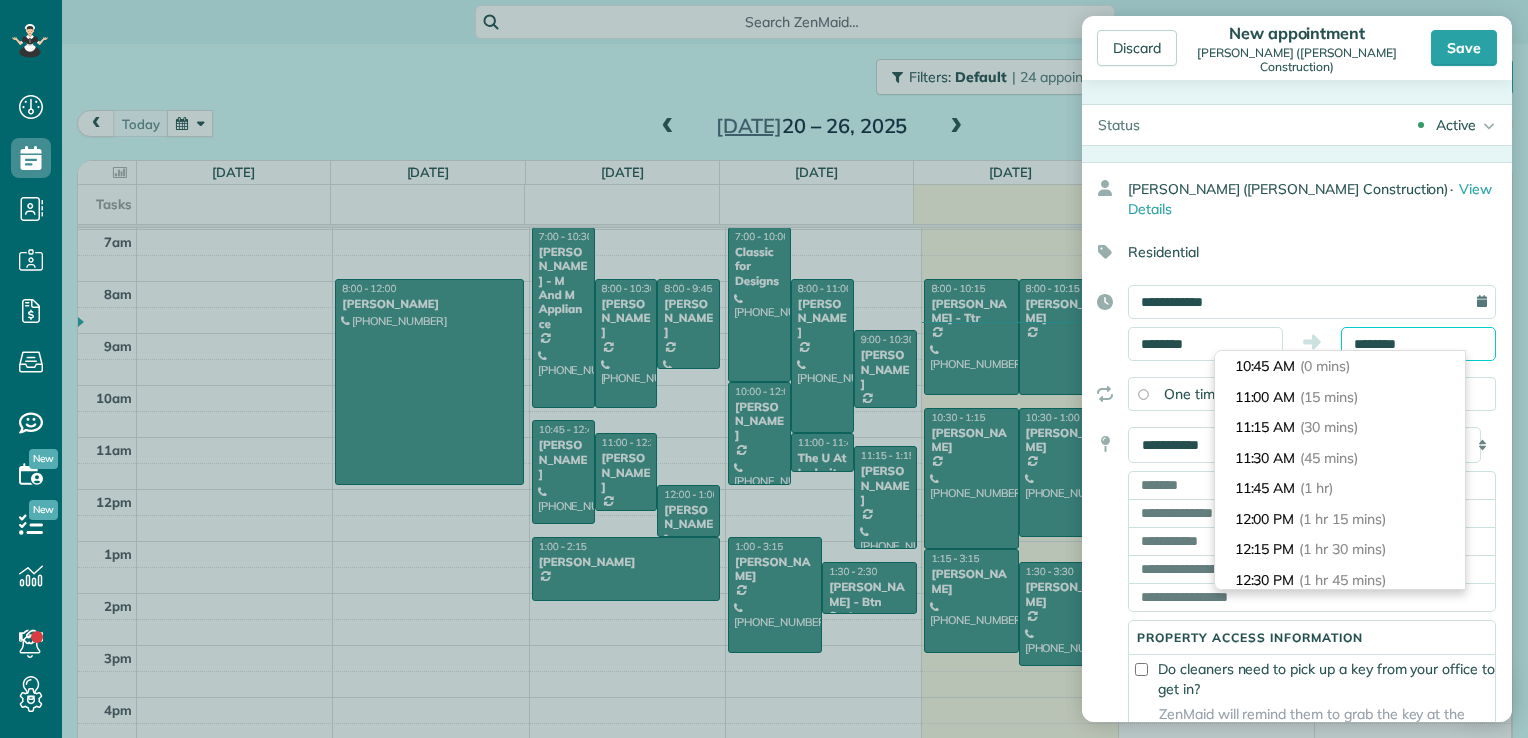 click on "********" at bounding box center [1418, 344] 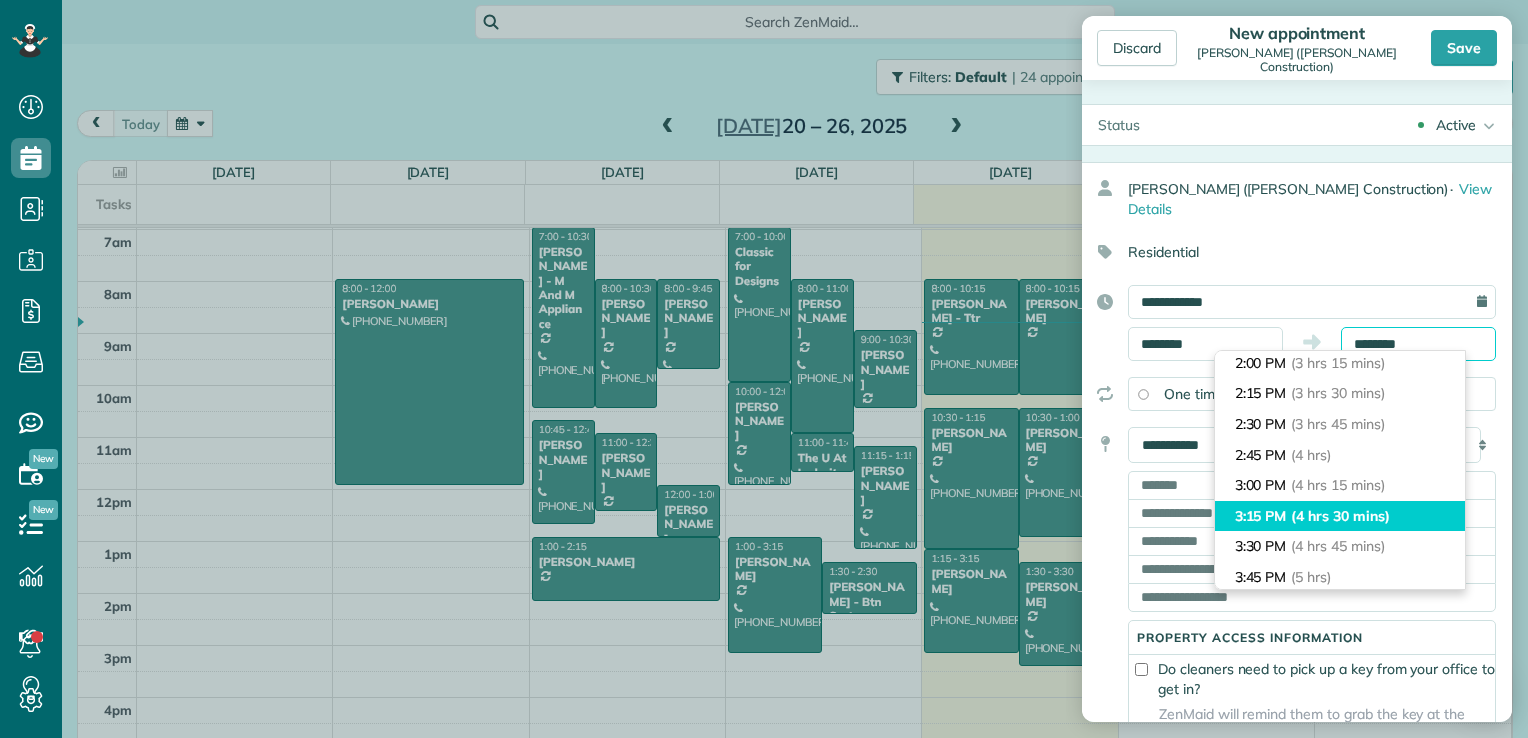 scroll, scrollTop: 300, scrollLeft: 0, axis: vertical 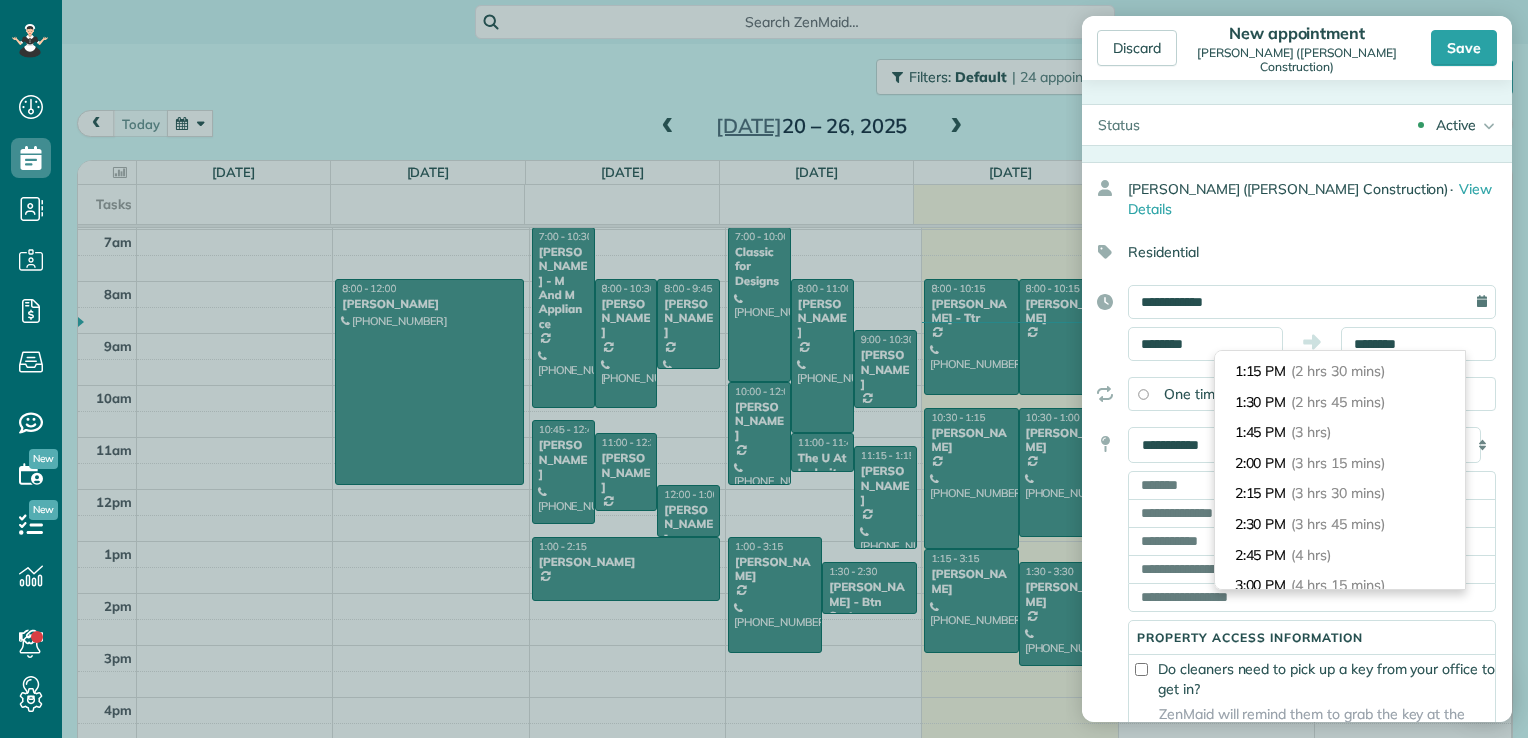 type on "*******" 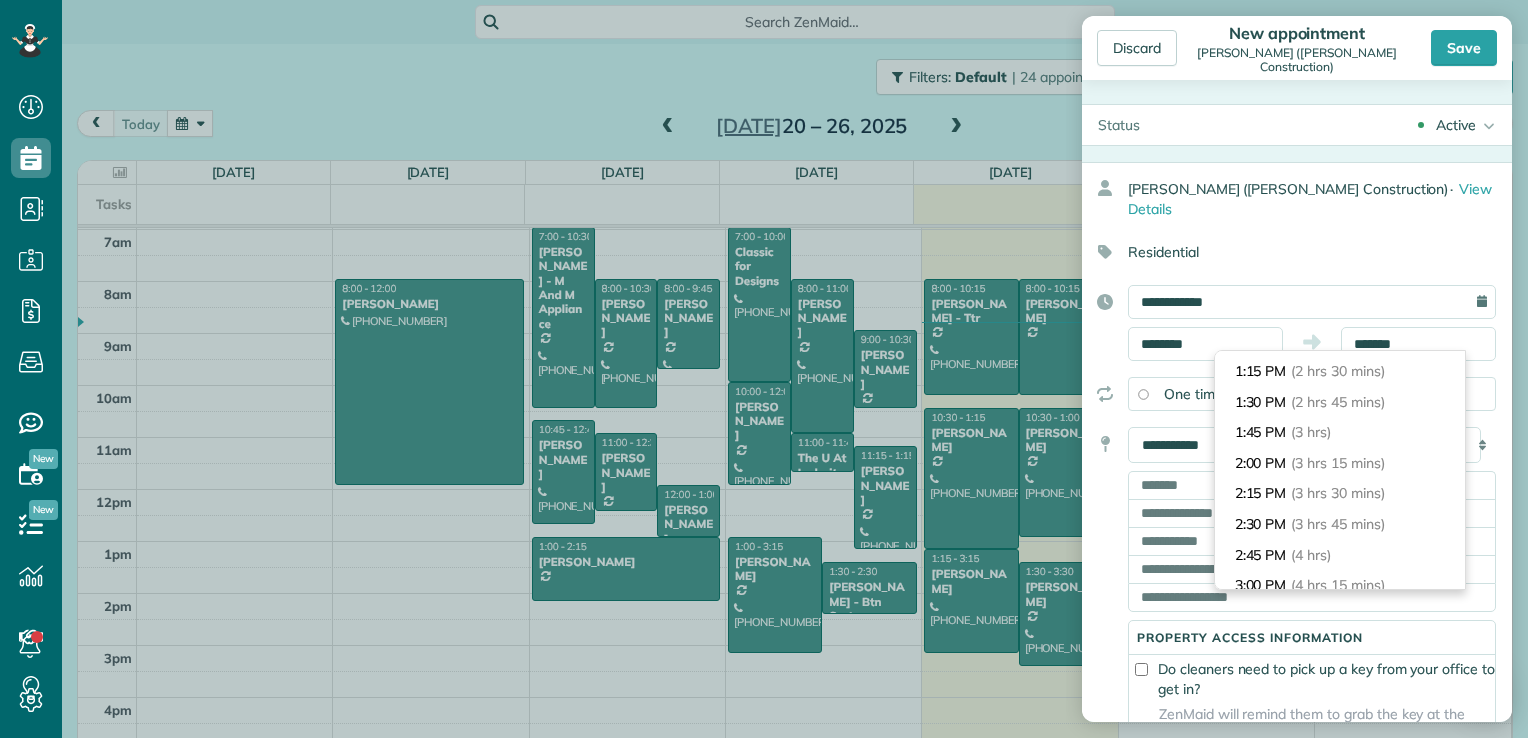 click on "1:45 PM  (3 hrs)" at bounding box center (1340, 432) 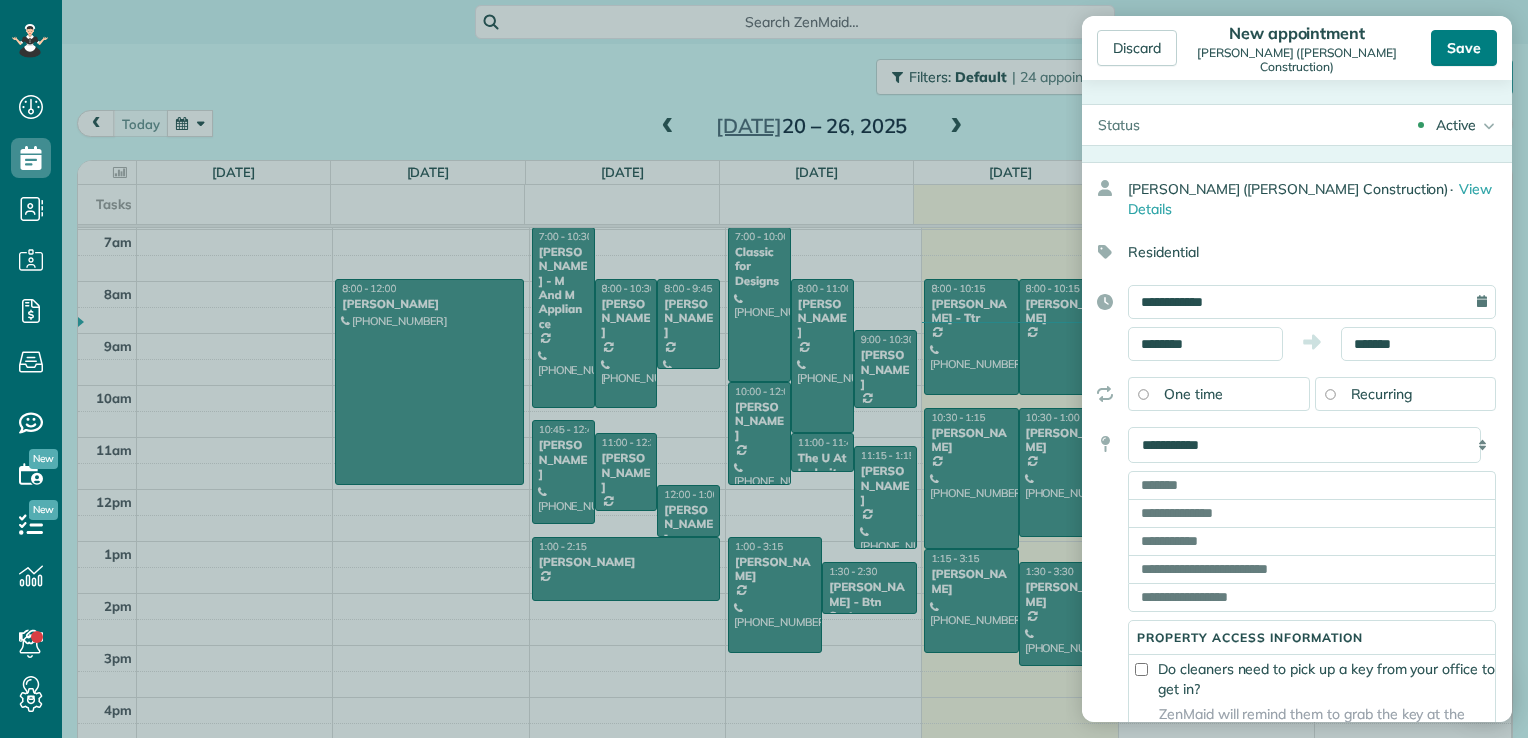 click on "Save" at bounding box center (1464, 48) 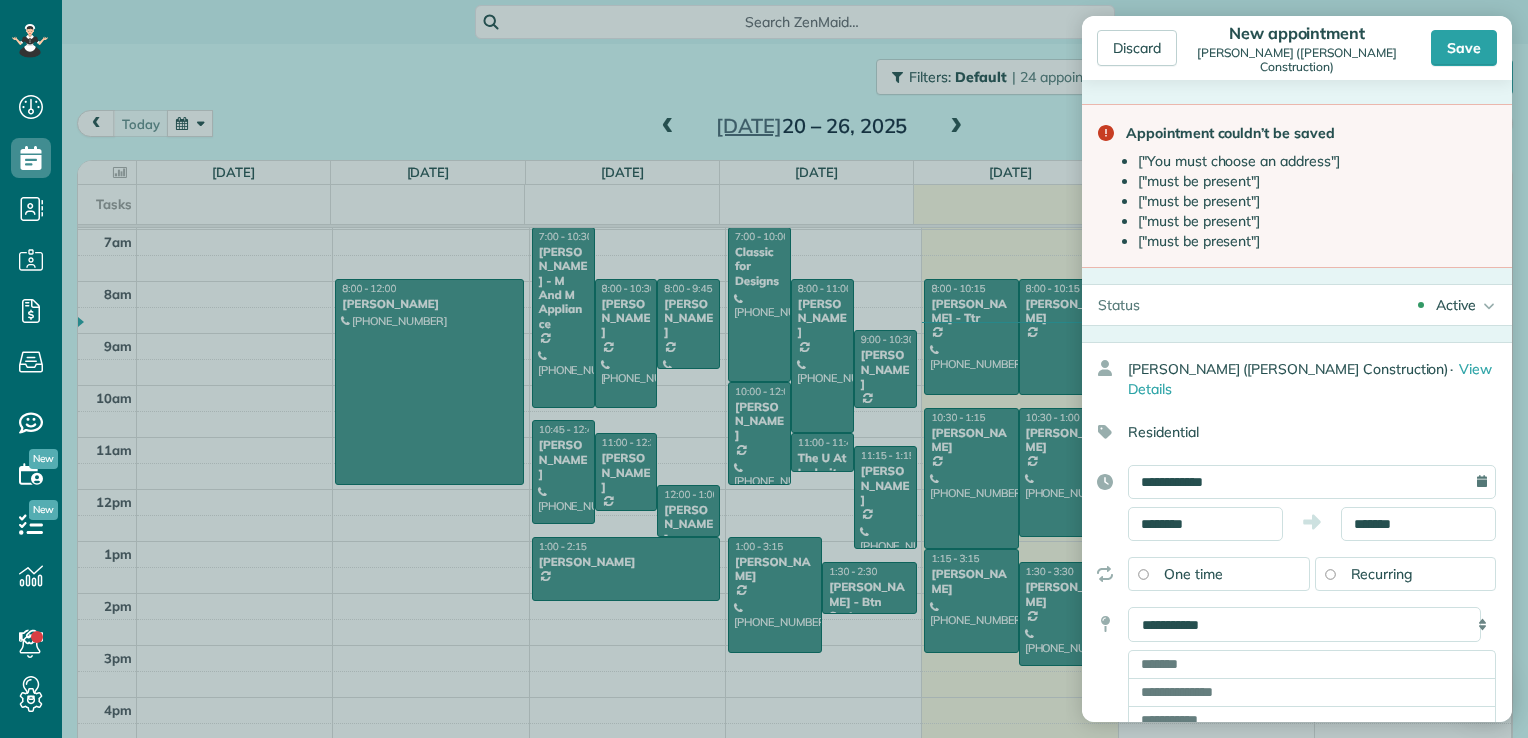 scroll, scrollTop: 100, scrollLeft: 0, axis: vertical 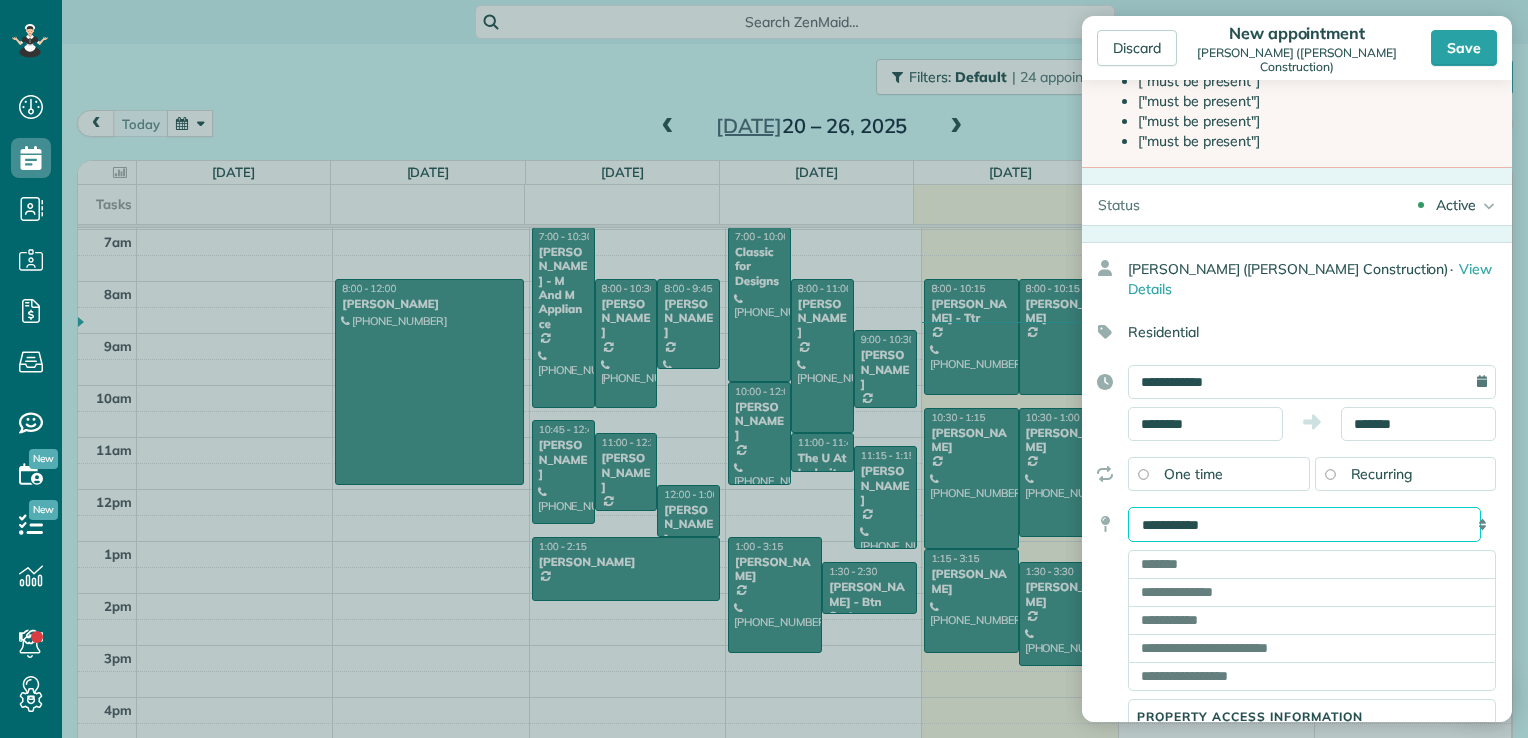 click on "**********" at bounding box center (1304, 525) 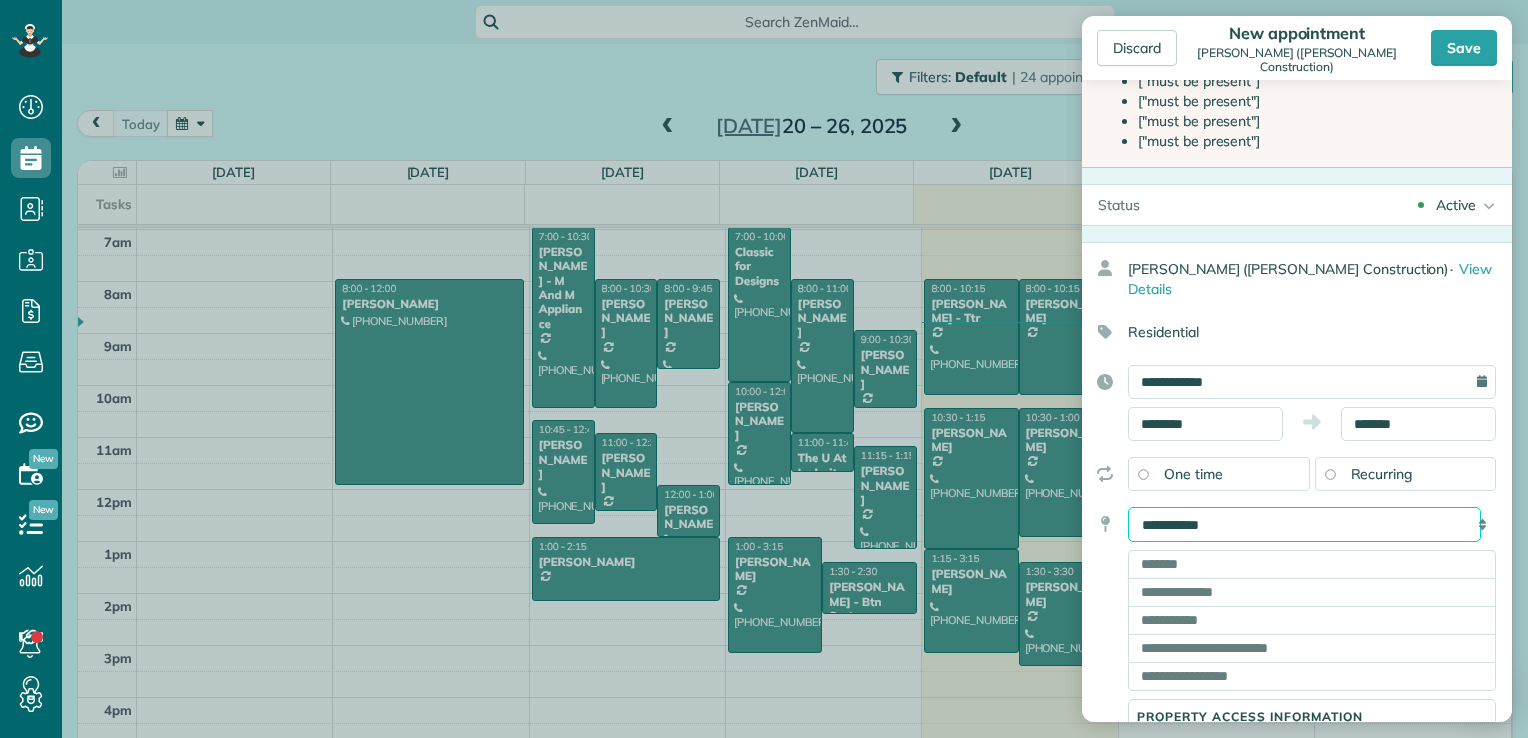 select on "*******" 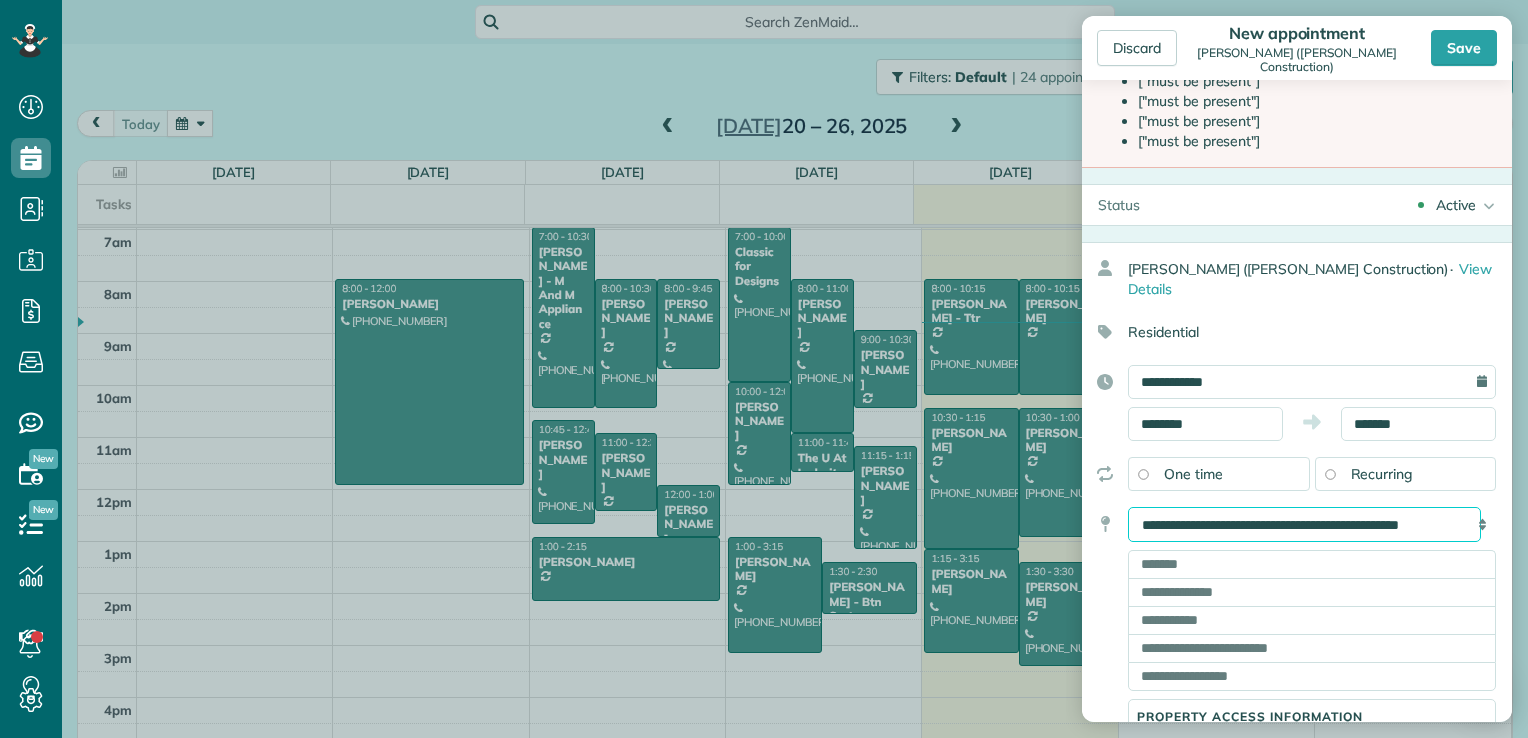 click on "**********" at bounding box center [1304, 525] 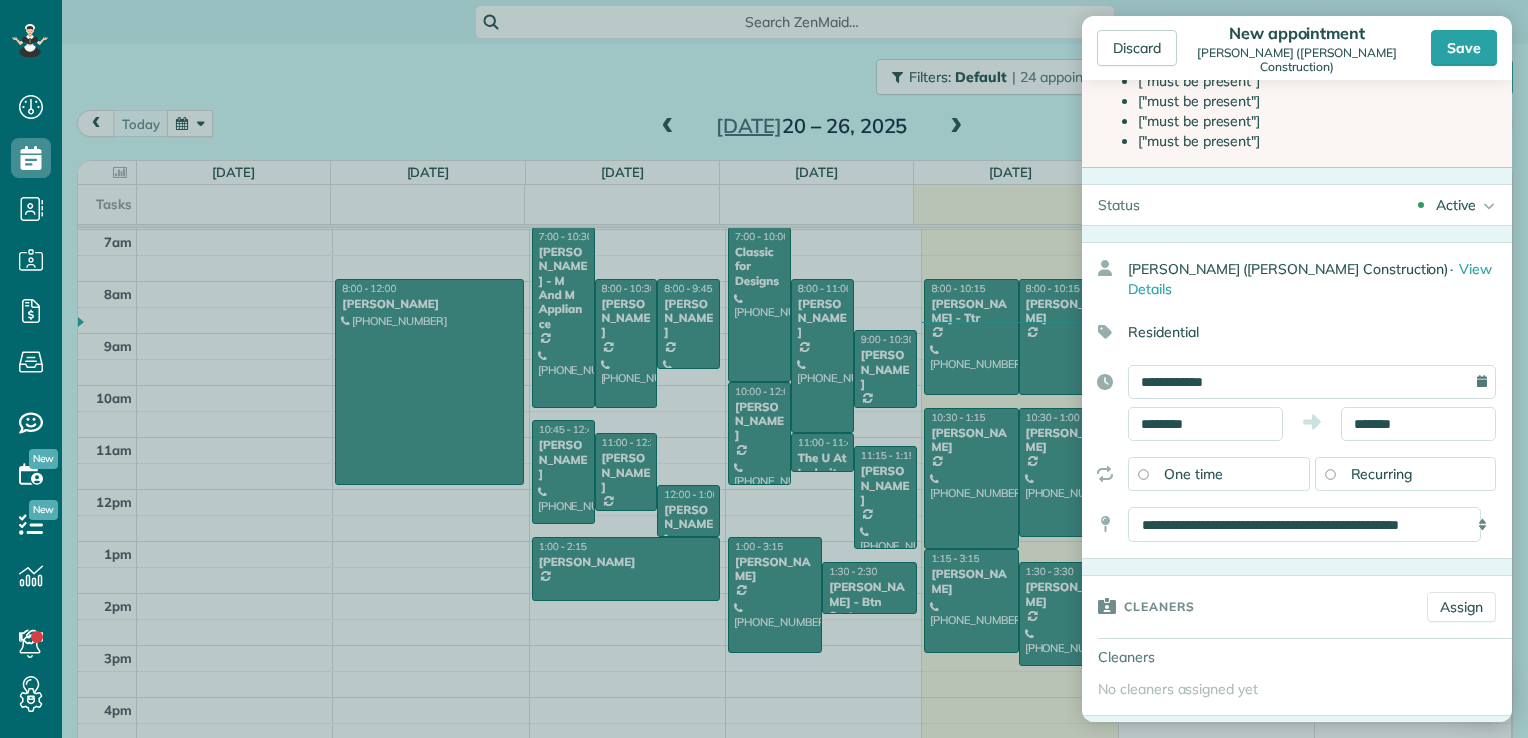 click on "Discard
New appointment
Oliver Fernandez (McKenzie Construction)
Save" at bounding box center [1297, 48] 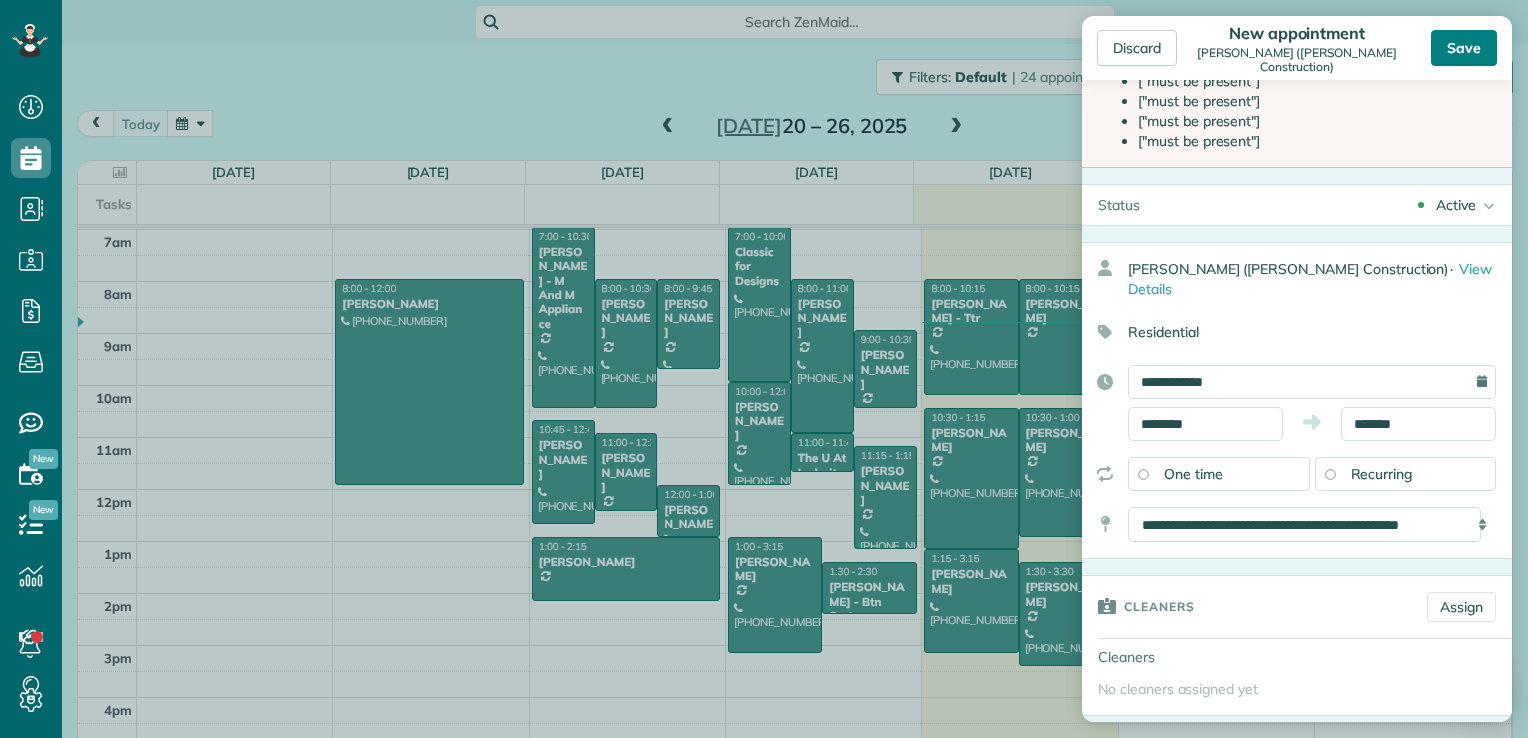 click on "Save" at bounding box center [1464, 48] 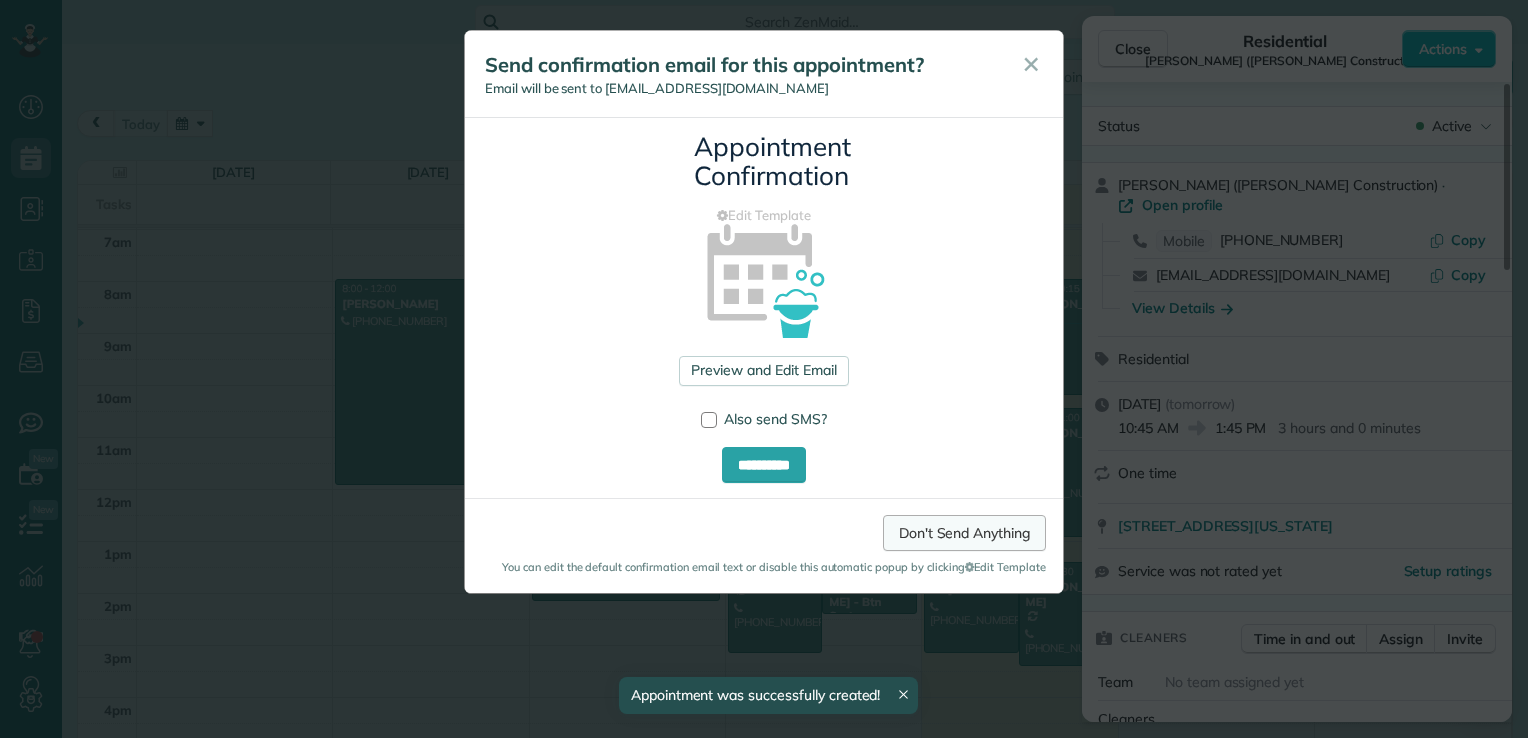 click on "Don't Send Anything" at bounding box center (964, 533) 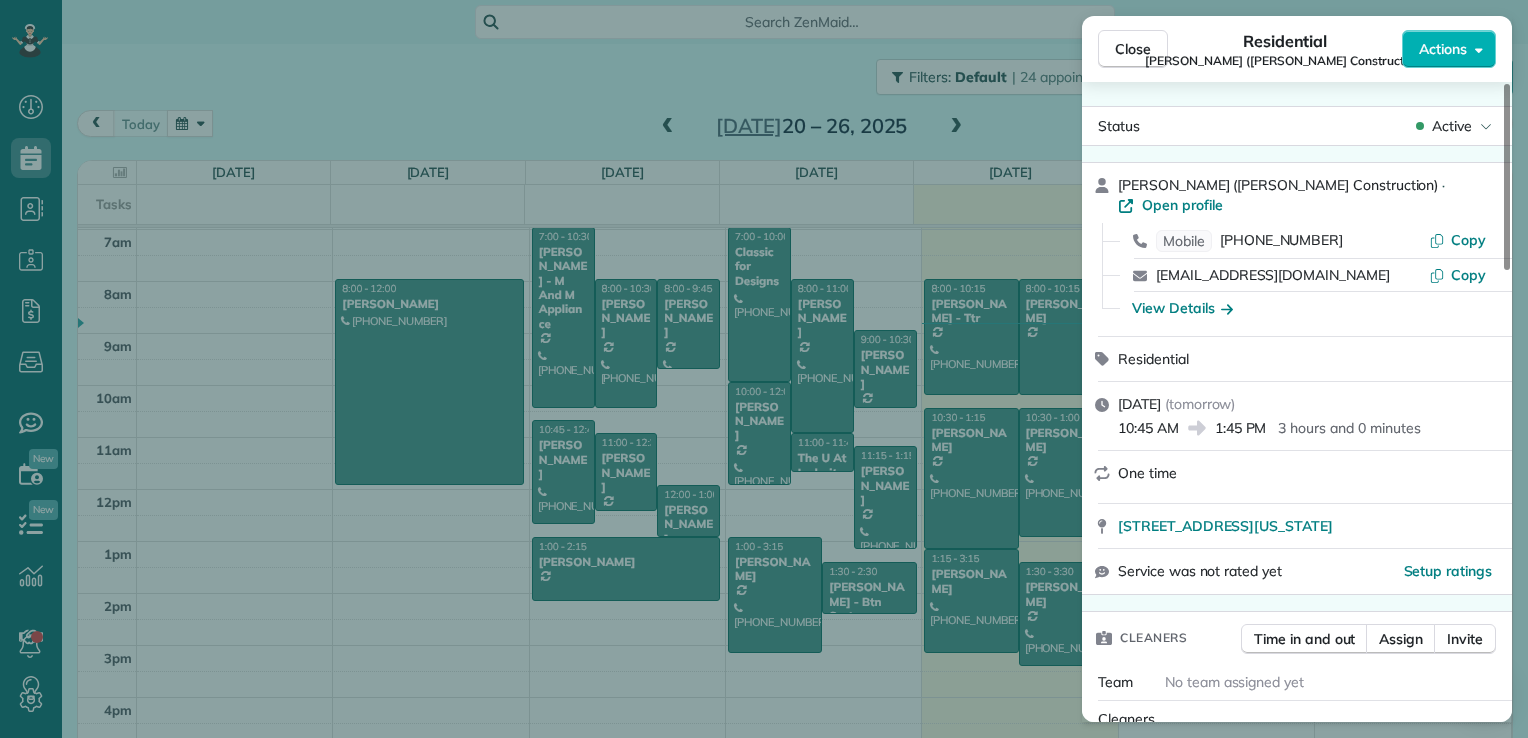 drag, startPoint x: 1140, startPoint y: 58, endPoint x: 1163, endPoint y: 78, distance: 30.479502 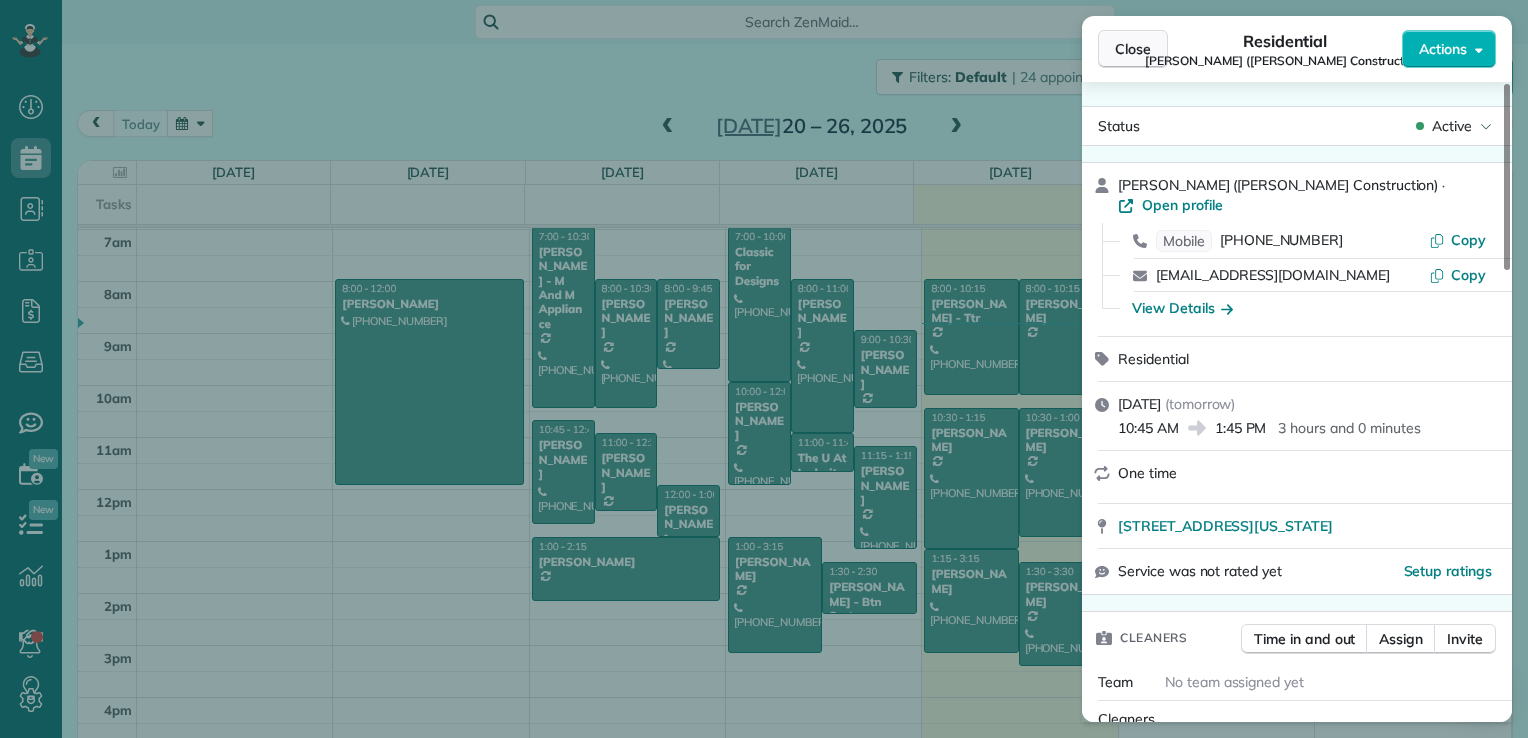 click on "Close" at bounding box center [1133, 49] 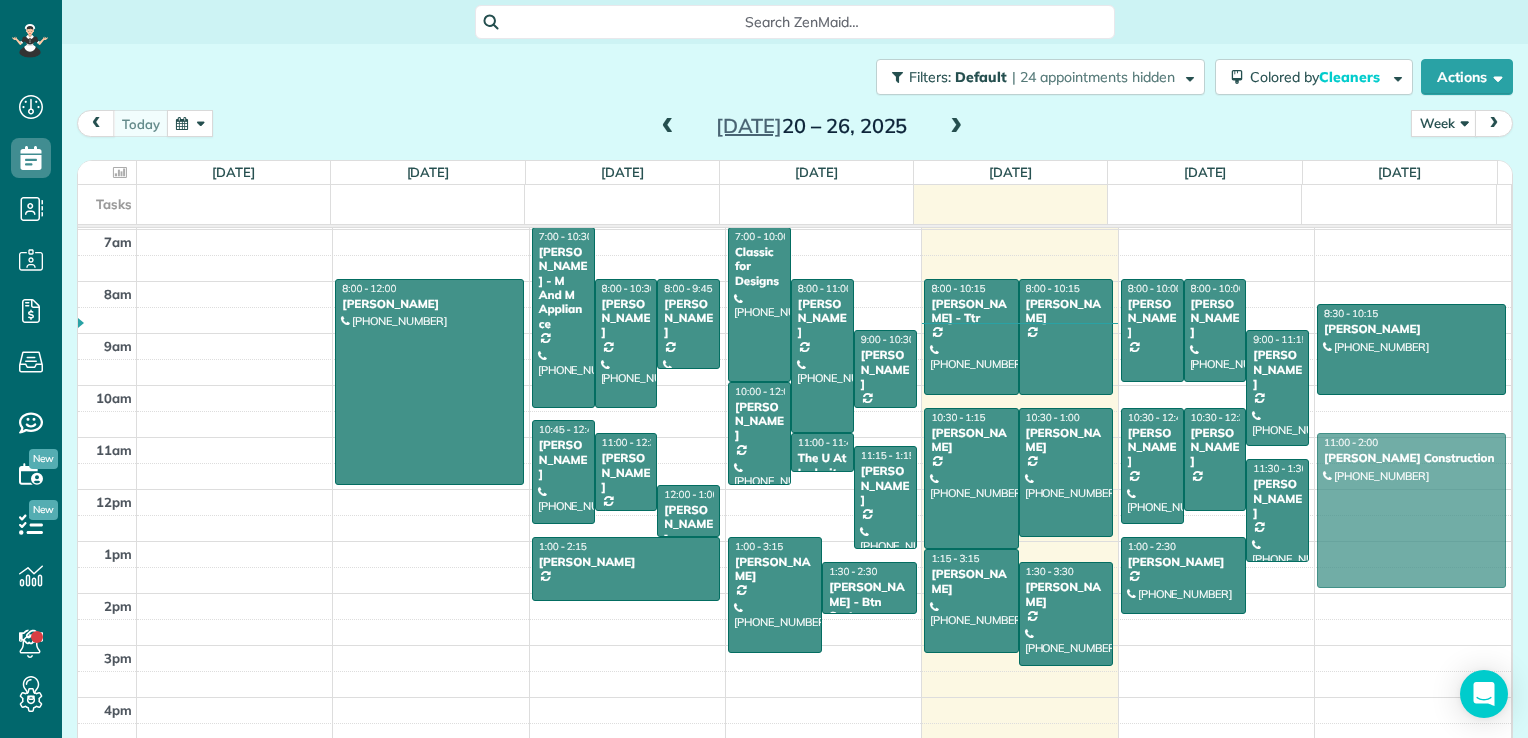 drag, startPoint x: 1324, startPoint y: 453, endPoint x: 1325, endPoint y: 469, distance: 16.03122 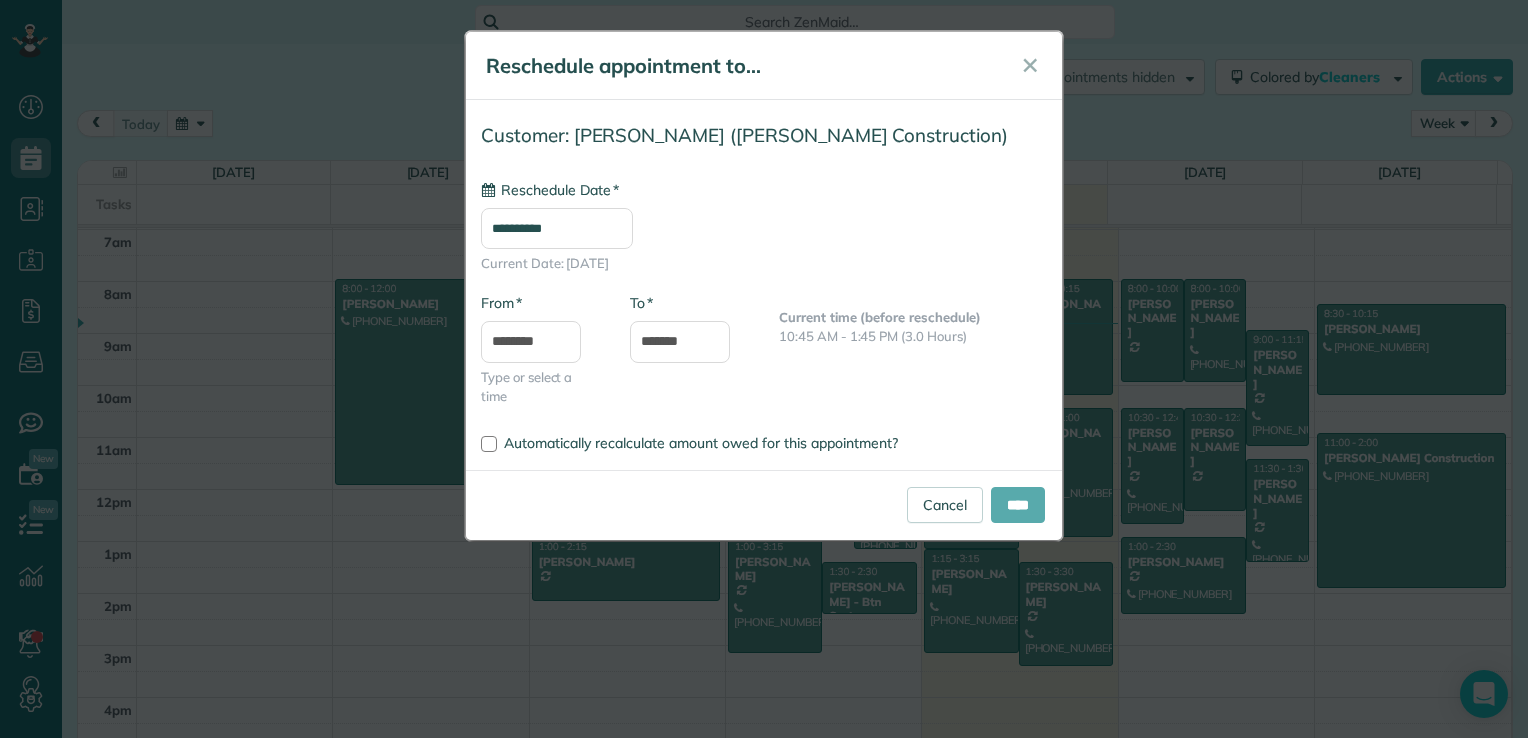 type on "**********" 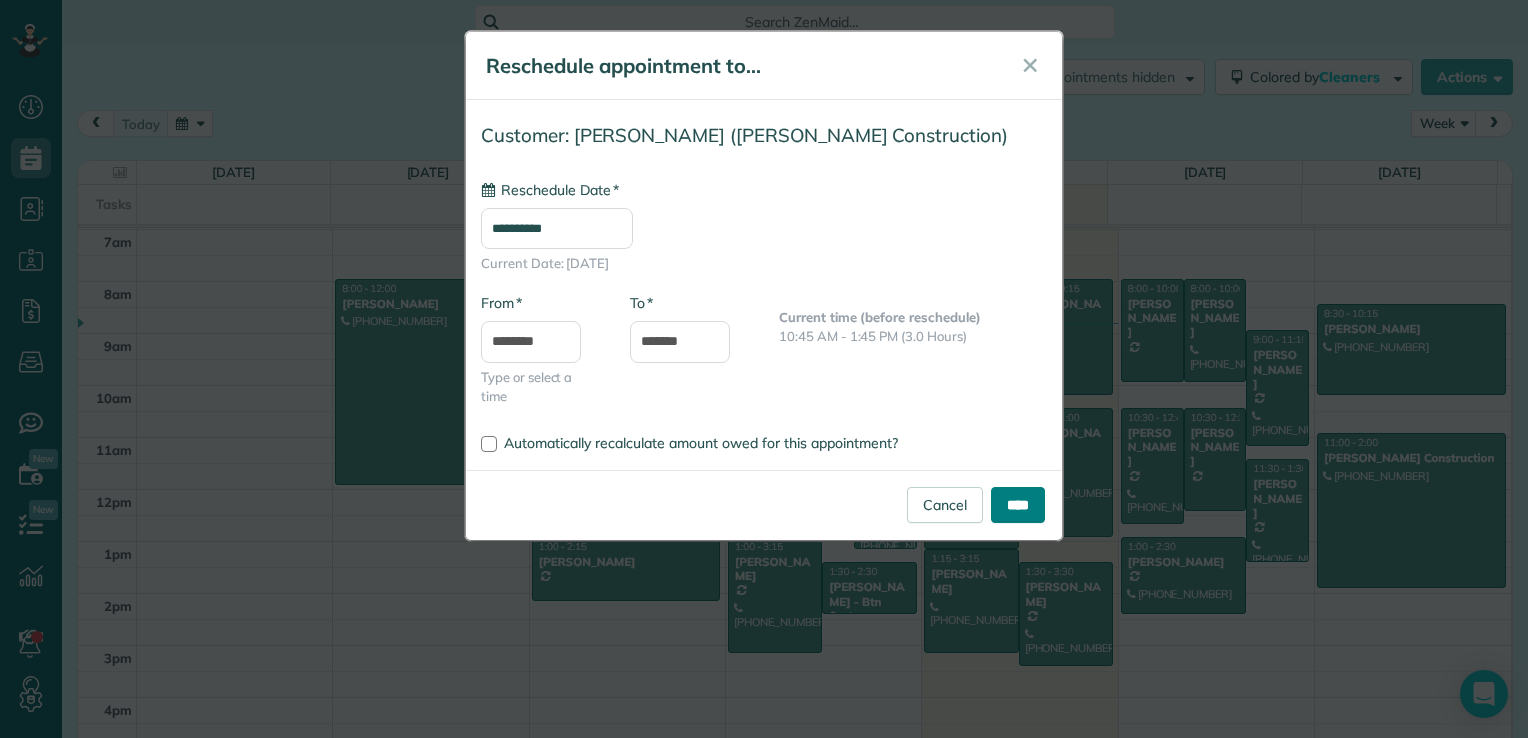 click on "****" at bounding box center (1018, 505) 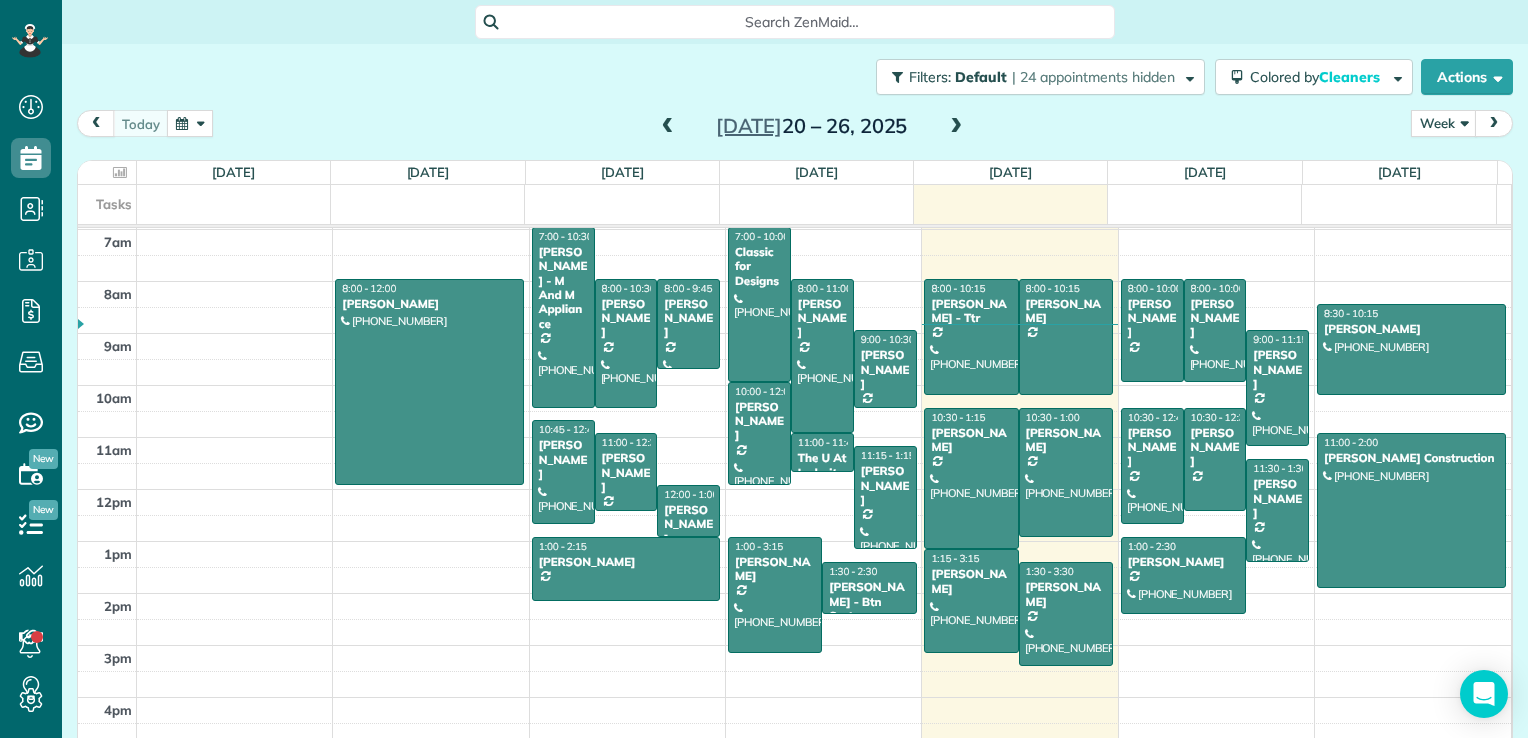 click at bounding box center [956, 127] 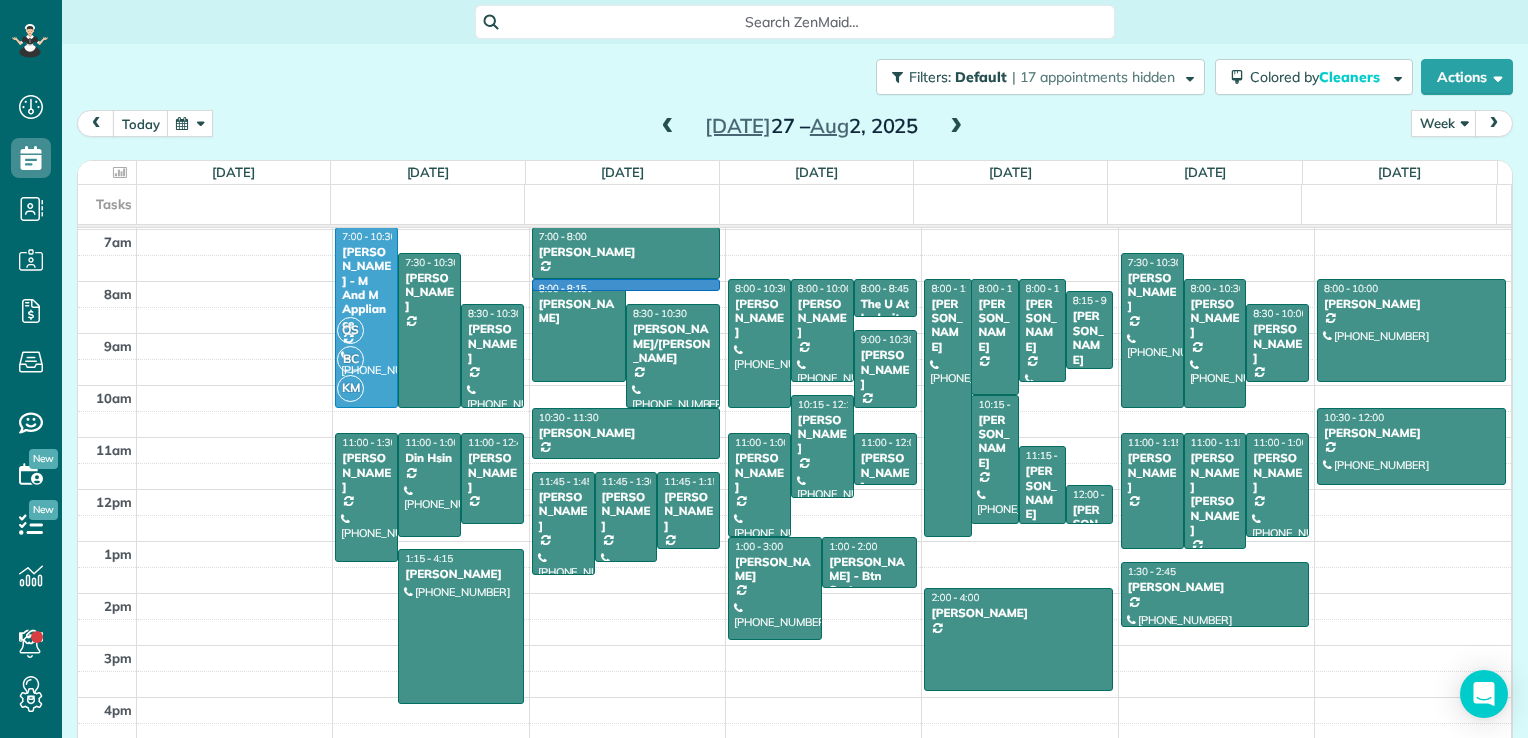 click on "12am 1am 2am 3am 4am 5am 6am 7am 8am 9am 10am 11am 12pm 1pm 2pm 3pm 4pm 5pm OS BC KM 7:00 - 10:30 Lynn Smith - M And M Appliance (202) 882-7100 6201 Blair Road Northwest Washington, DC 20011 7:30 - 10:30 David Wheadon 2206 Wyoming Avenue NW Washington, DC 20008 8:30 - 10:30 Angela Son (202) 425-1102 9465 Tobin Circle Rockville, MD 20854 11:00 - 1:30 Andrew Ciriello (203) 206-8818 3241 Ellicott Street NW Washington, DC 20008 11:00 - 1:00 Din Hsin (301) 455-4174 6934 Rockledge Drive Bethesda, MD 20817 11:00 - 12:45 John Schilling 9209 Volunteer Drive Alexandria, VA 22309 1:15 - 4:15 Lina Vaynerman (410) 350-6484 502 Scenic Way Great Falls, VA 22066 8:00 - 8:15 7:00 - 8:00 Shirlene Cleveland (443) 829-1929 2406 Seminary Road Silver Spring, MD 20910 8:00 - 10:00 Brian Gross 13253 Redspire Drive Silver Spring, MD 20906 8:30 - 10:30 Jeff/Coy Falk (707) 239-4516 8135 River Road Bethesda, MD 20817 10:30 - 11:30 Carole Buncher (703) 980-5003 3016 Tilden Street Northwest Washington, DC 20008 11:45 - 1:45 Sahar Naderi" at bounding box center [794, 333] 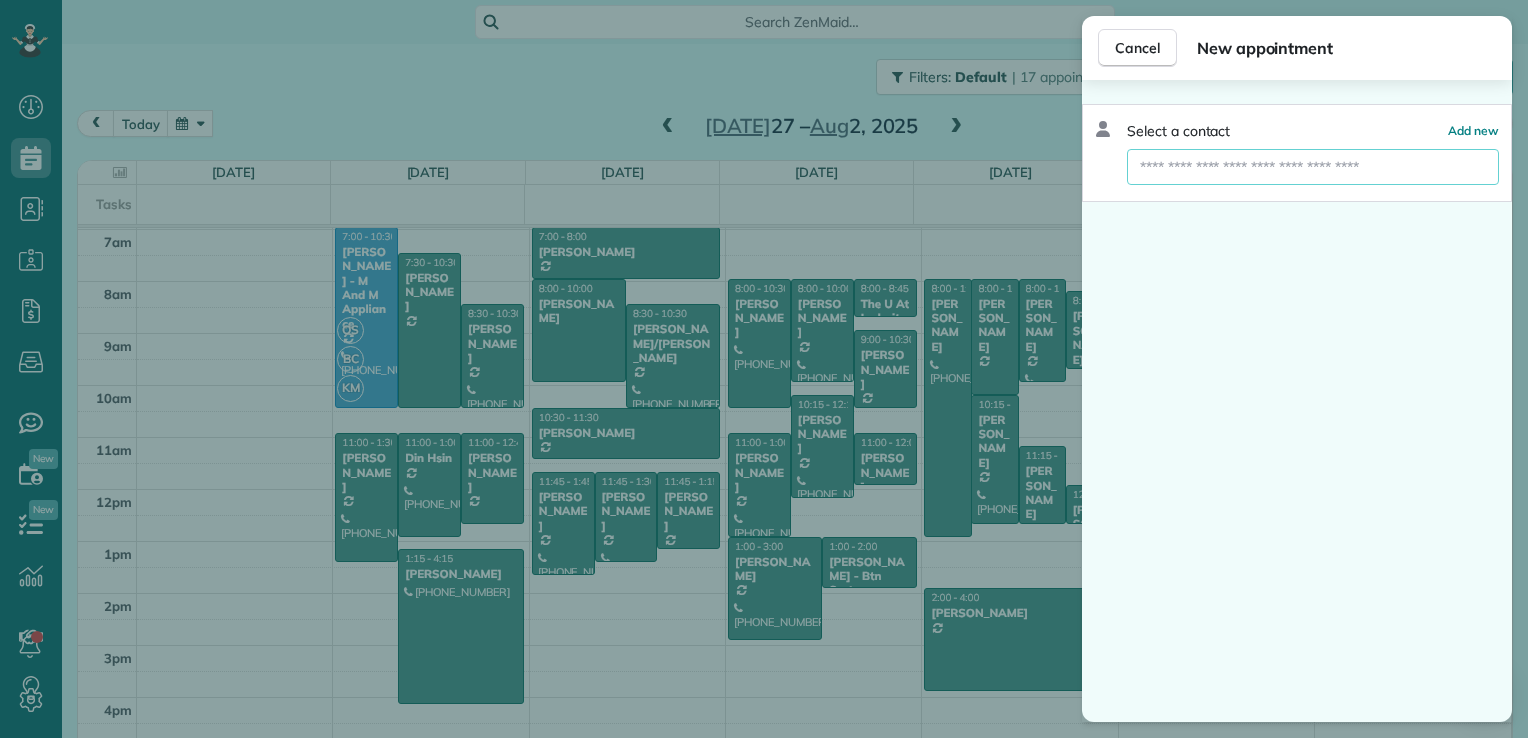click at bounding box center [1313, 167] 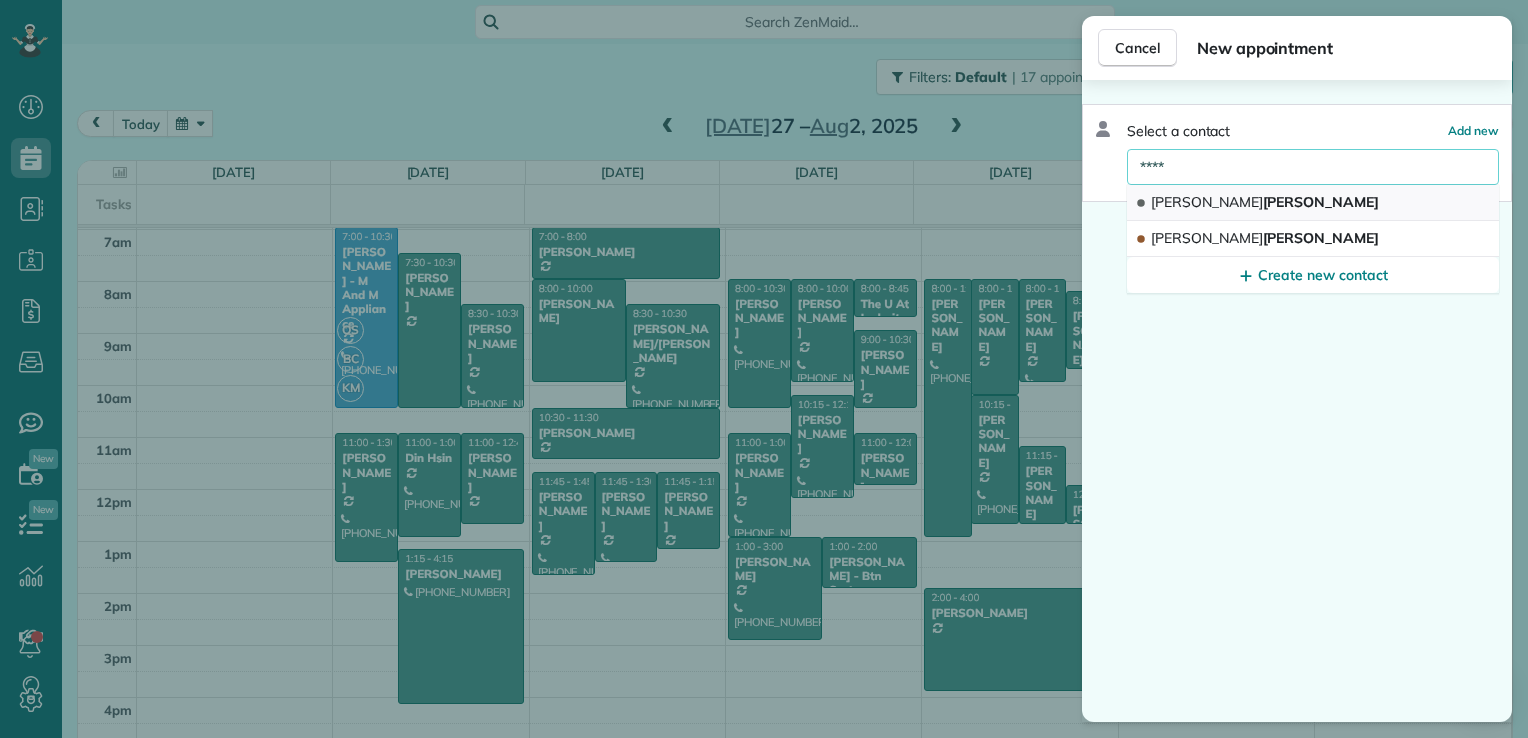 type on "****" 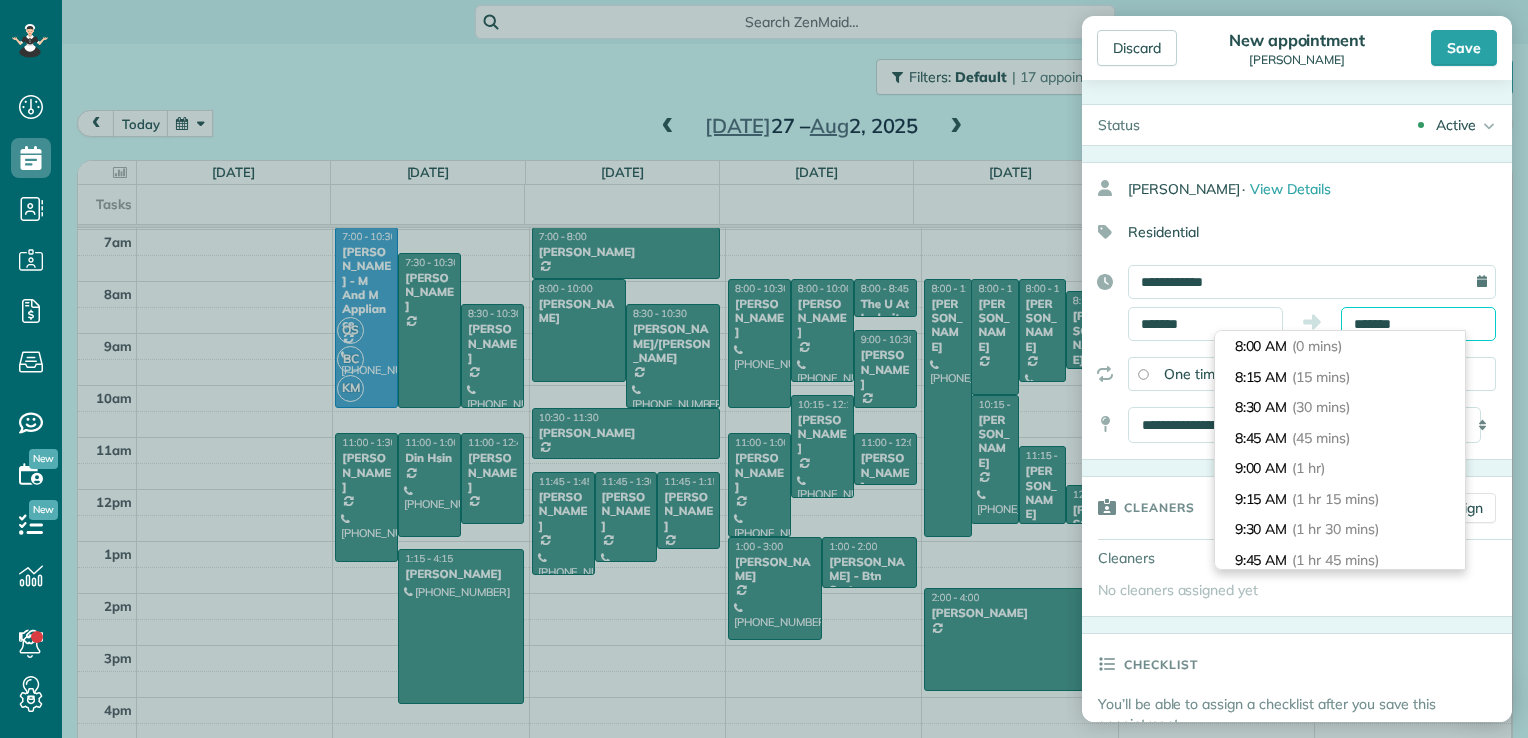 click on "*******" at bounding box center (1418, 324) 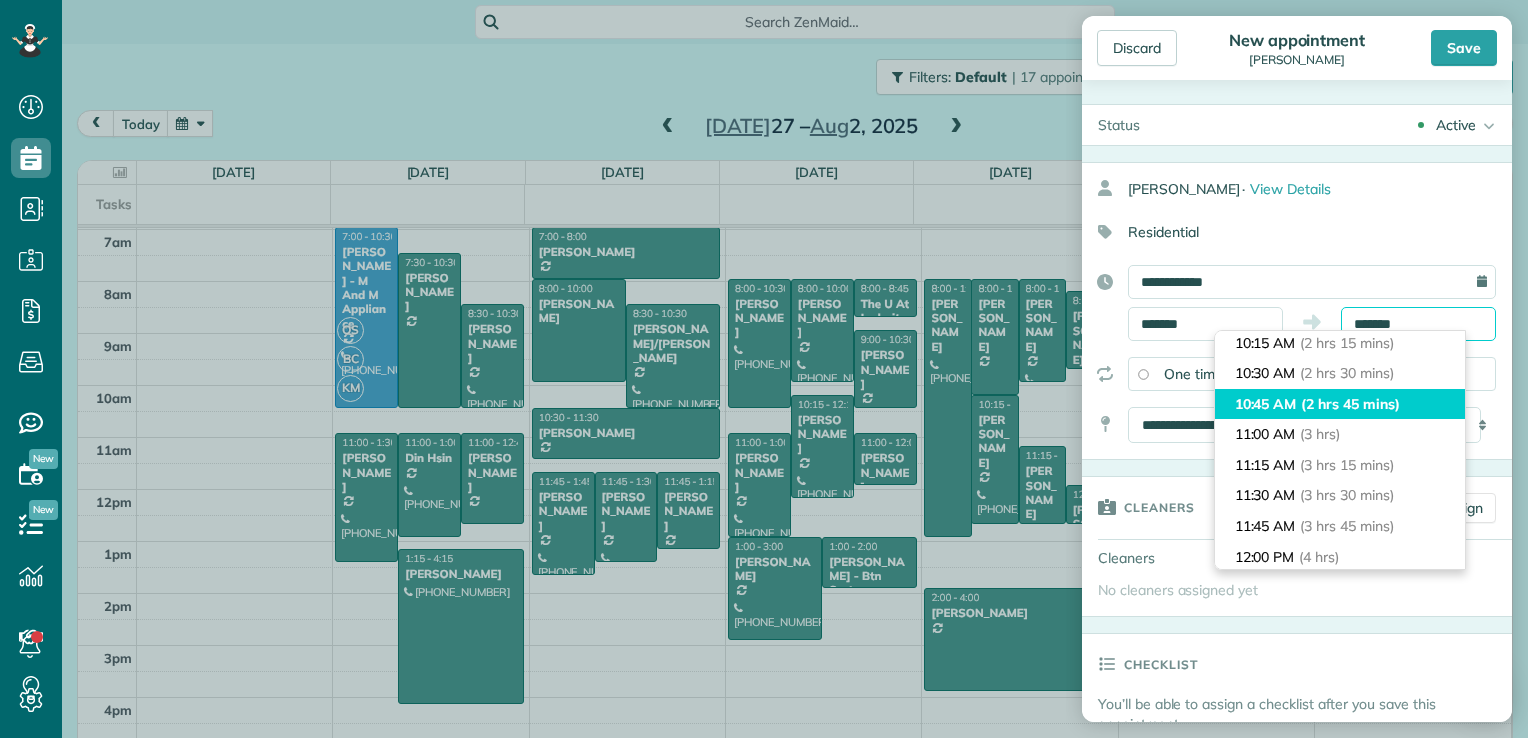 scroll, scrollTop: 400, scrollLeft: 0, axis: vertical 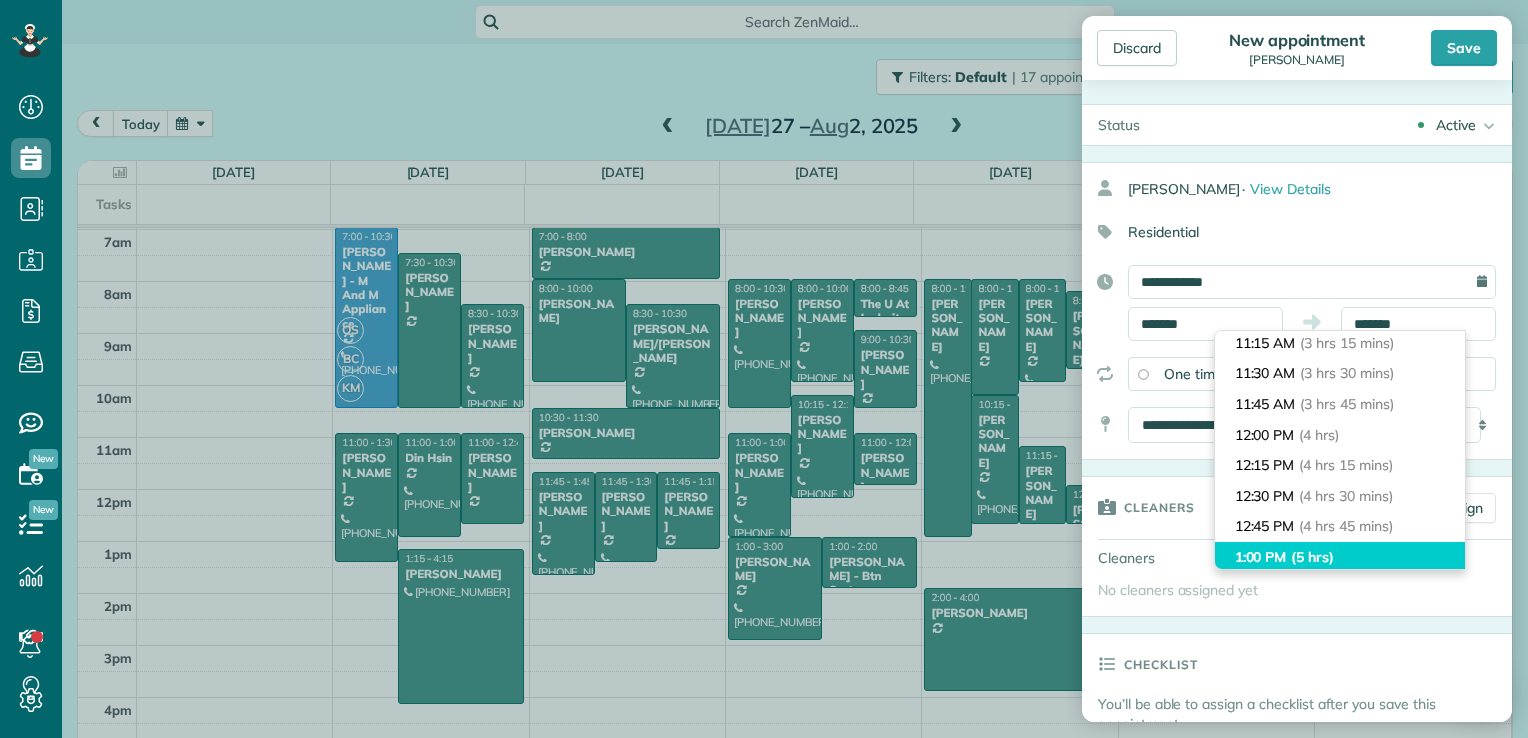 type on "*******" 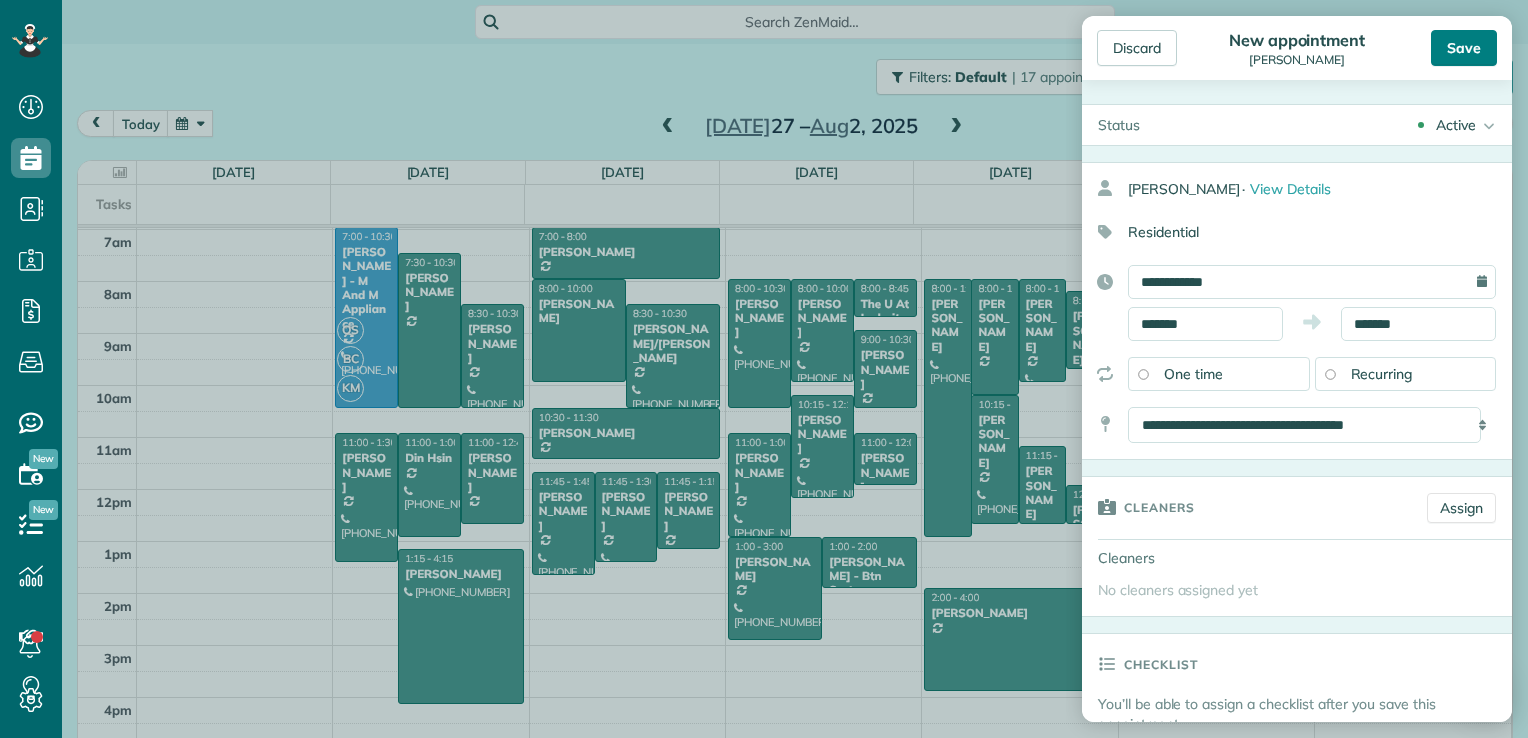 click on "Save" at bounding box center (1464, 48) 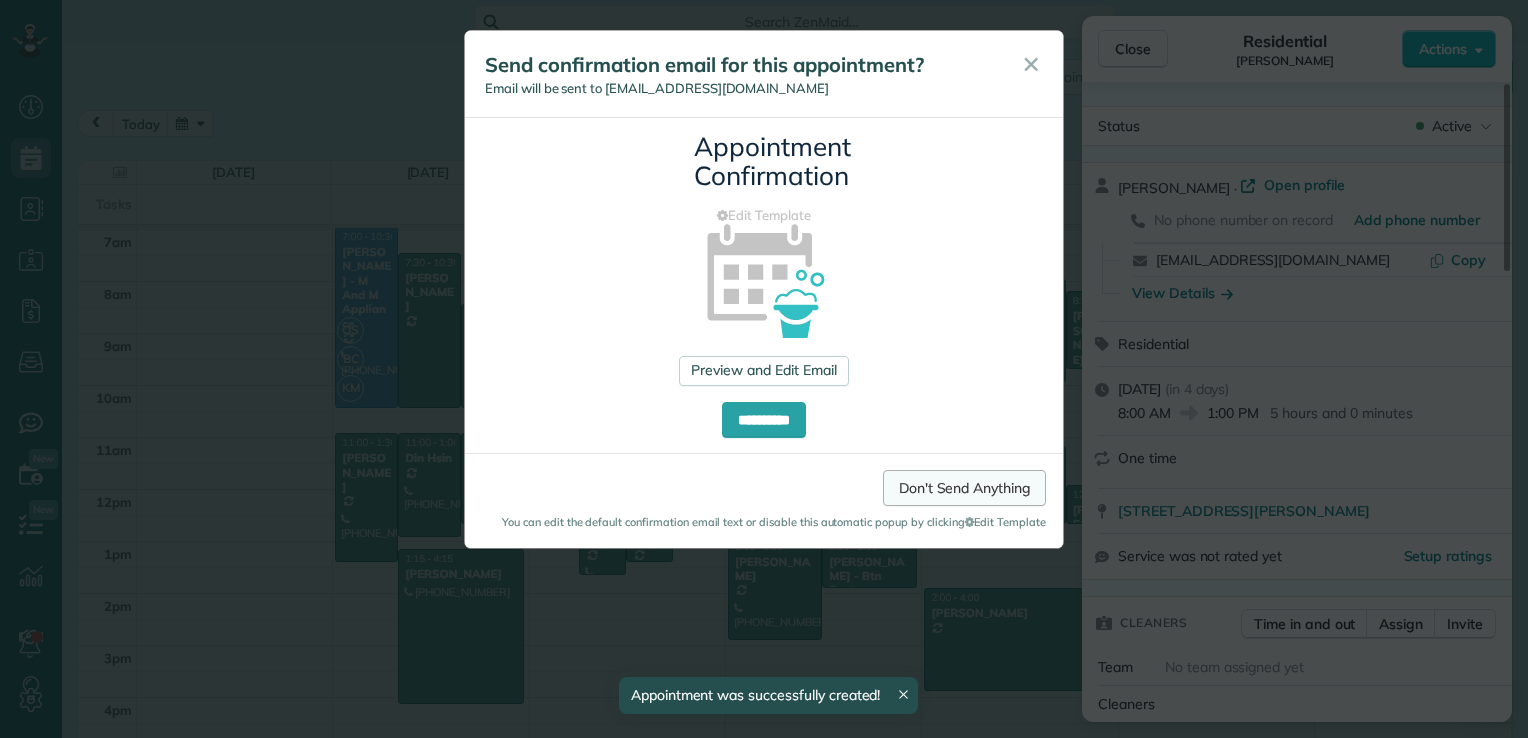 click on "Don't Send Anything" at bounding box center (964, 488) 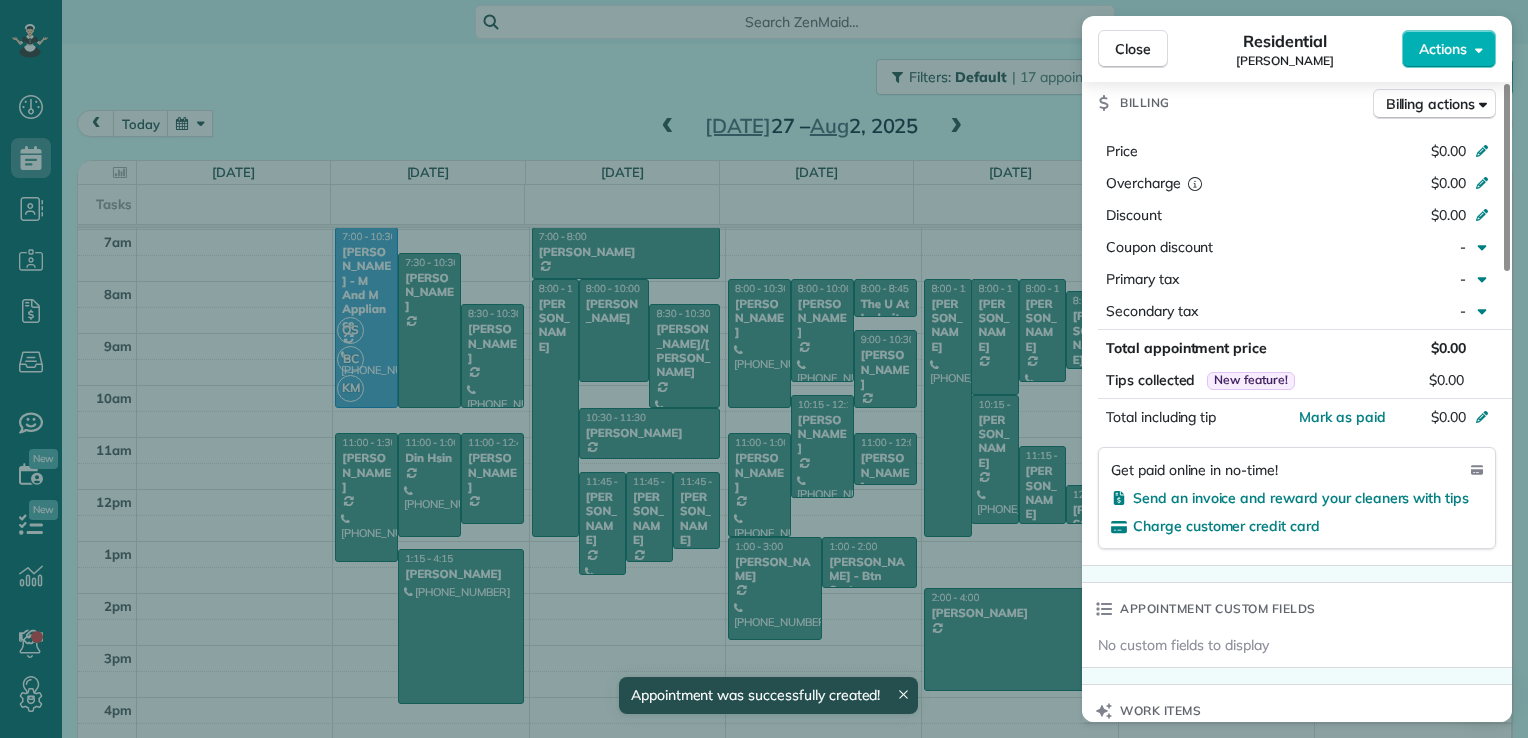 scroll, scrollTop: 1300, scrollLeft: 0, axis: vertical 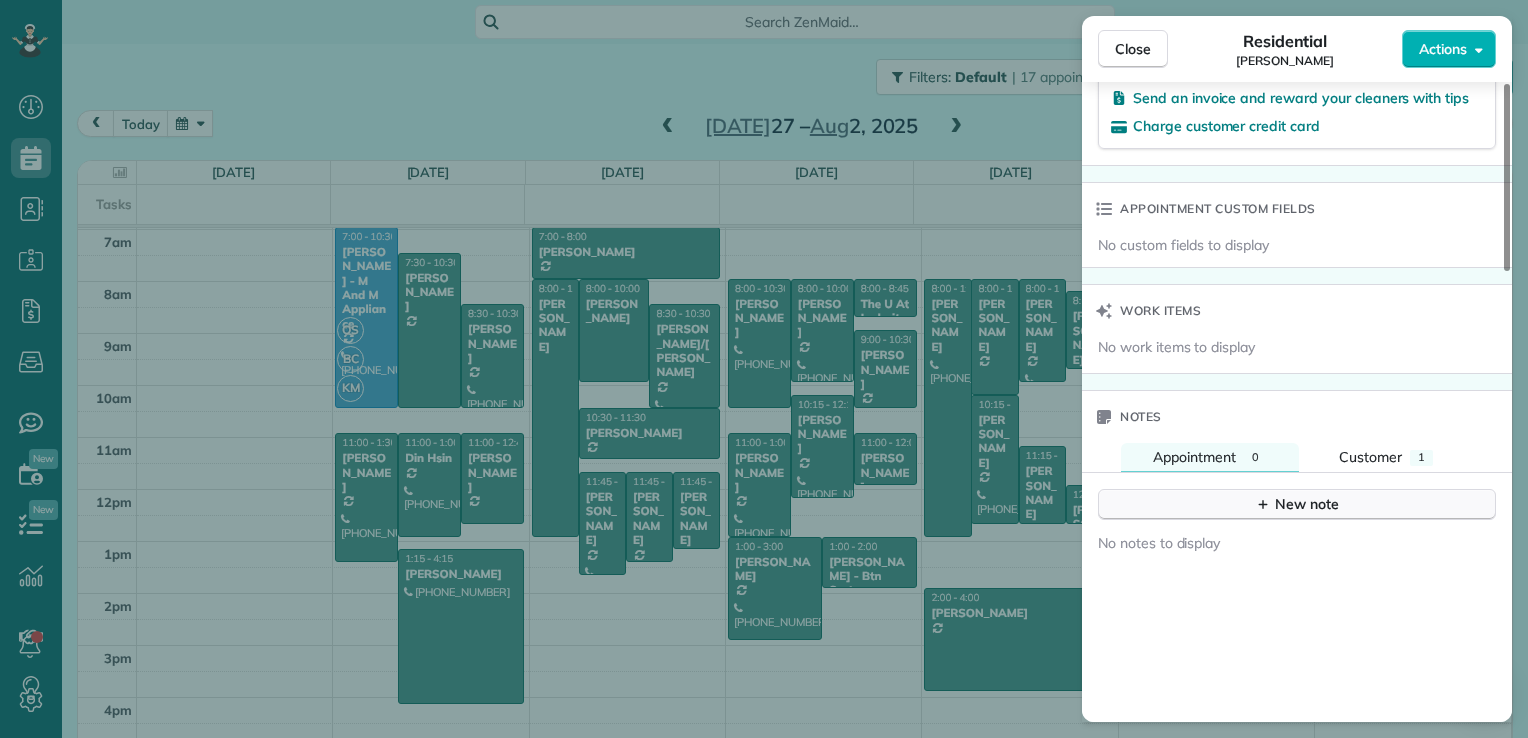 click on "New note" at bounding box center (1297, 504) 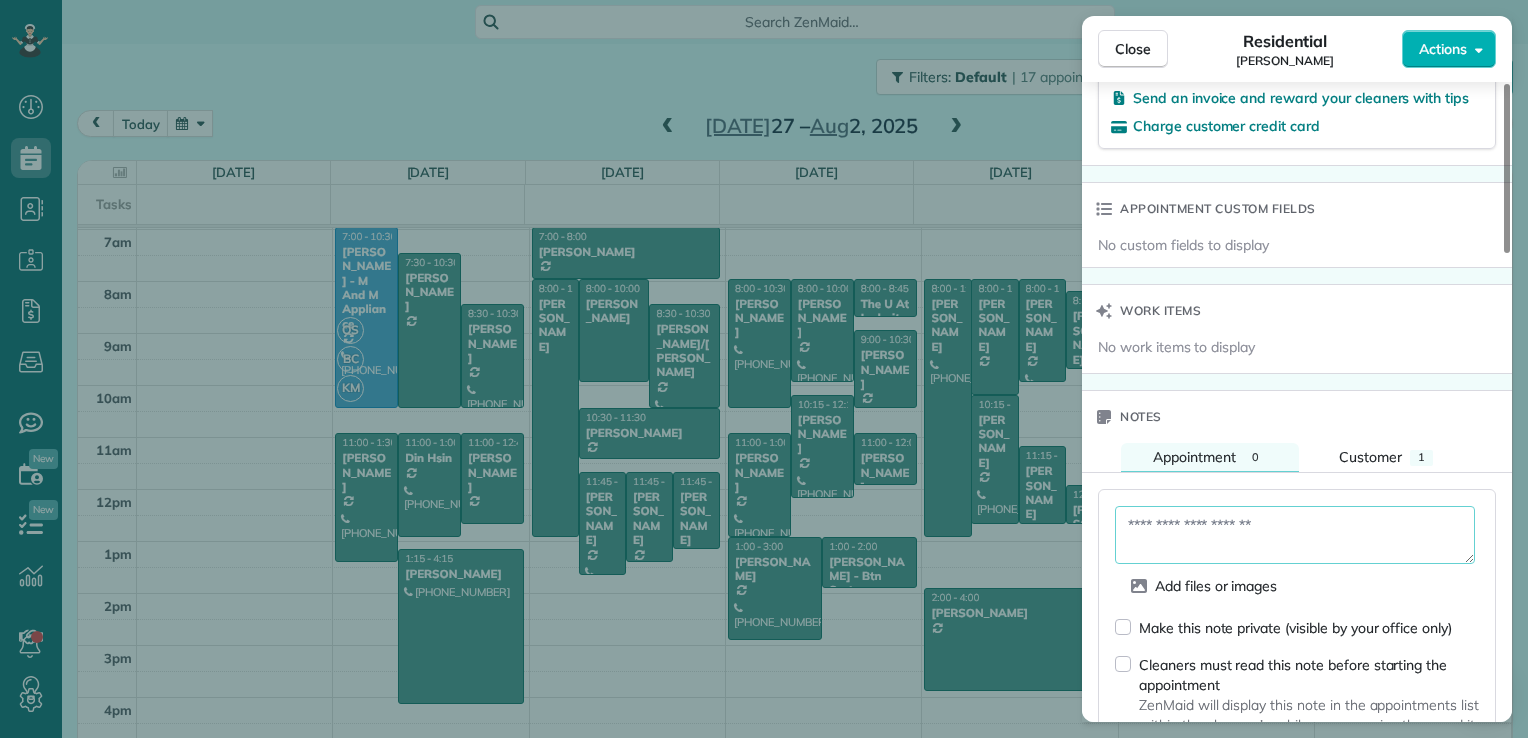 click at bounding box center [1295, 535] 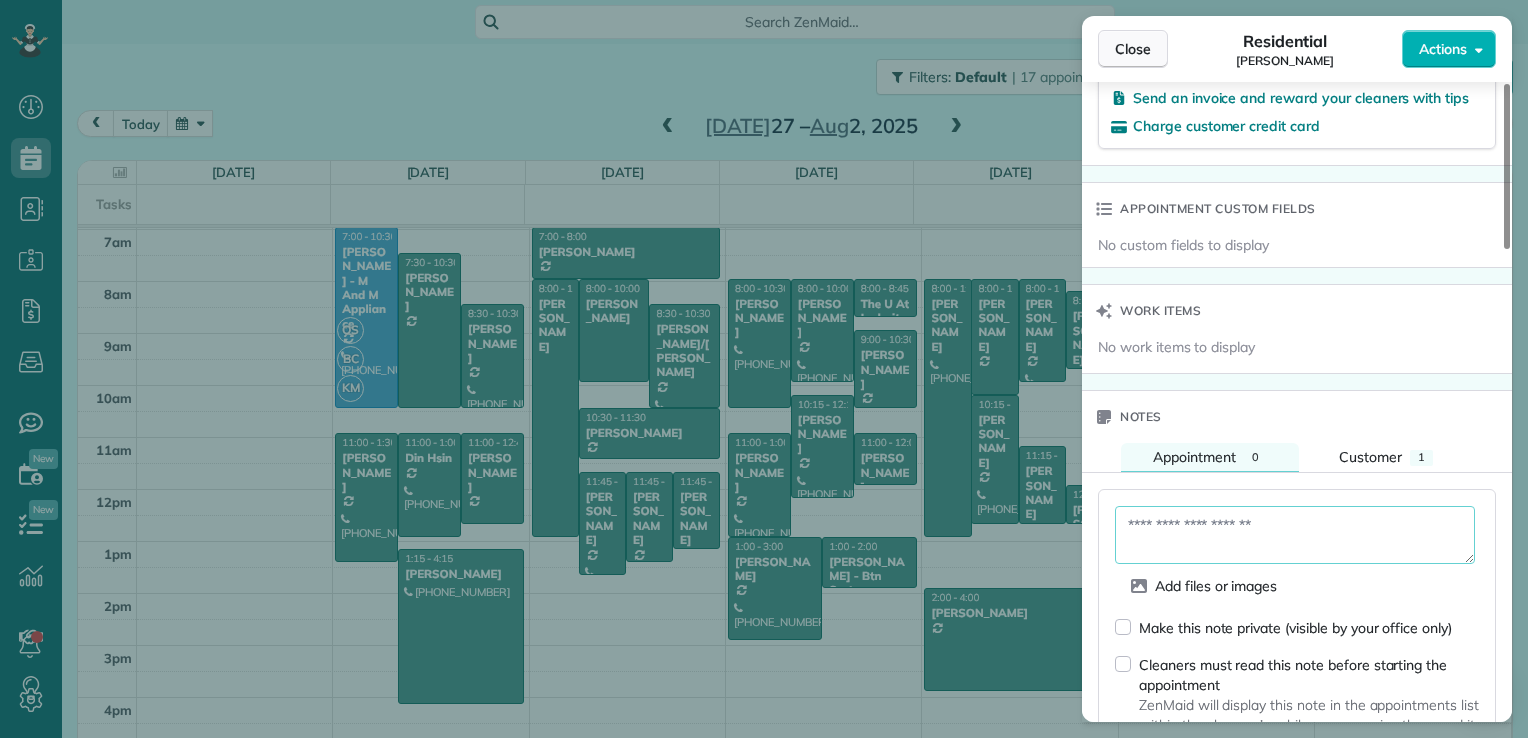 drag, startPoint x: 1139, startPoint y: 46, endPoint x: 1090, endPoint y: 45, distance: 49.010204 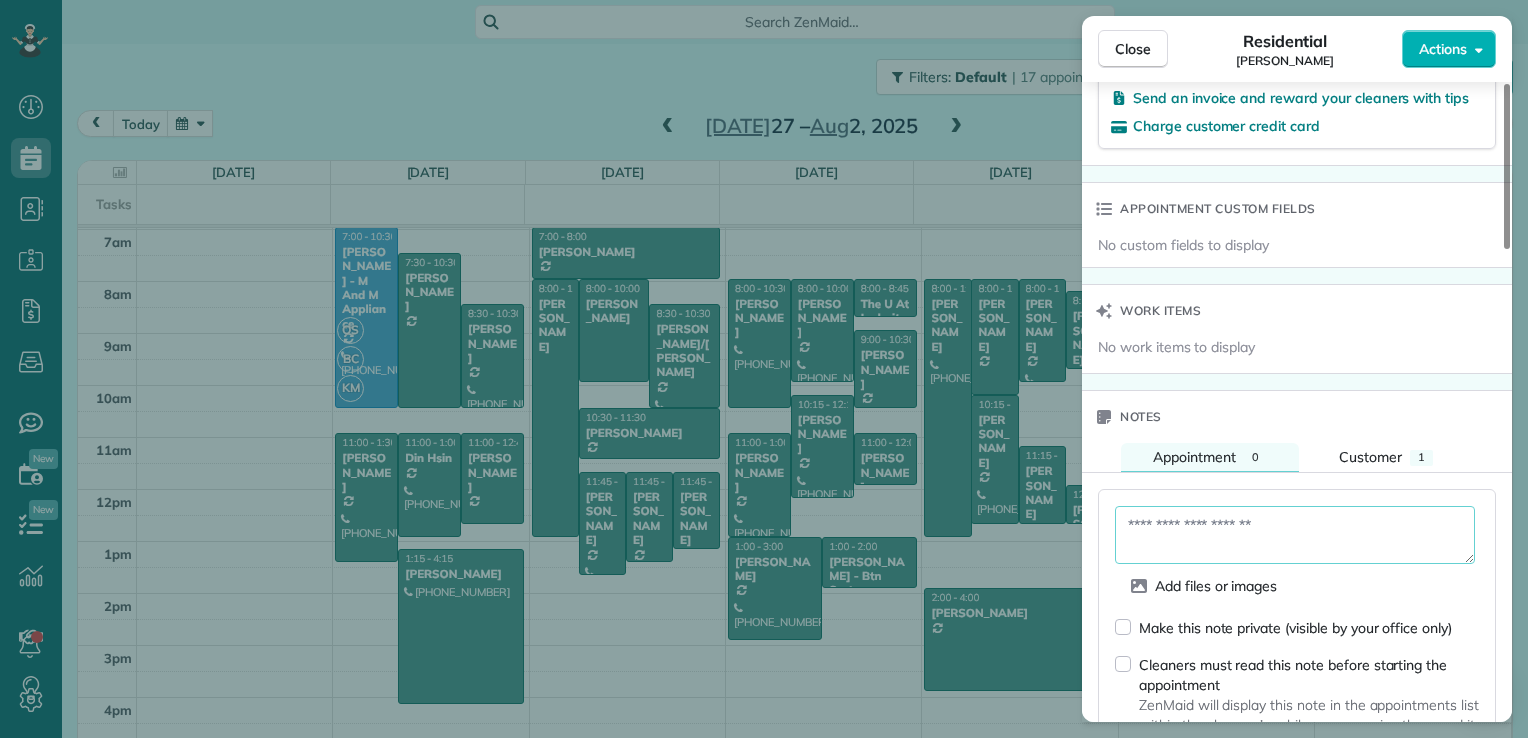 click on "Close" at bounding box center [1133, 49] 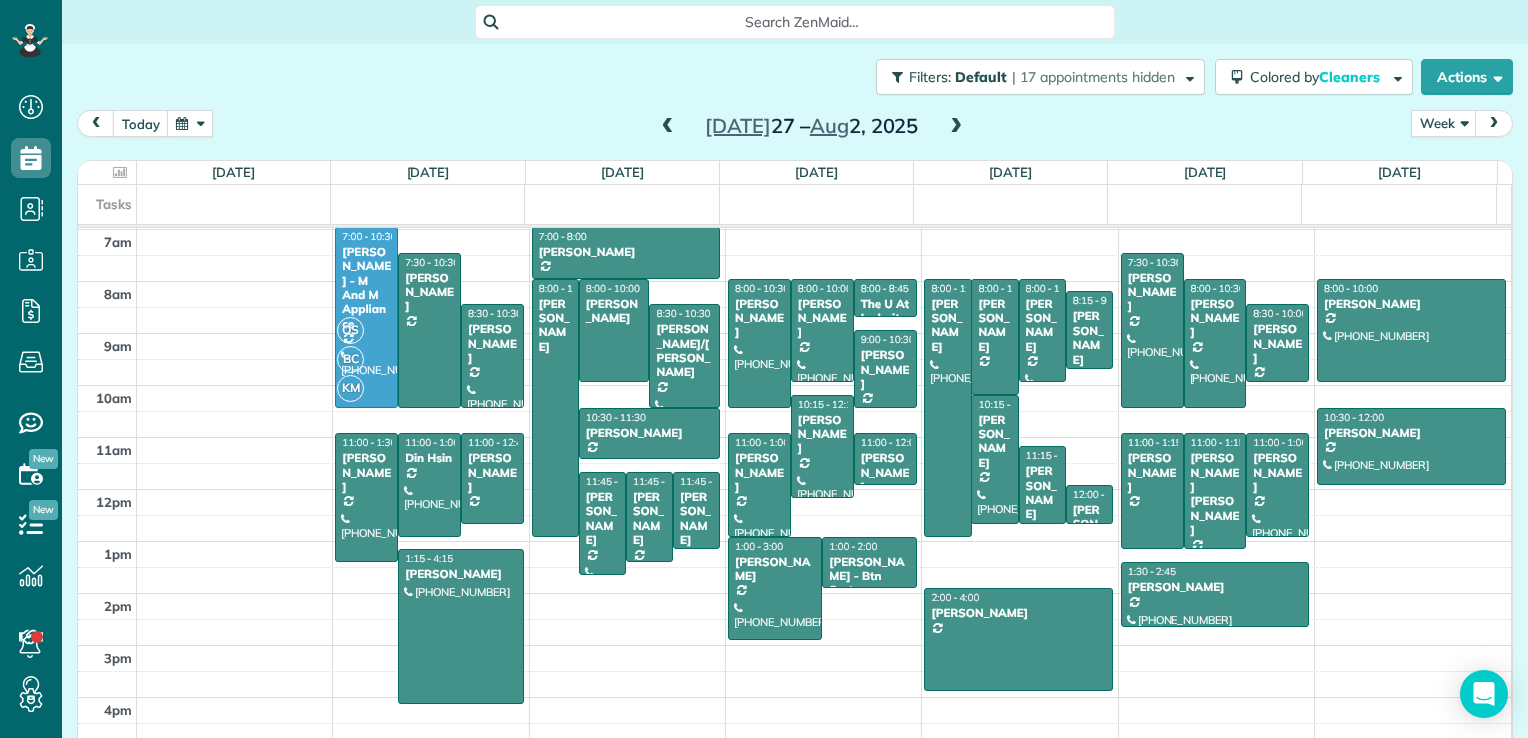click on "Jul  27 –  Aug  2, 2025" at bounding box center [812, 126] 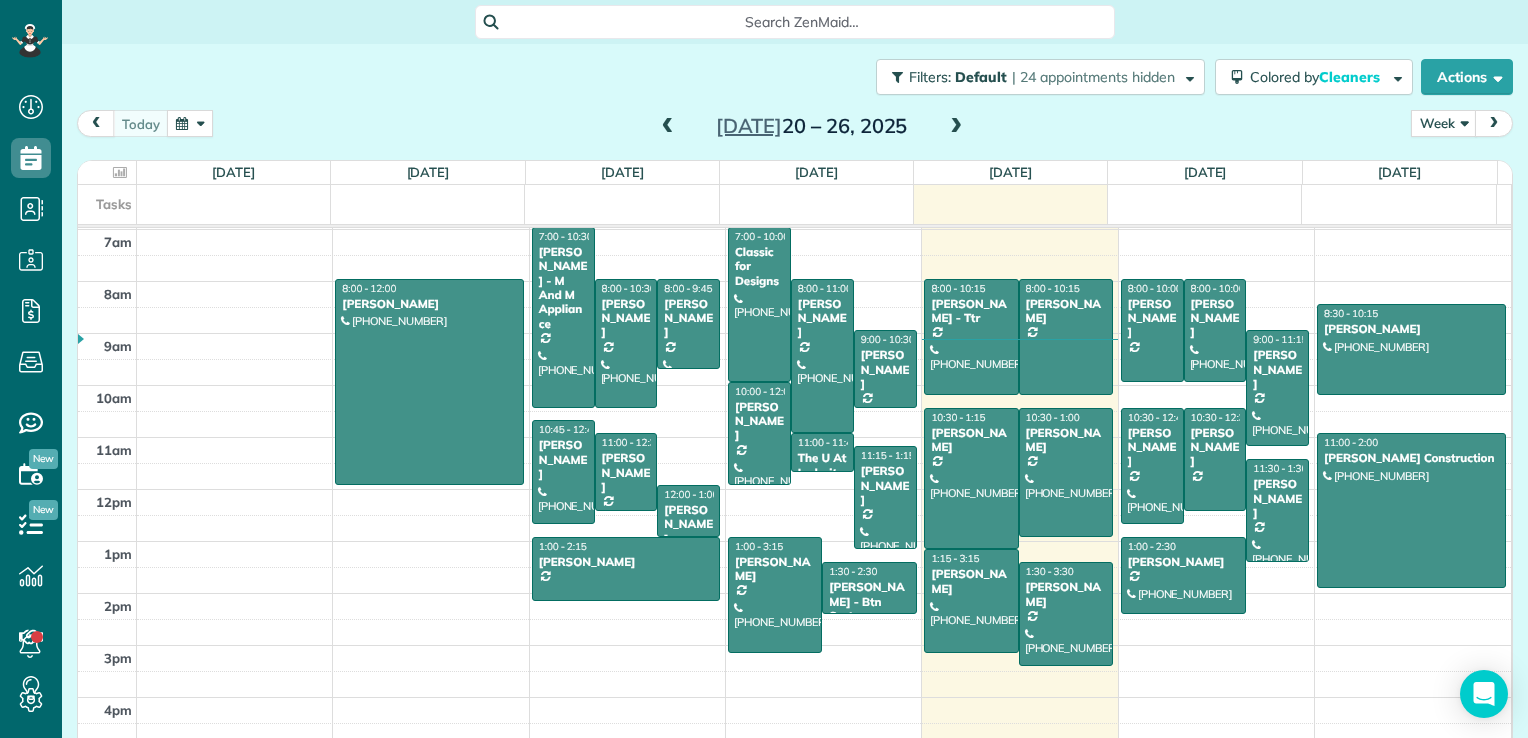 click at bounding box center (956, 127) 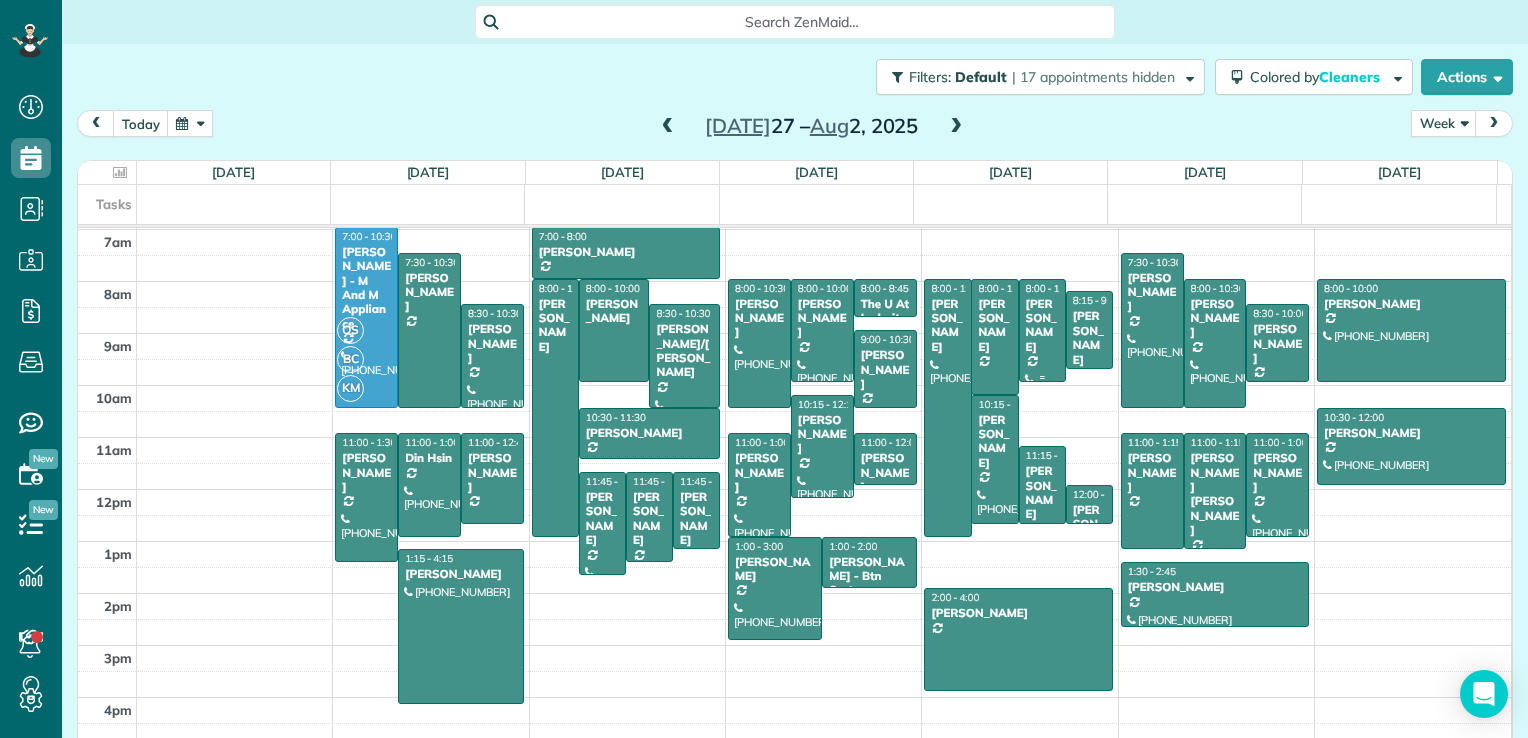 click on "Andrea Ridgway" at bounding box center (1042, 326) 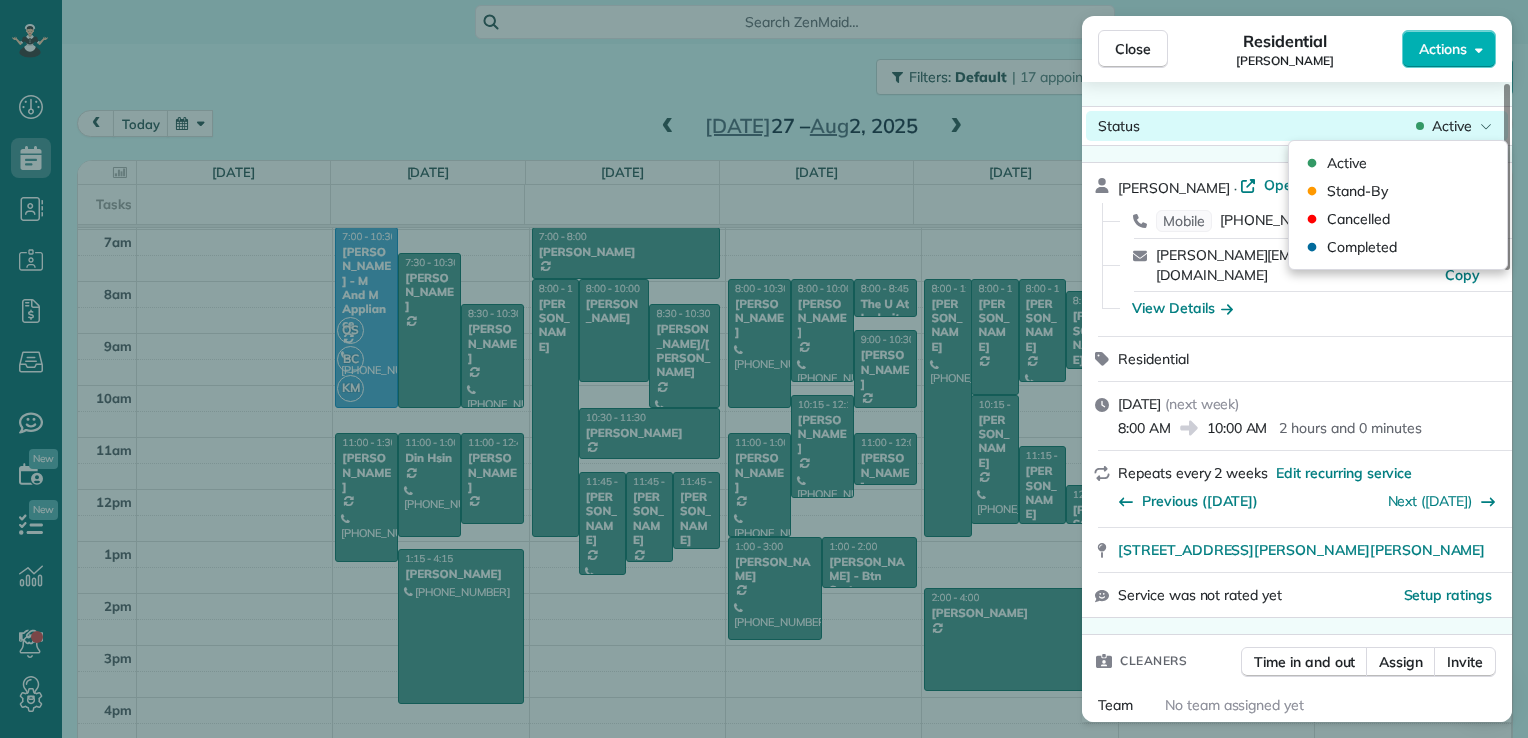 click on "Active" at bounding box center [1452, 126] 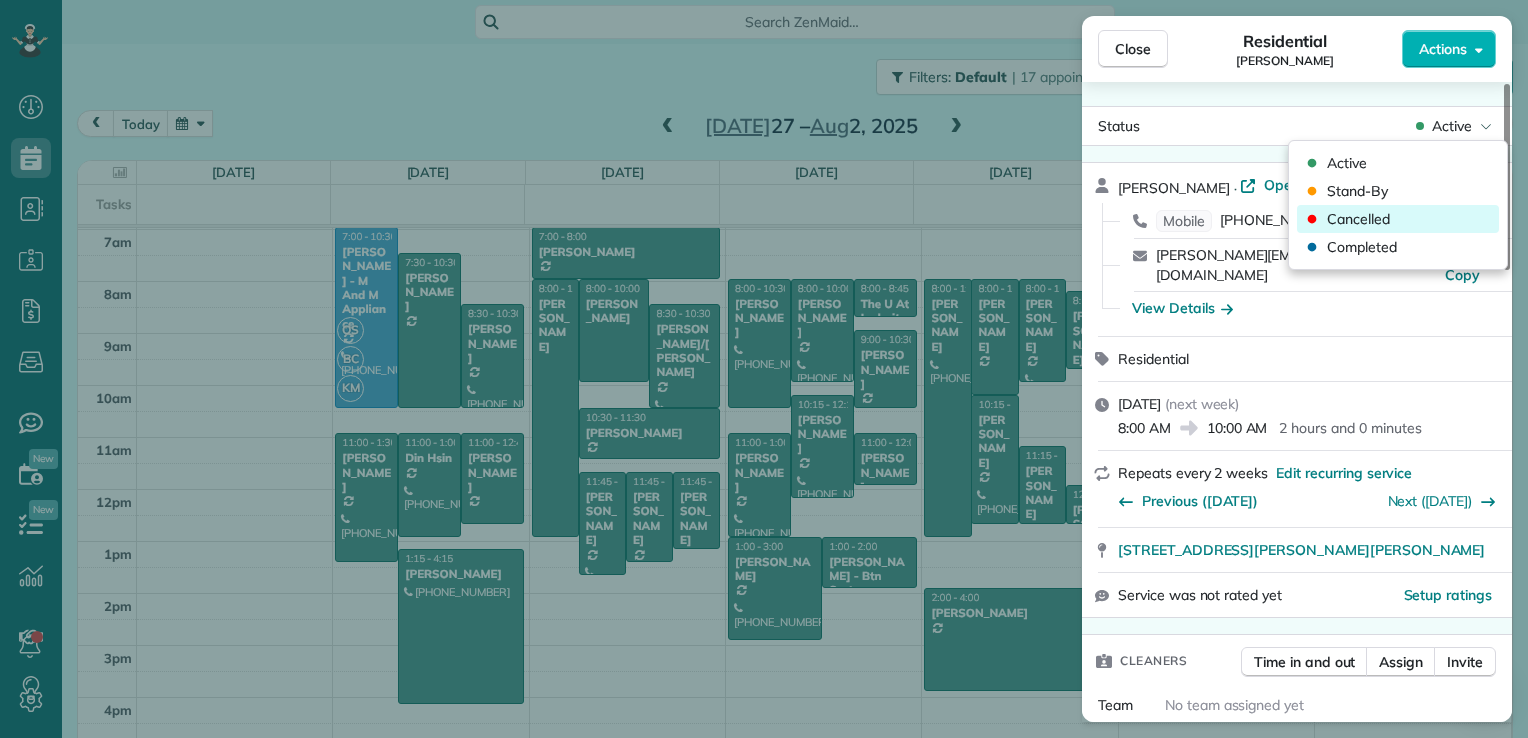 click on "Cancelled" at bounding box center (1398, 219) 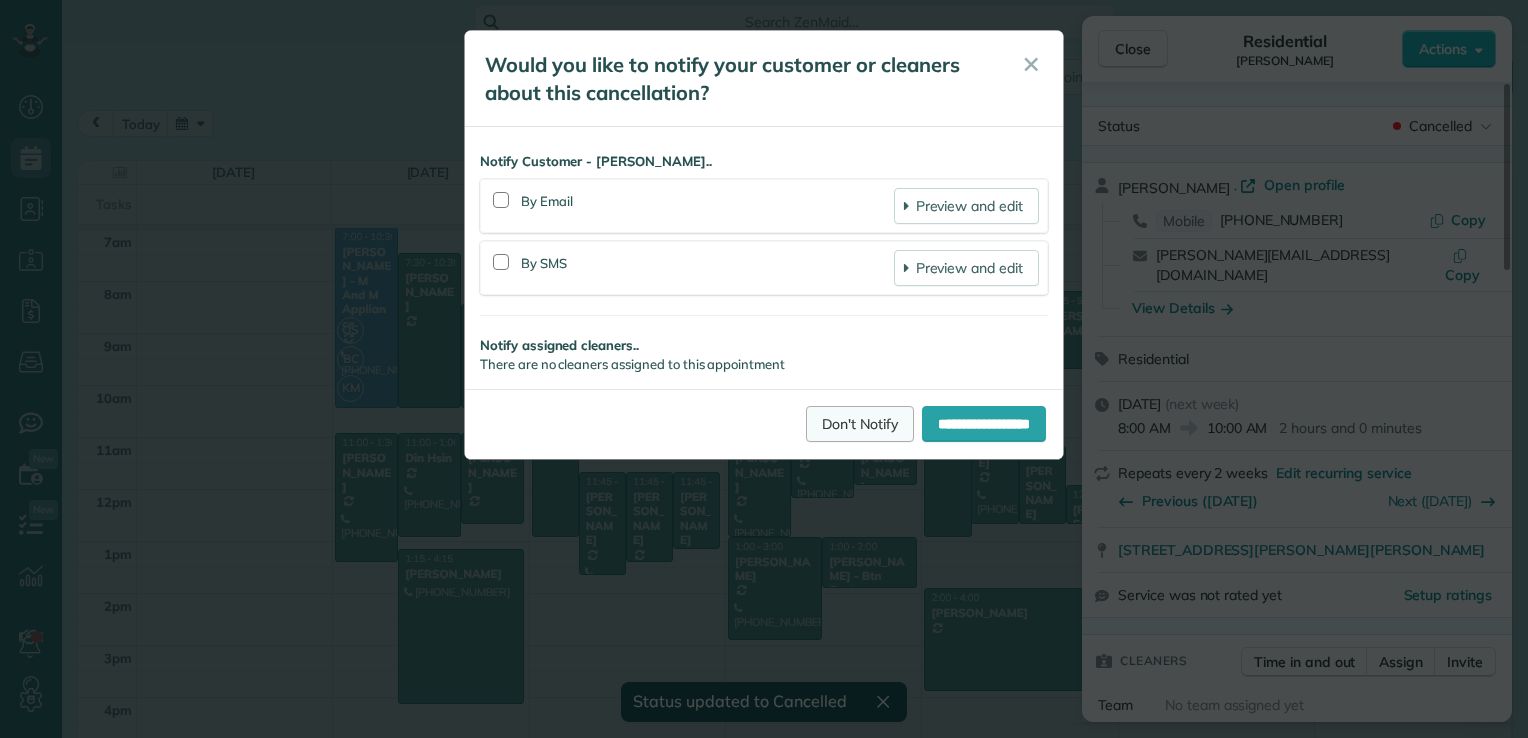 click on "Don't Notify" at bounding box center (860, 424) 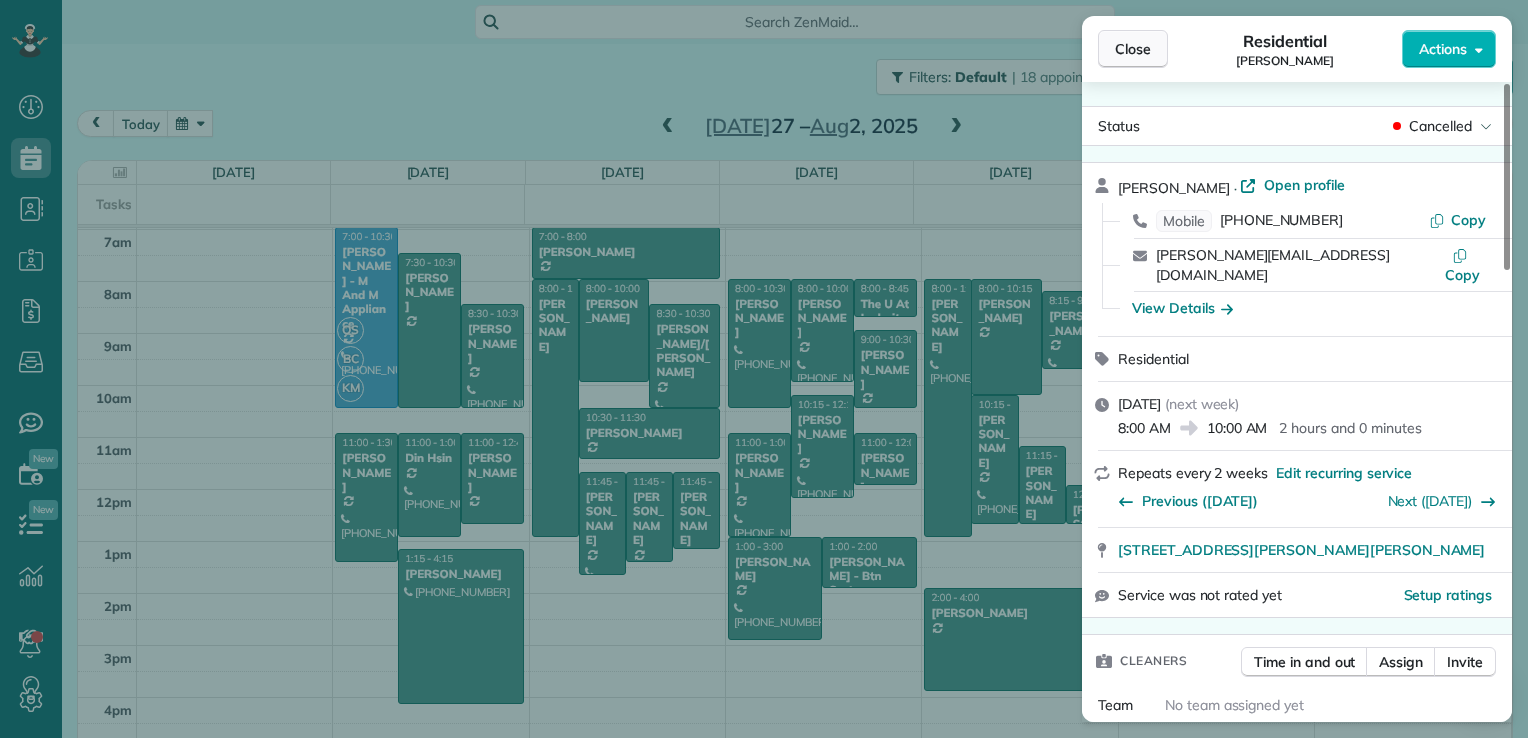 click on "Close" at bounding box center [1133, 49] 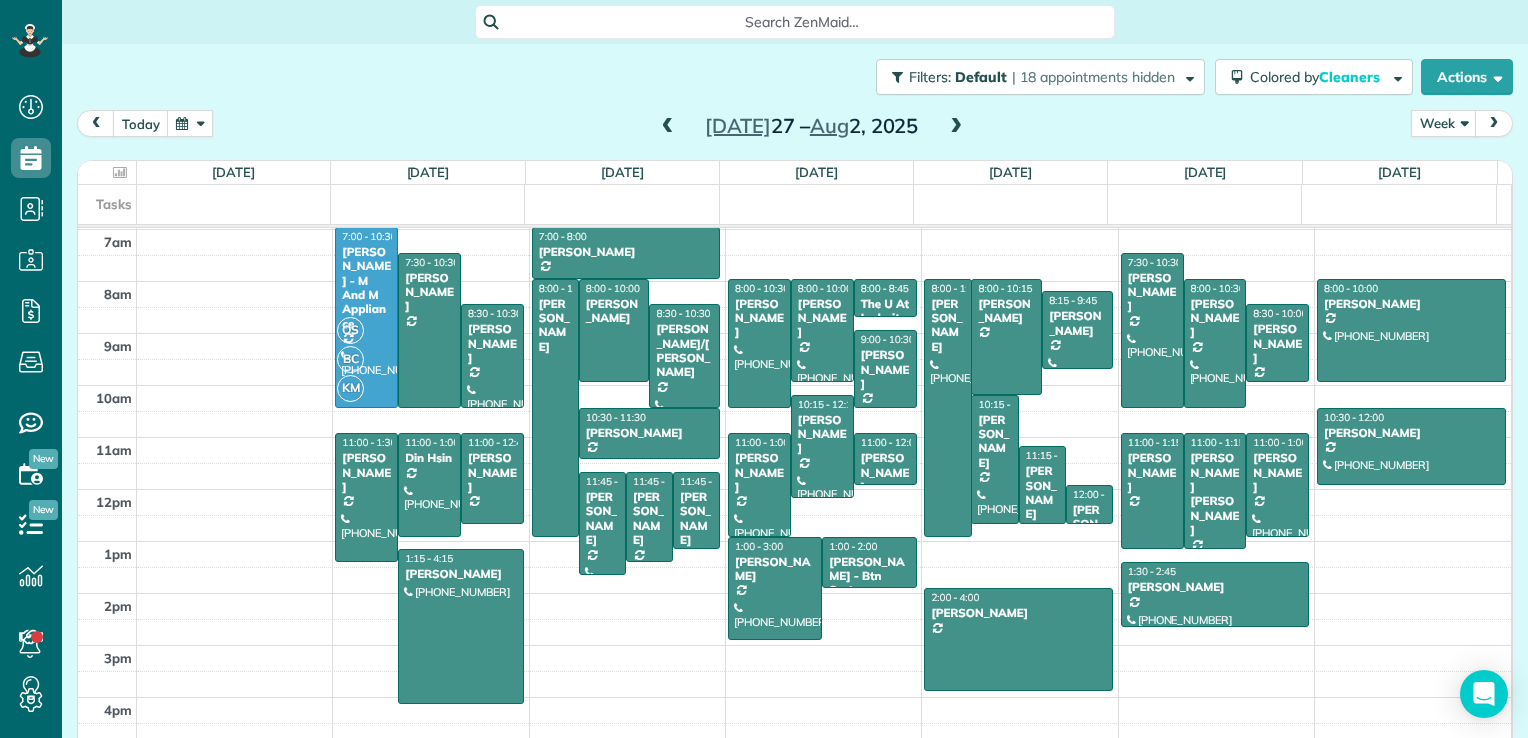 click at bounding box center [956, 127] 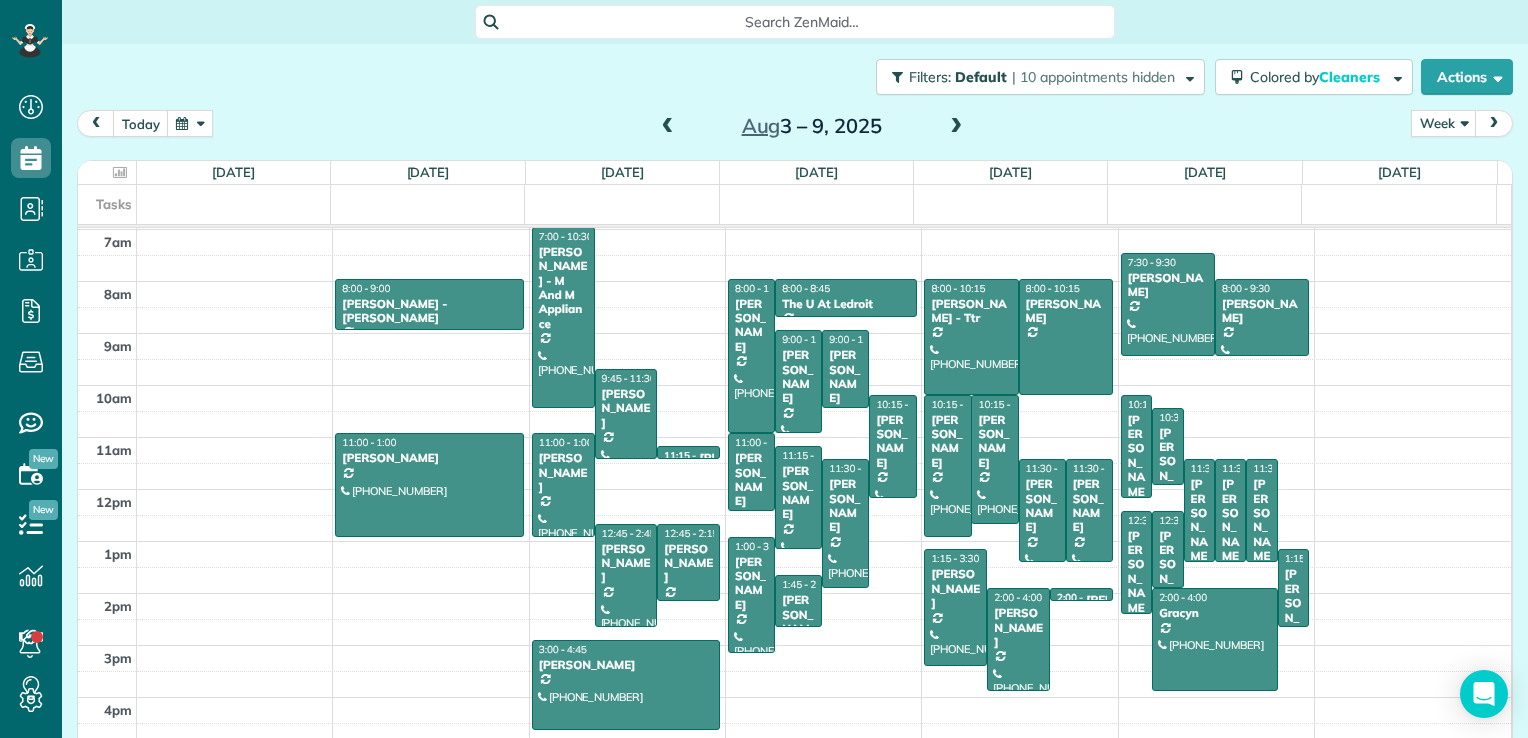 click at bounding box center [956, 127] 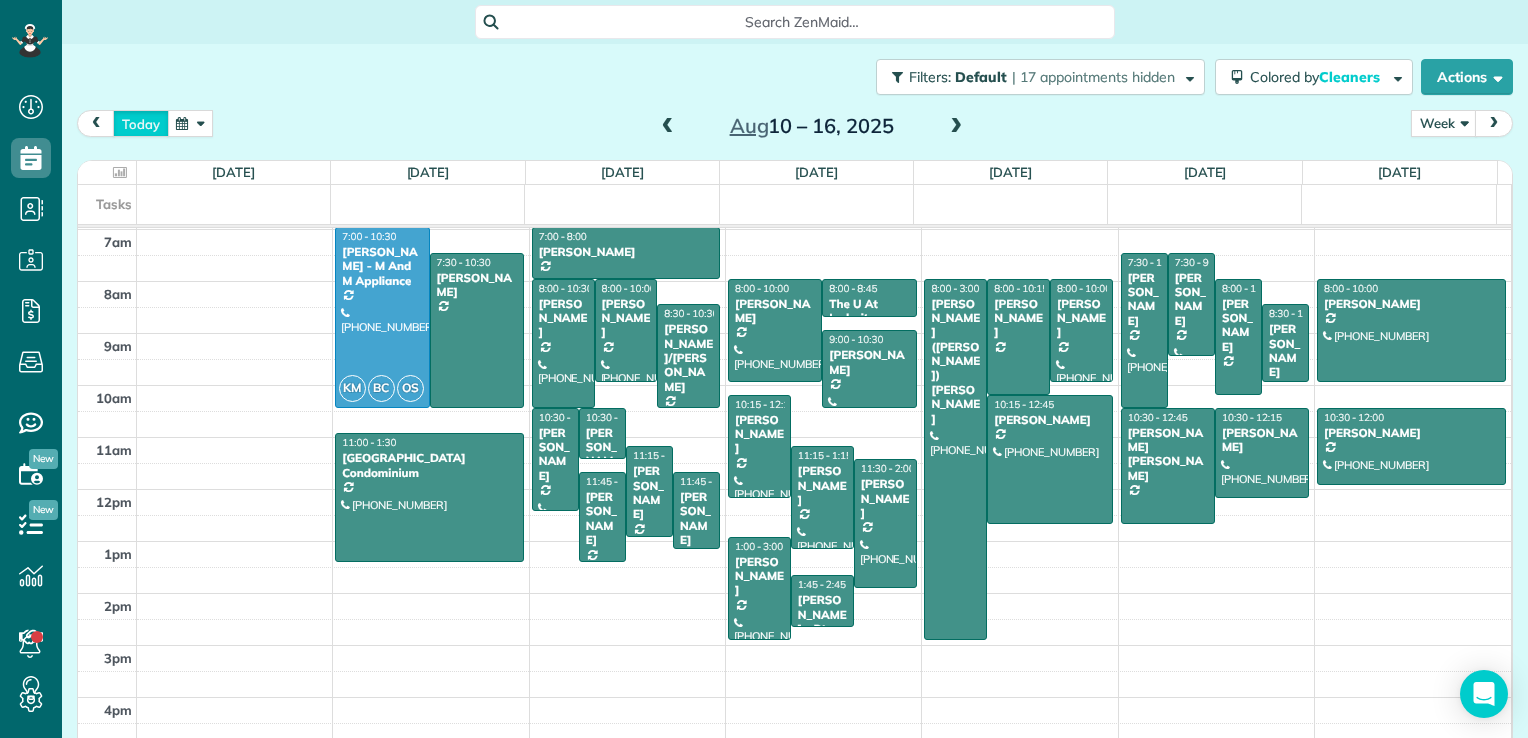 click on "today" at bounding box center (141, 123) 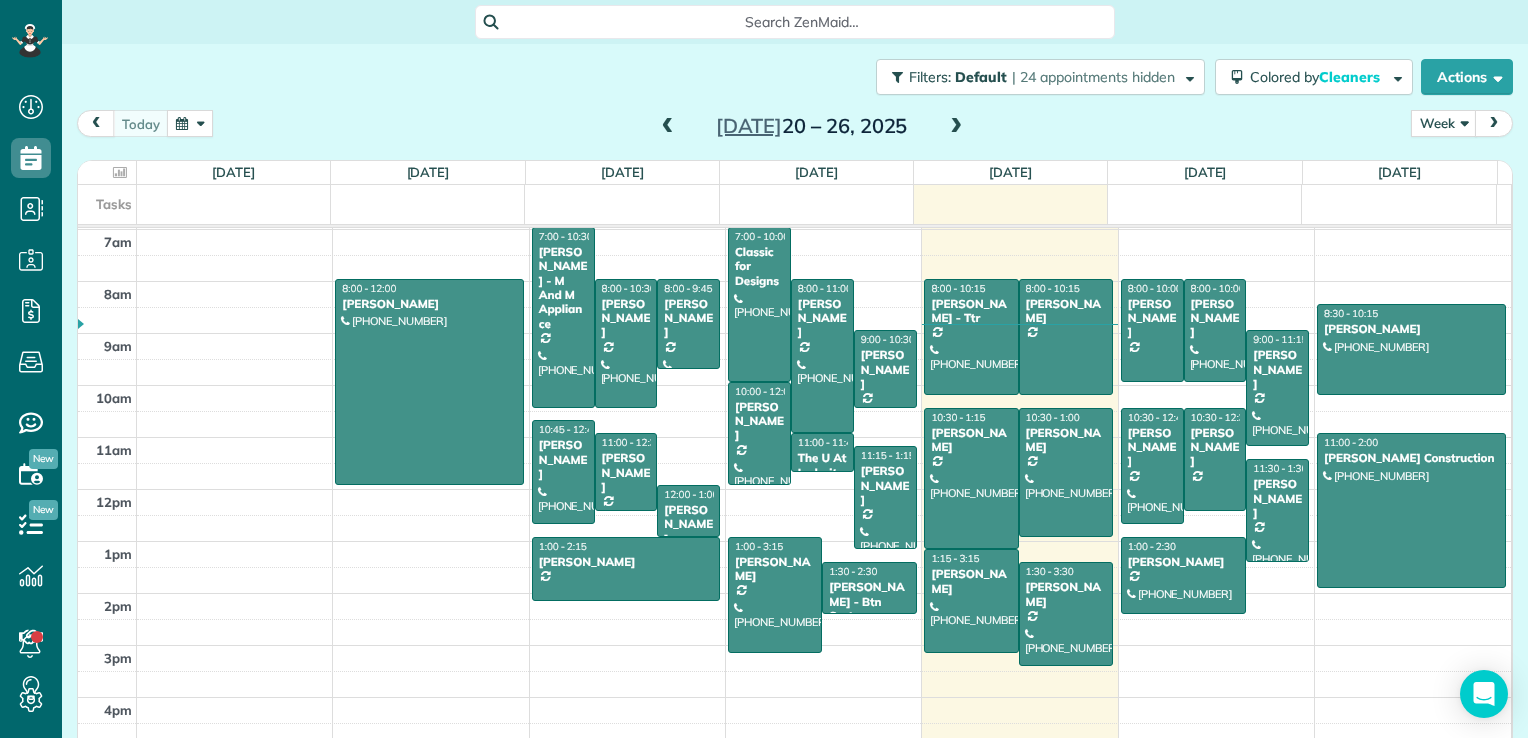 click at bounding box center [956, 127] 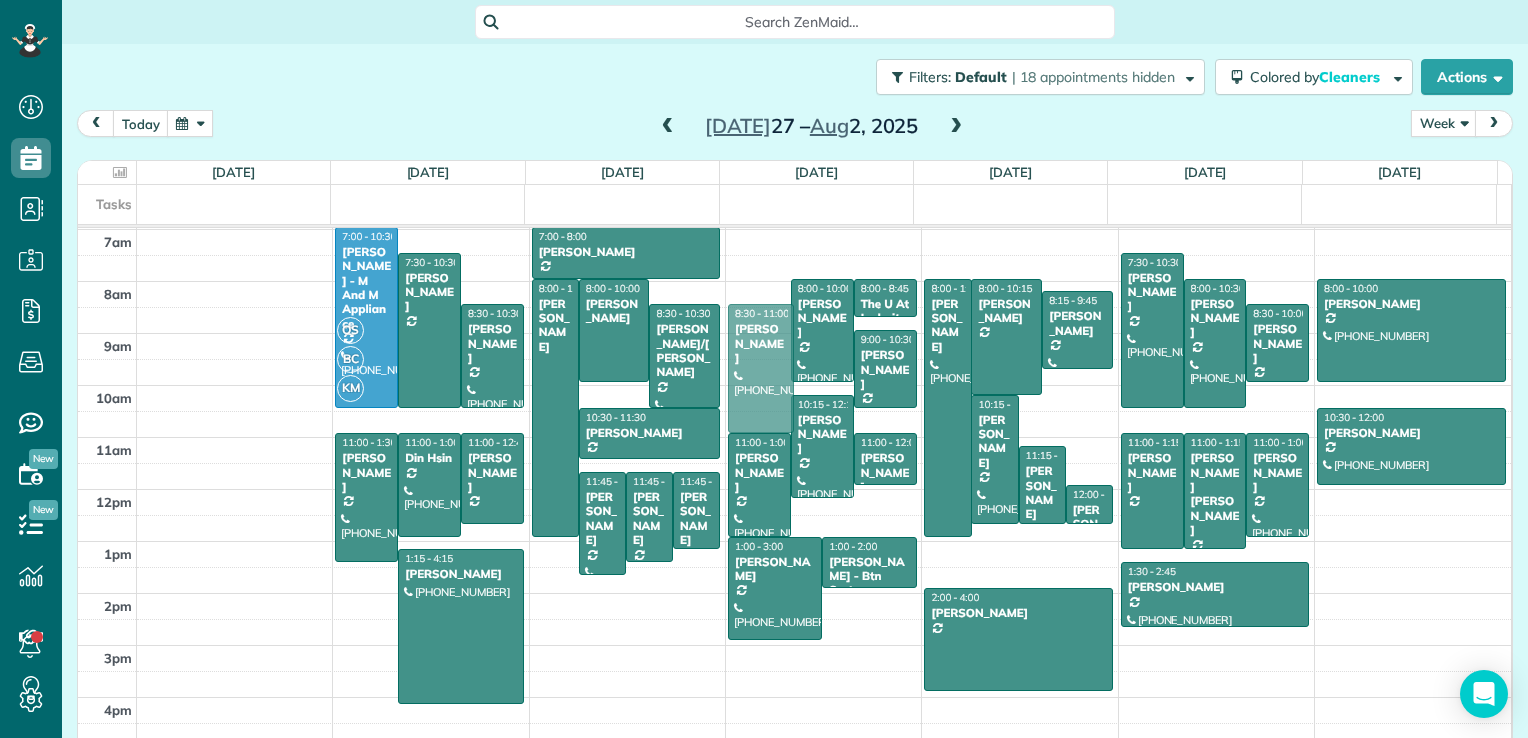 drag, startPoint x: 759, startPoint y: 305, endPoint x: 755, endPoint y: 330, distance: 25.317978 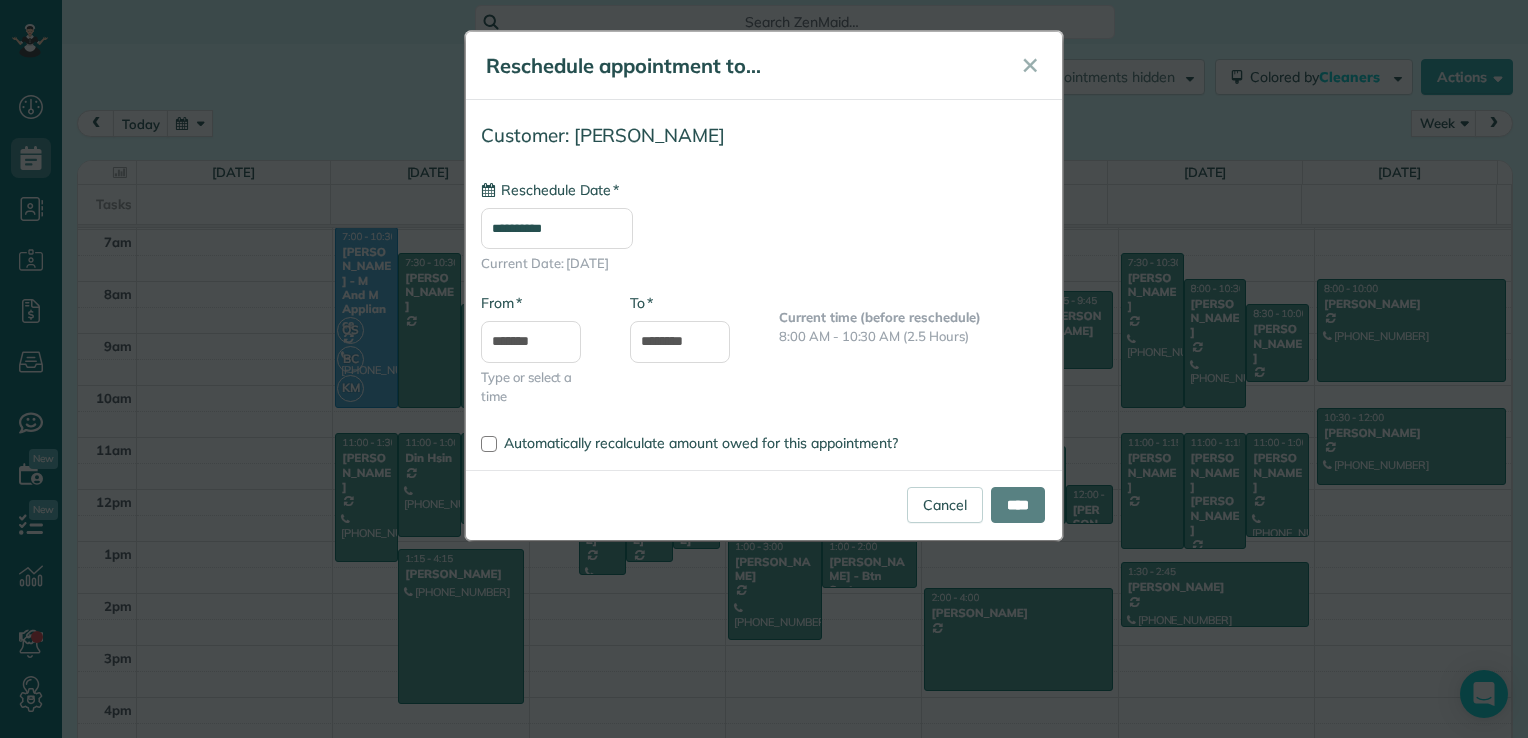 type on "**********" 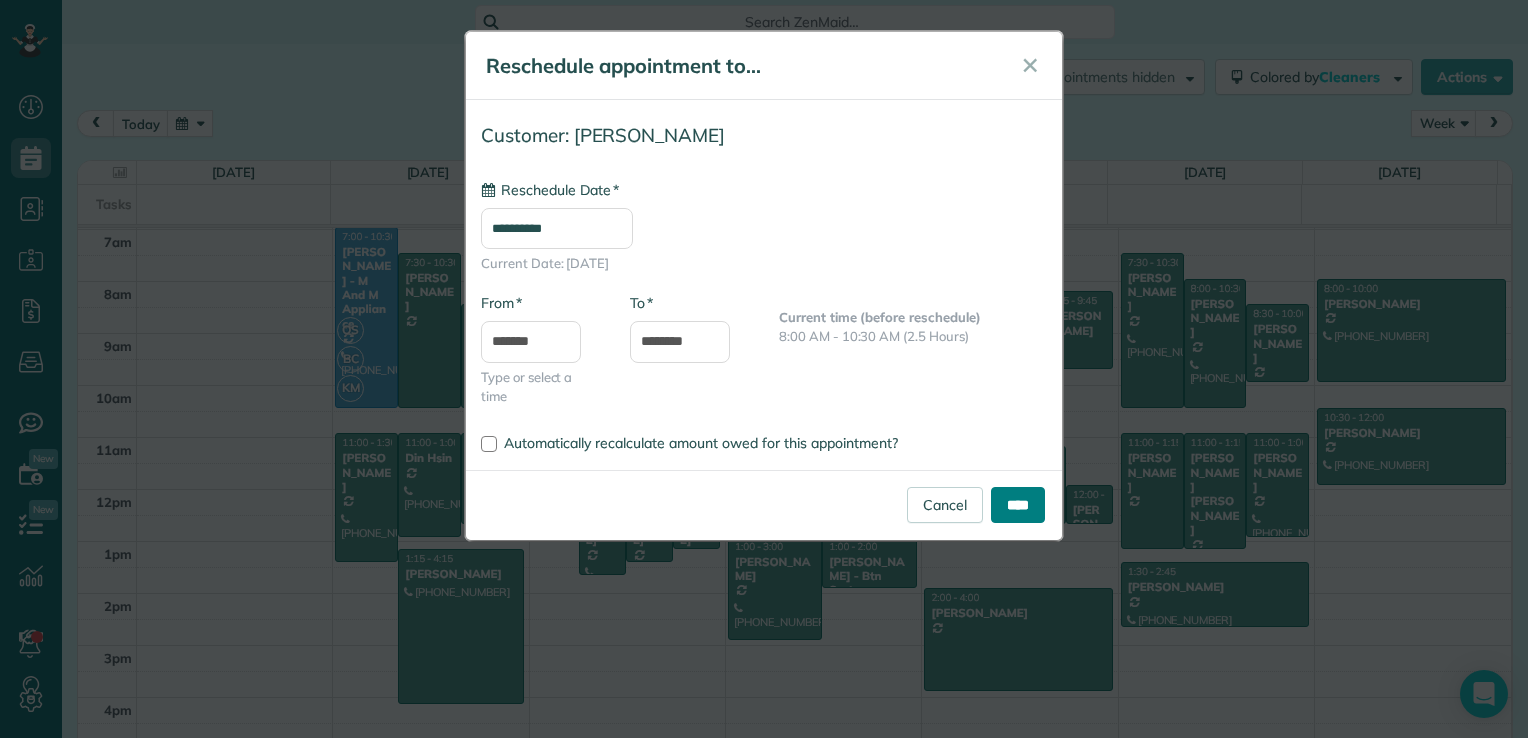 click on "****" at bounding box center [1018, 505] 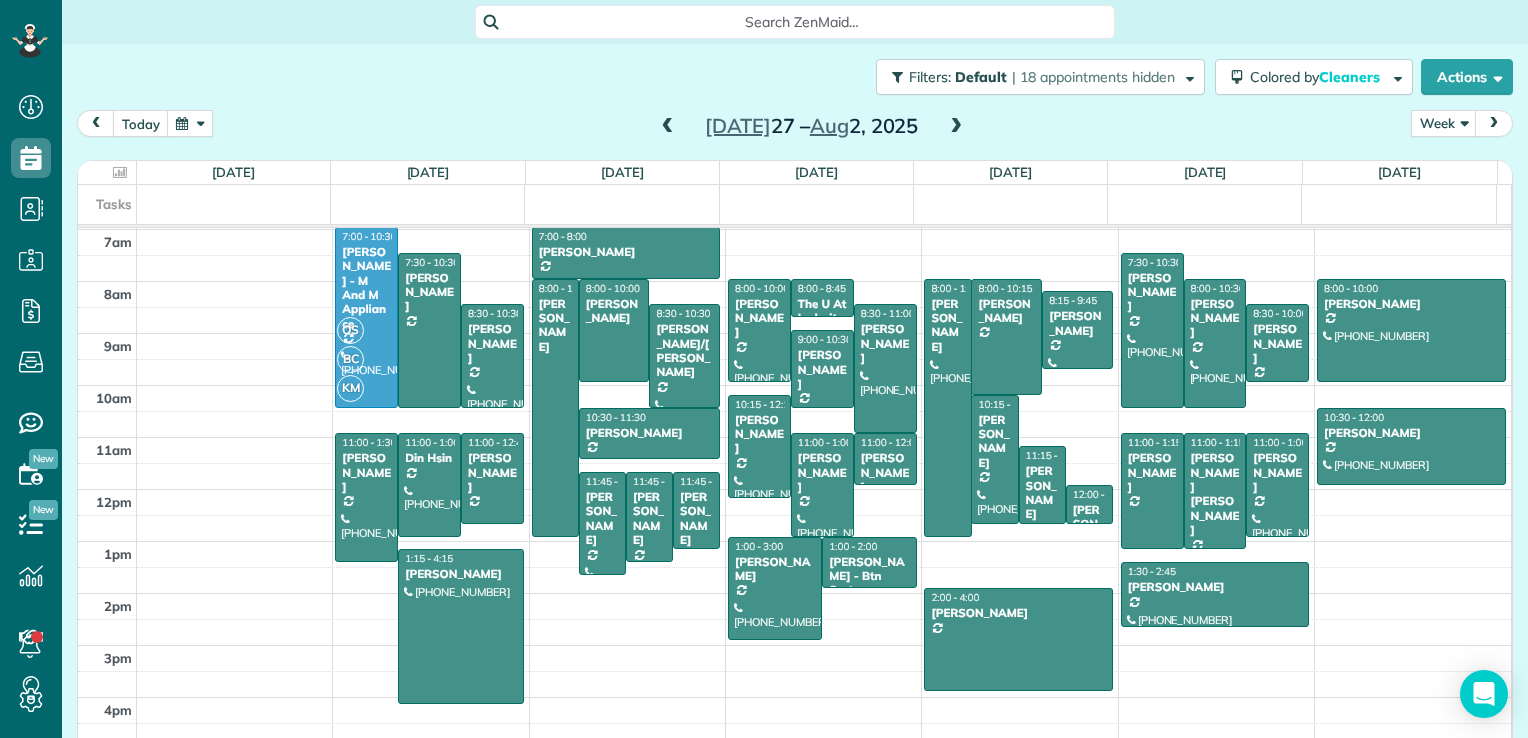click at bounding box center [668, 127] 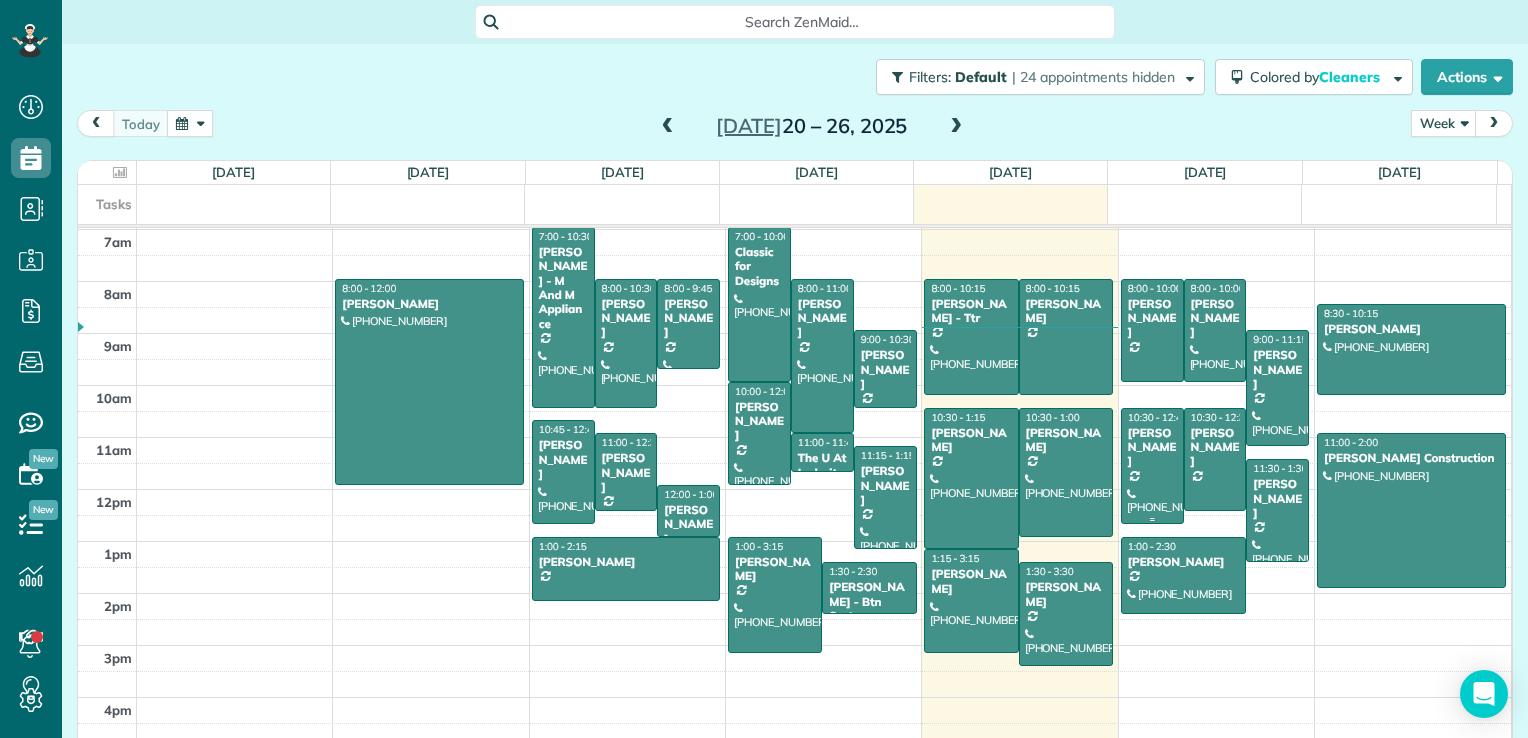 click on "[PERSON_NAME]" at bounding box center [1152, 447] 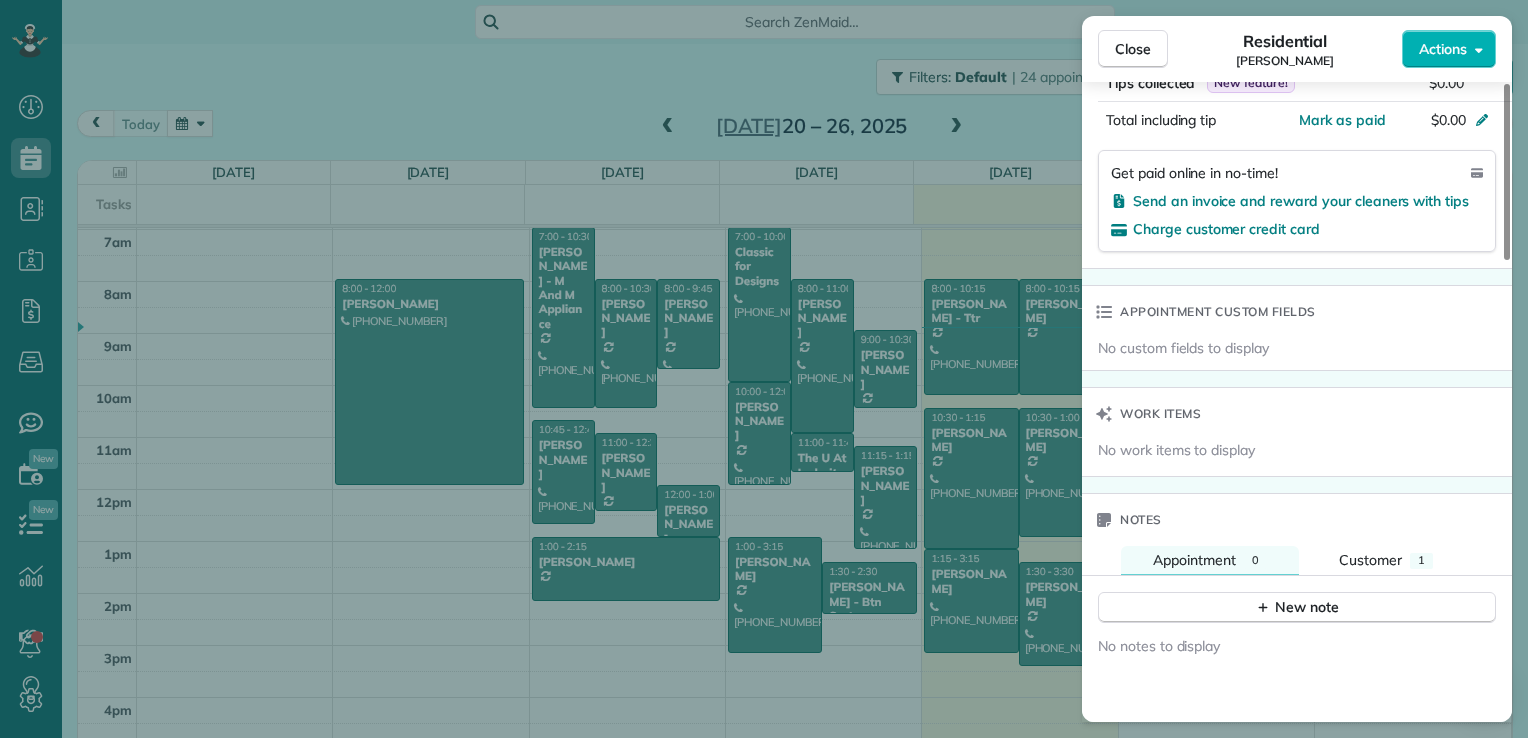 scroll, scrollTop: 1274, scrollLeft: 0, axis: vertical 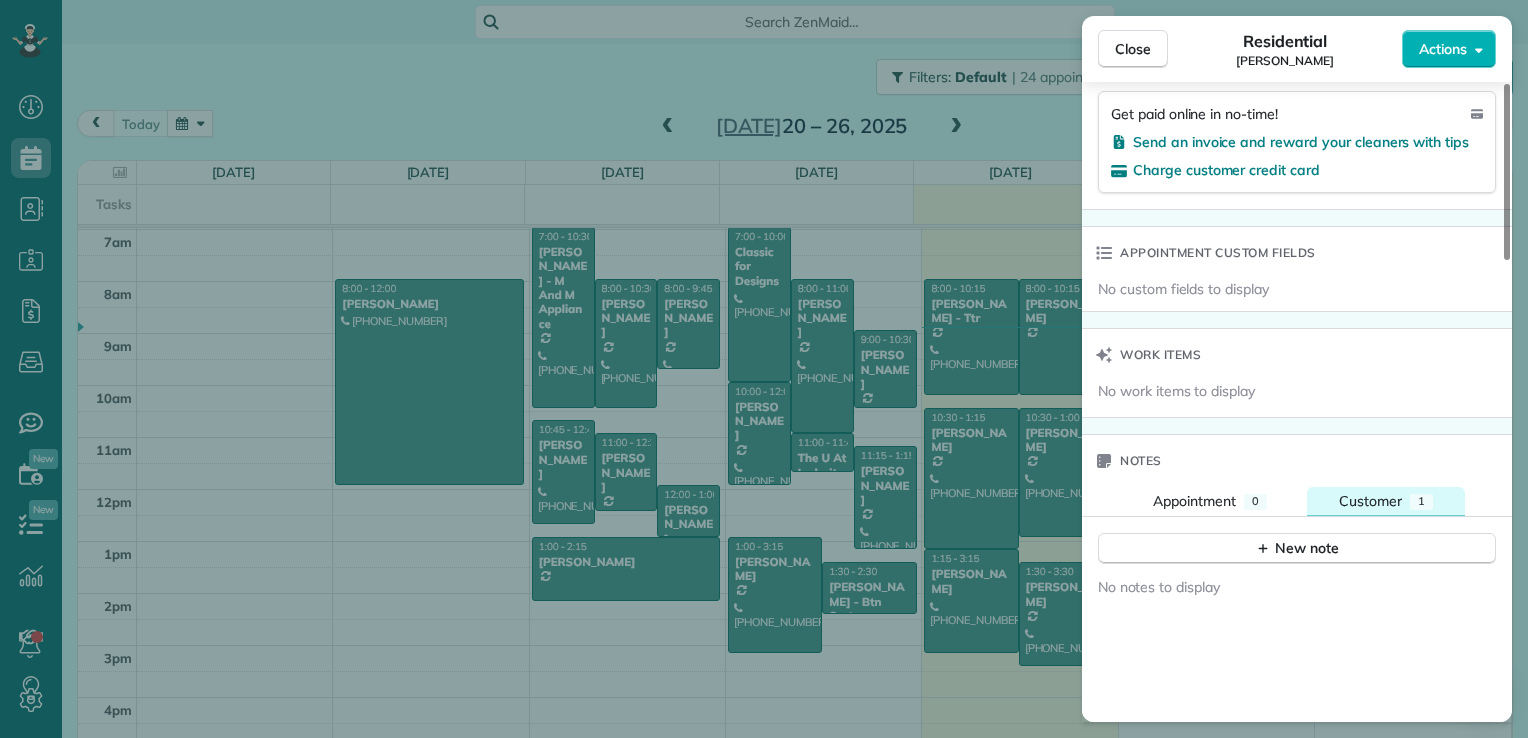 click on "Customer" at bounding box center [1370, 501] 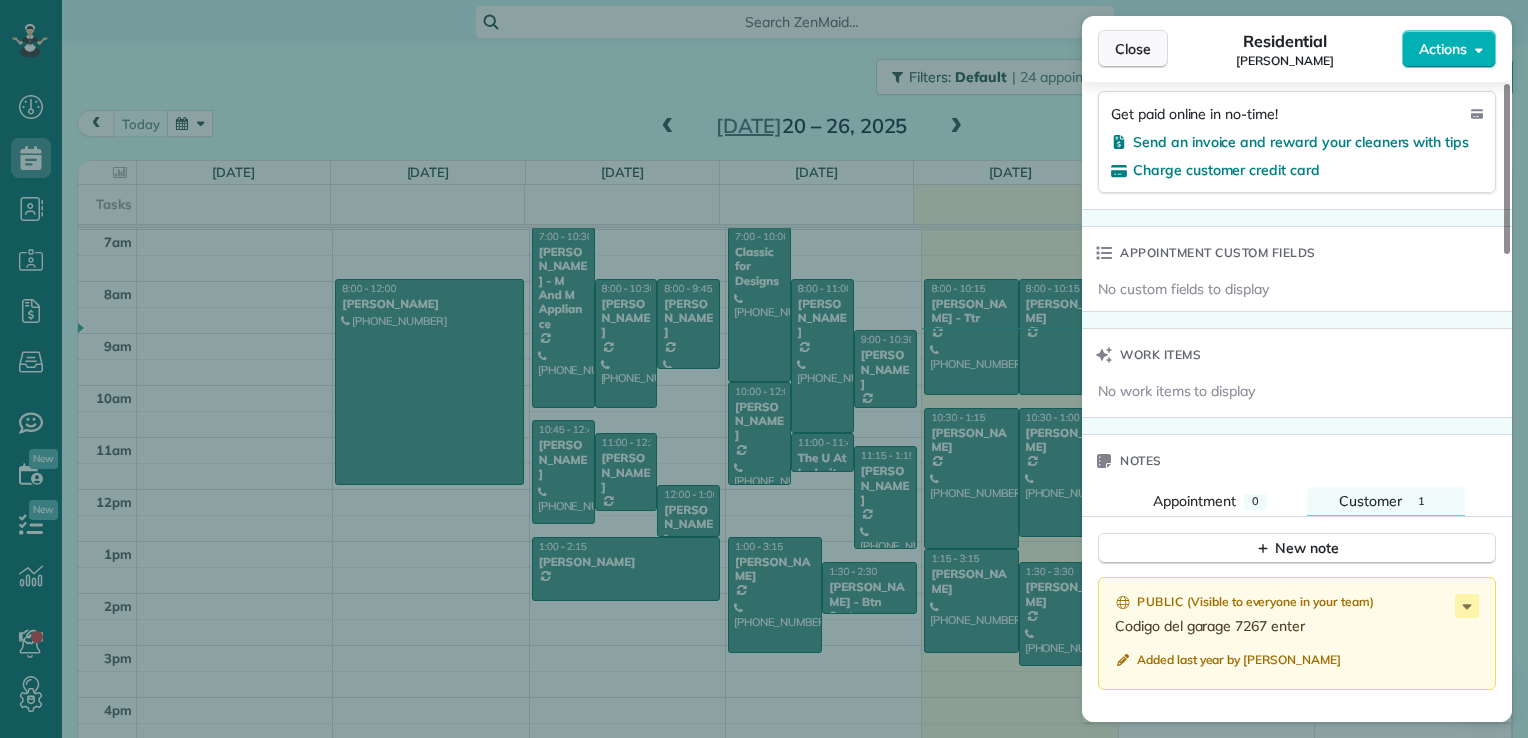 click on "Close" at bounding box center (1133, 49) 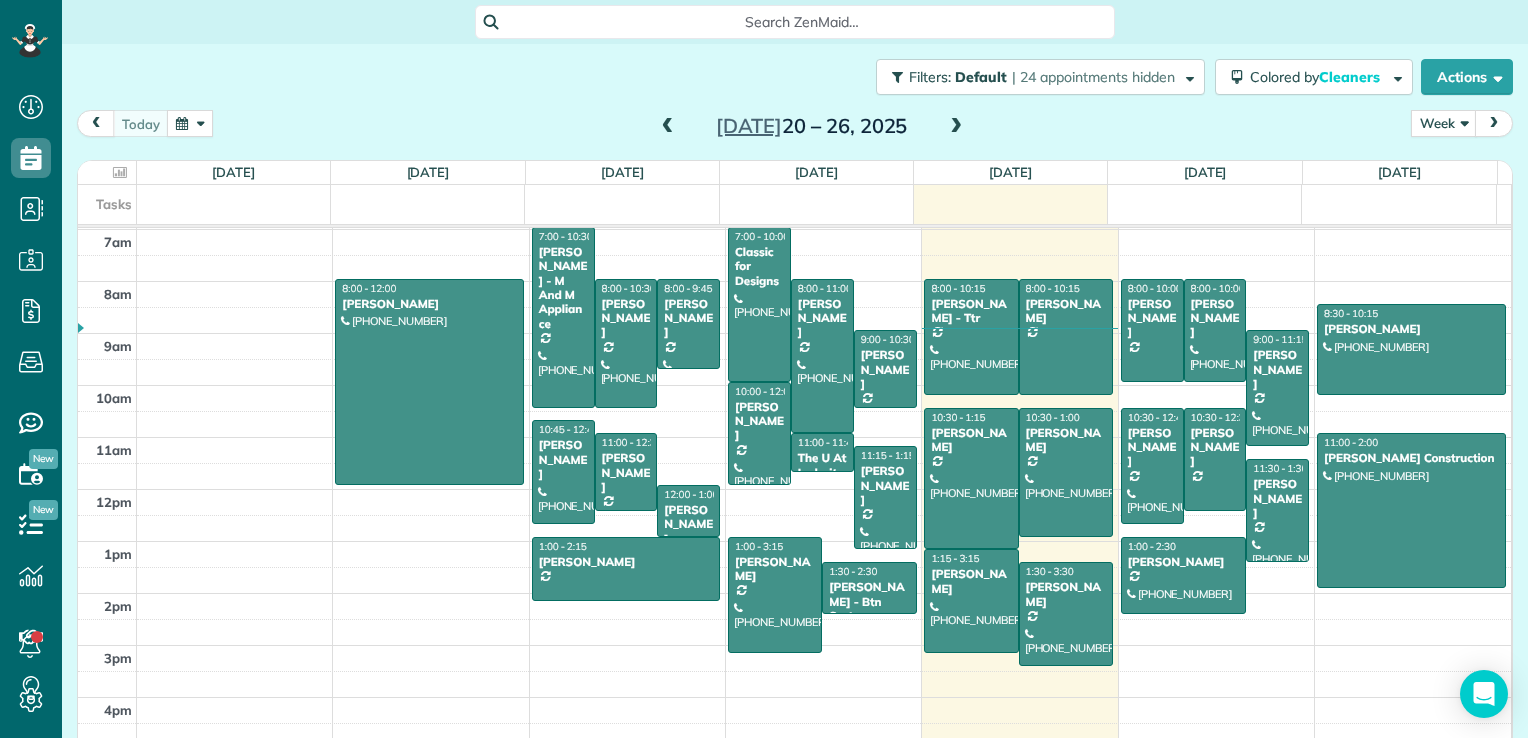 click at bounding box center (956, 127) 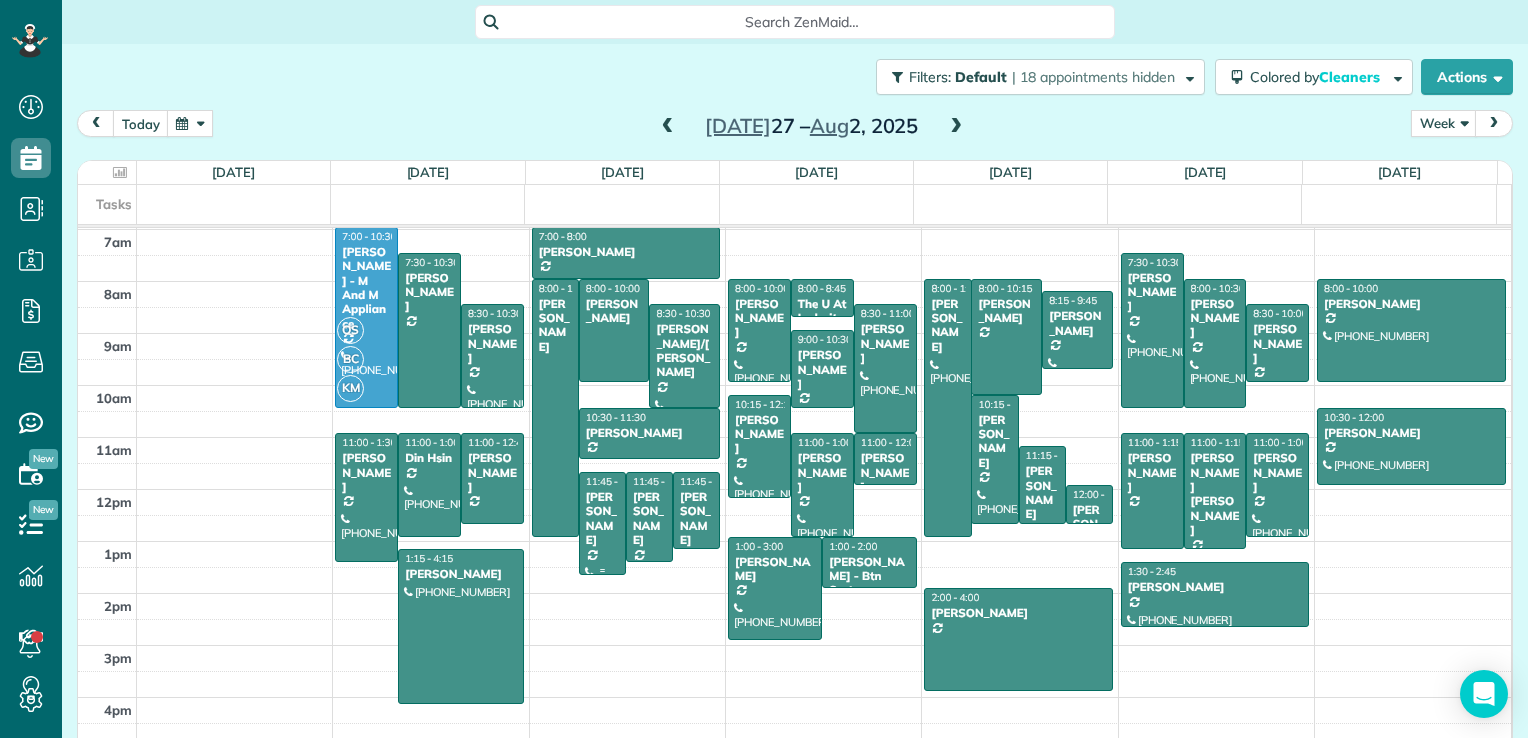 click on "Sahar Naderi" at bounding box center (602, 519) 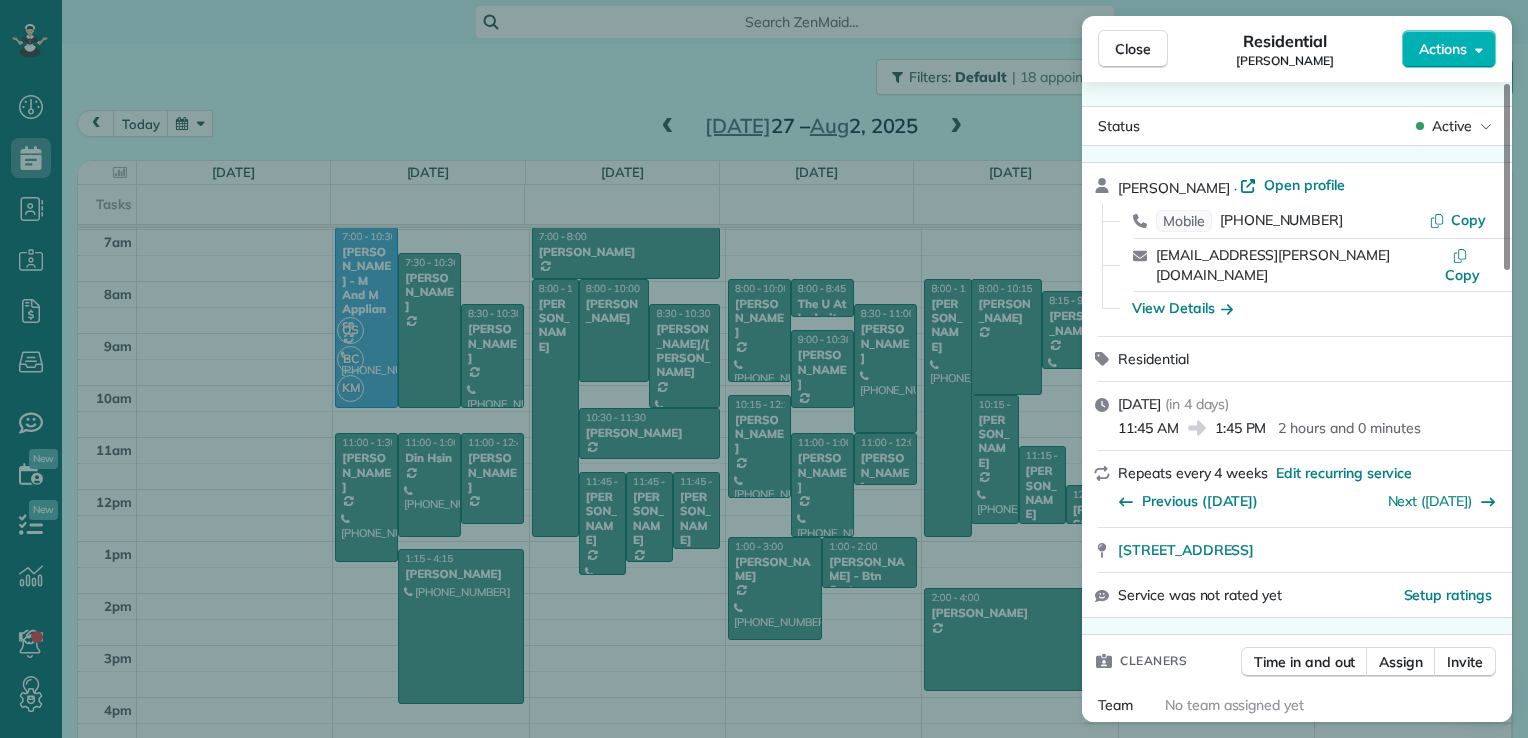 drag, startPoint x: 1121, startPoint y: 57, endPoint x: 1047, endPoint y: 66, distance: 74.54529 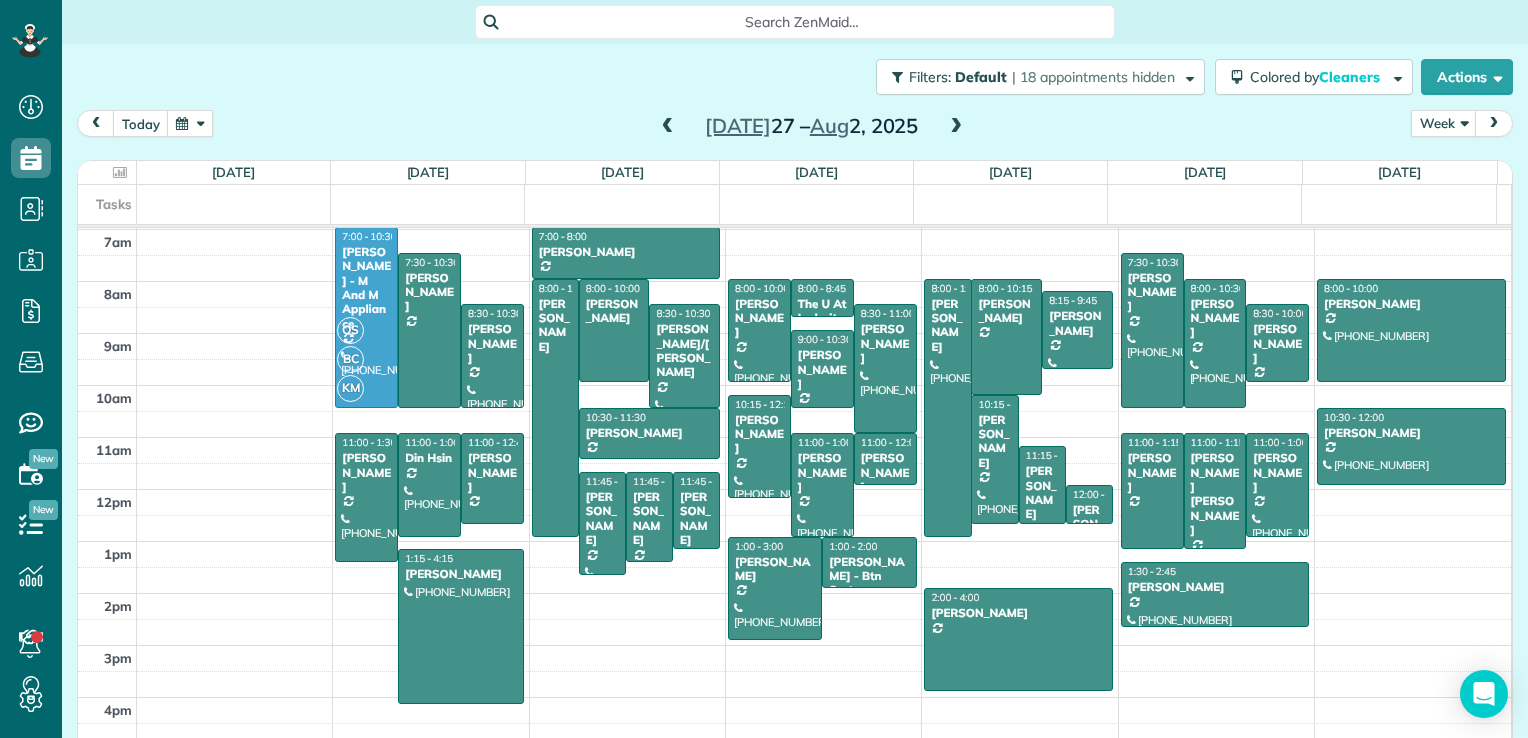 click at bounding box center [668, 127] 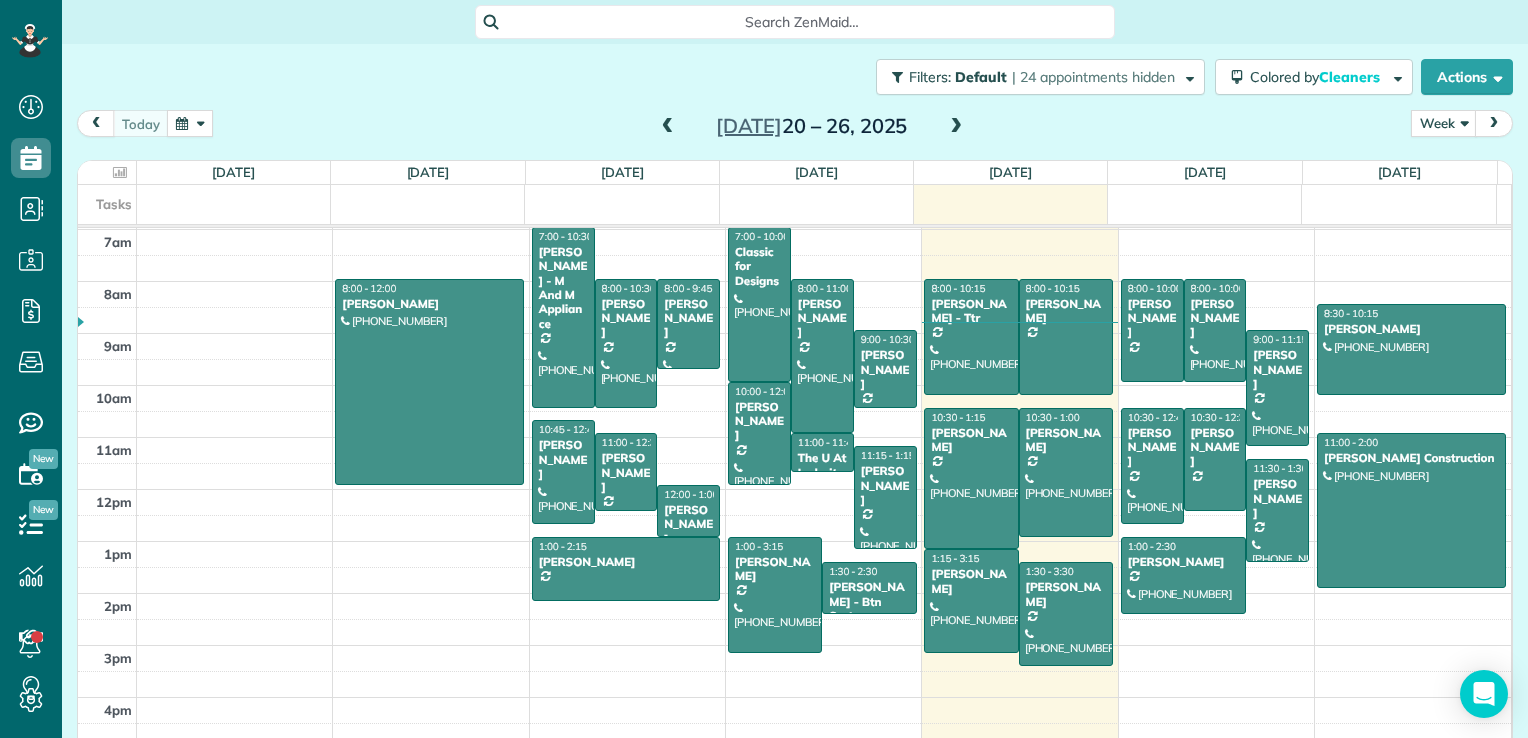 click at bounding box center (668, 127) 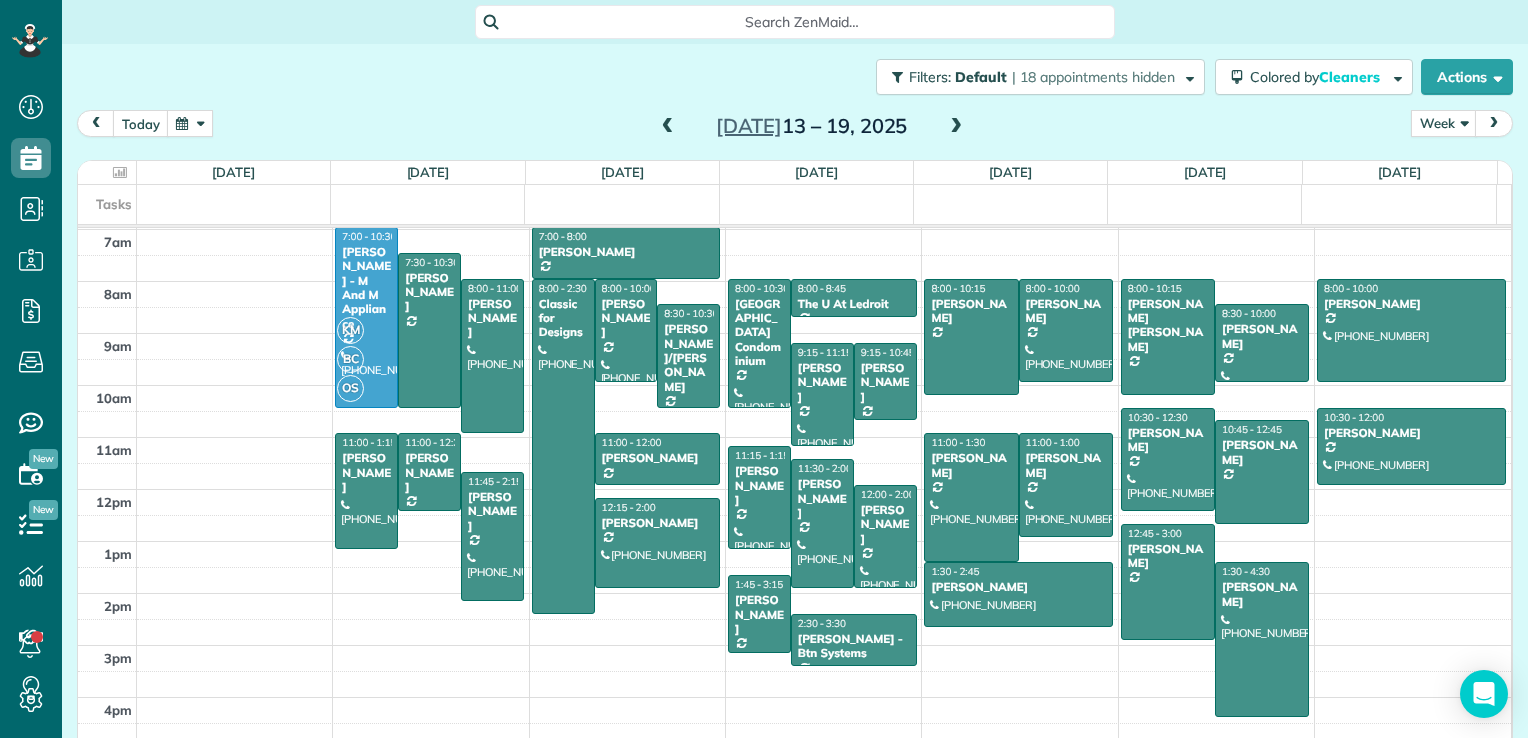 click on "today   Week Day Week Month Jul  13 – 19, 2025" at bounding box center [795, 128] 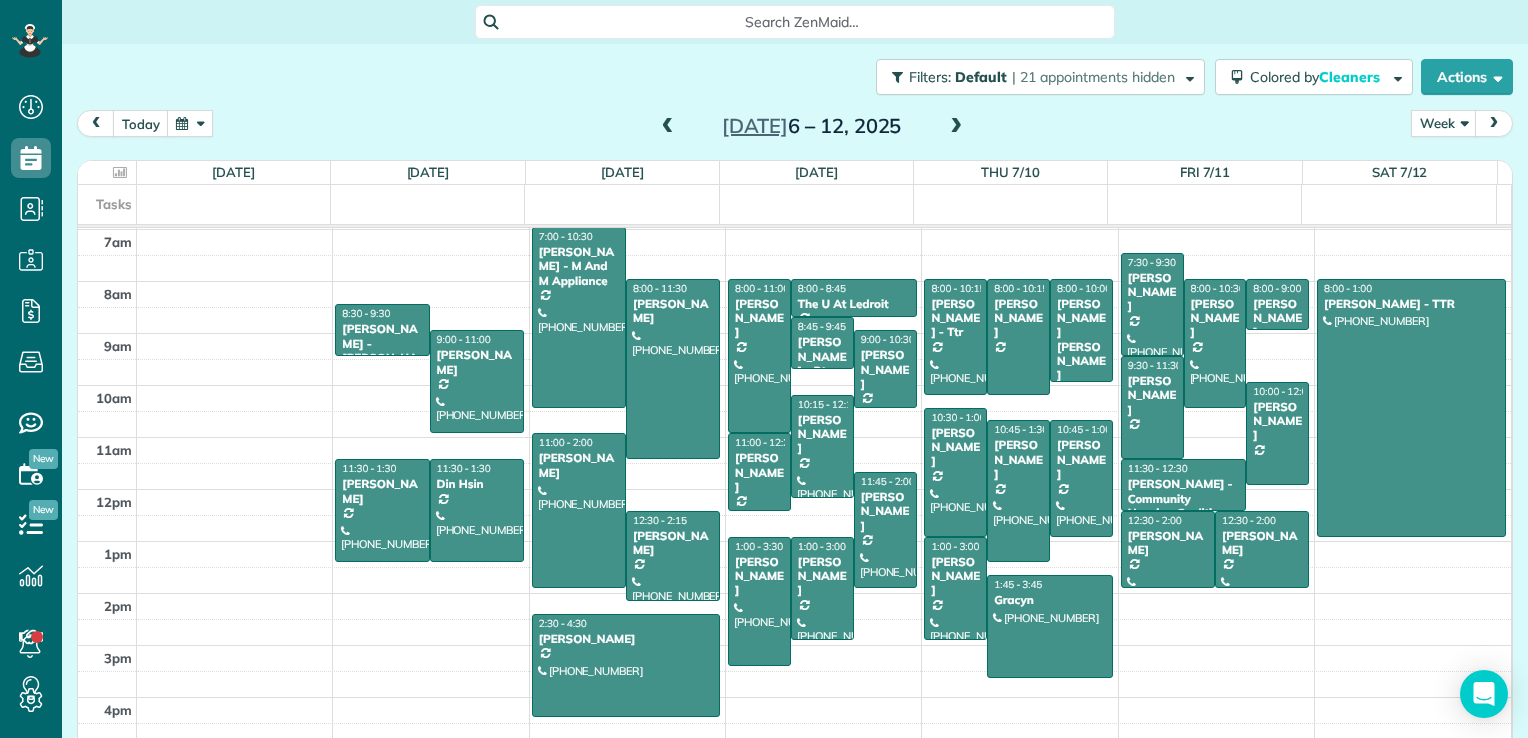 click at bounding box center [668, 127] 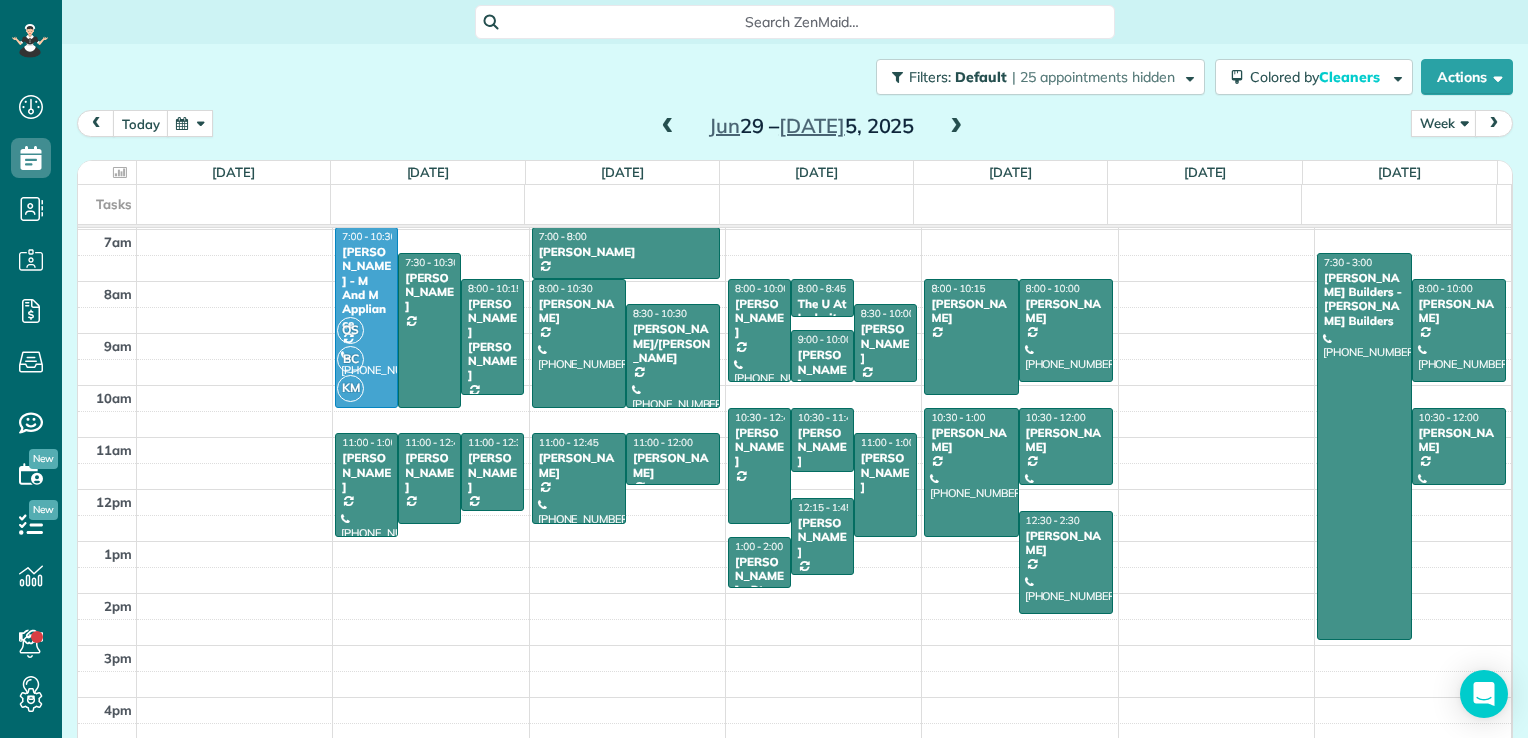 click at bounding box center [956, 127] 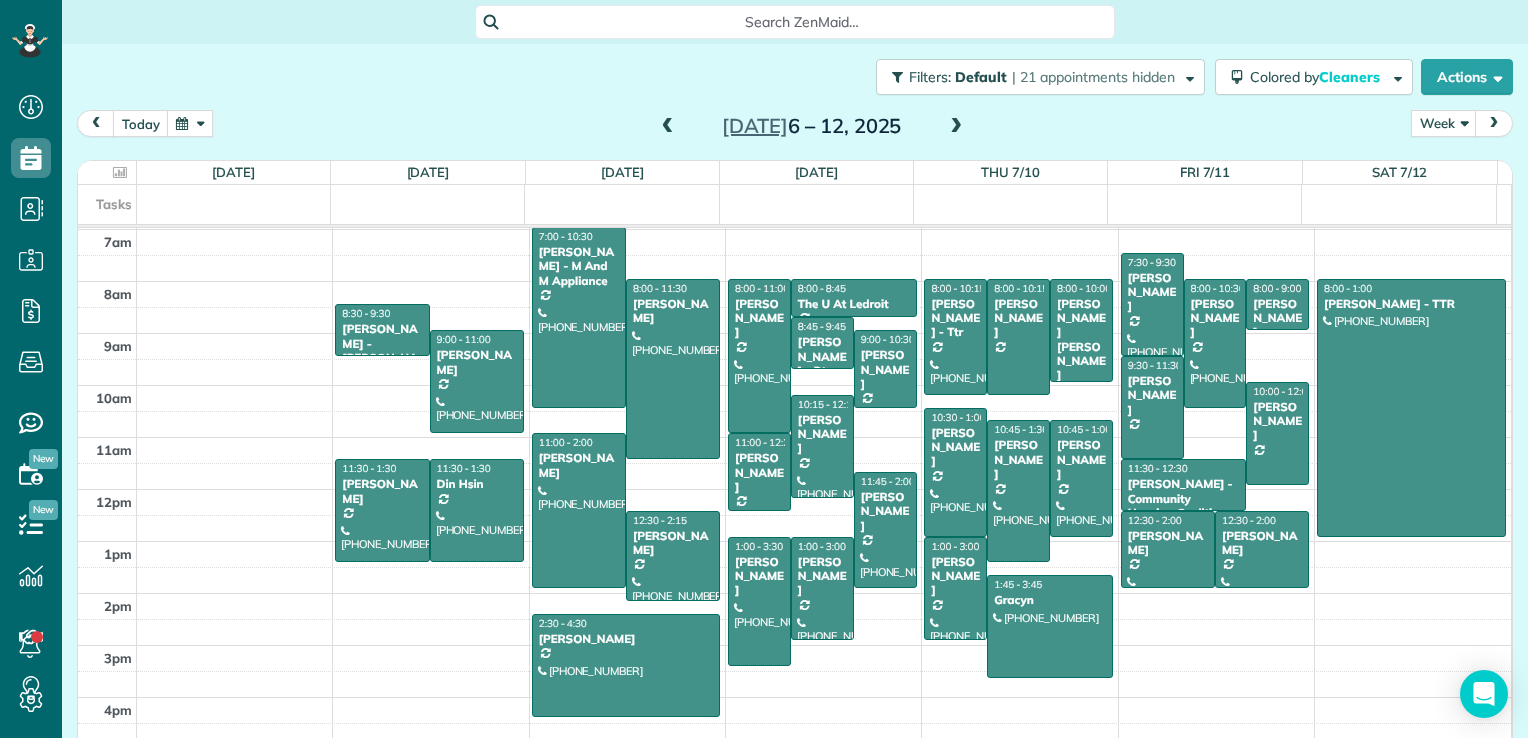 click at bounding box center [956, 127] 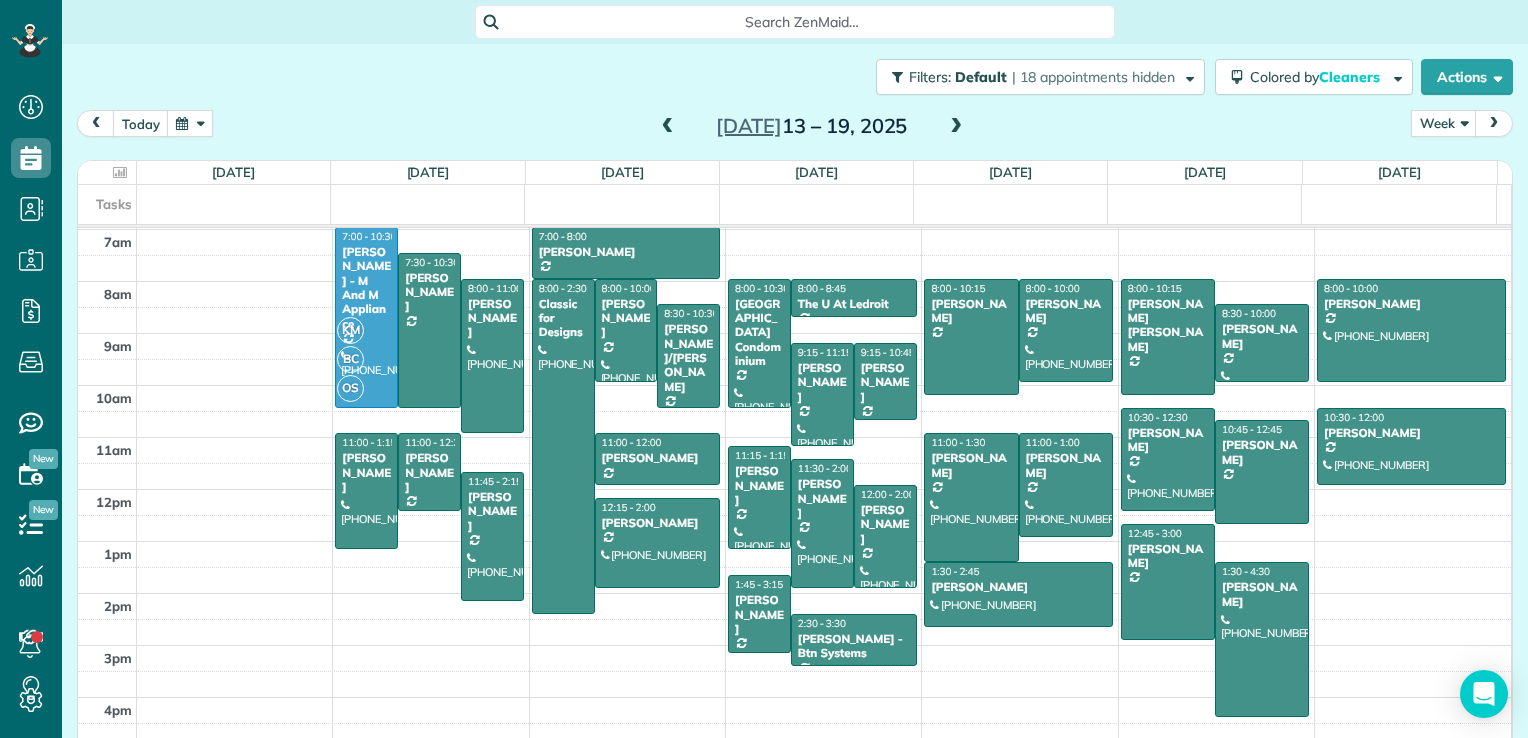click at bounding box center [956, 127] 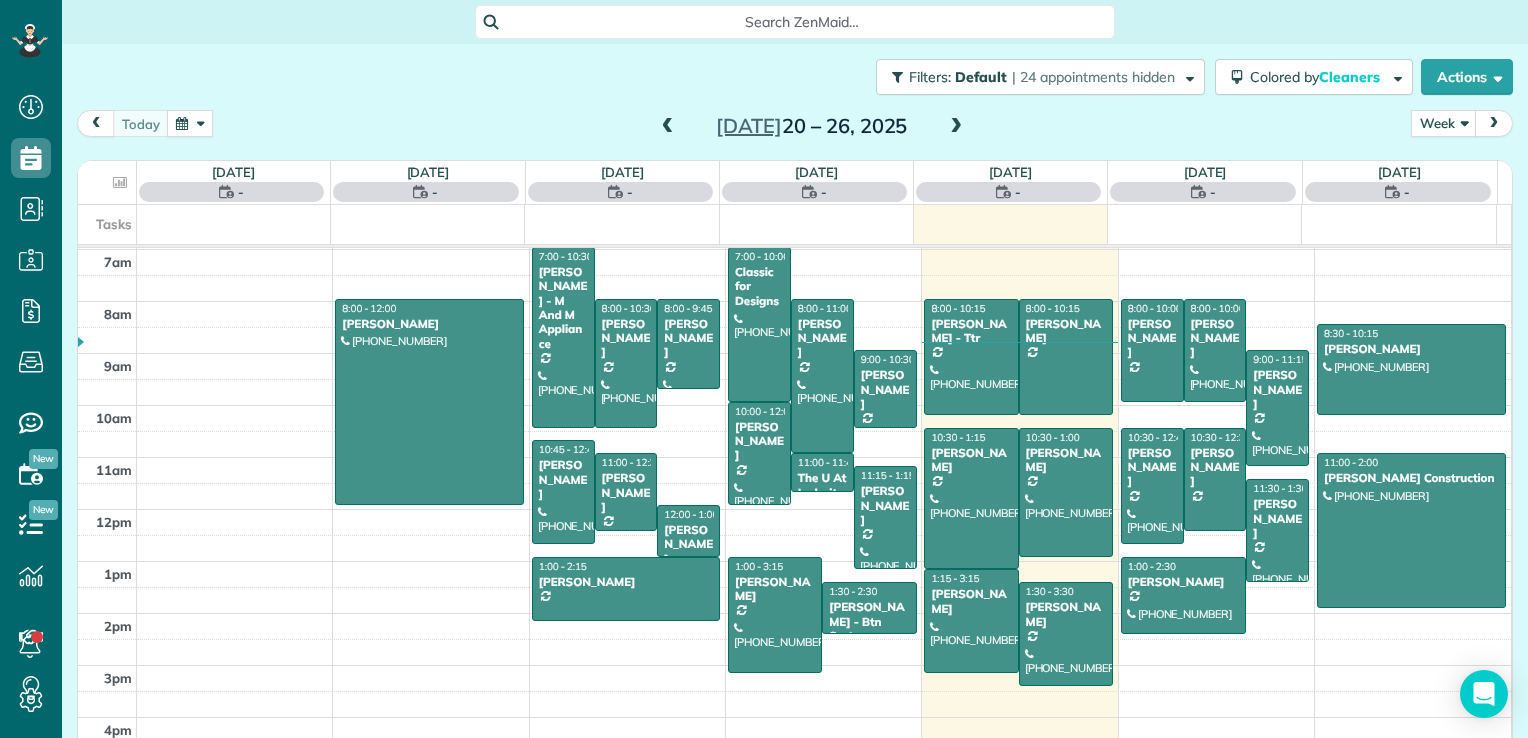 click at bounding box center (956, 127) 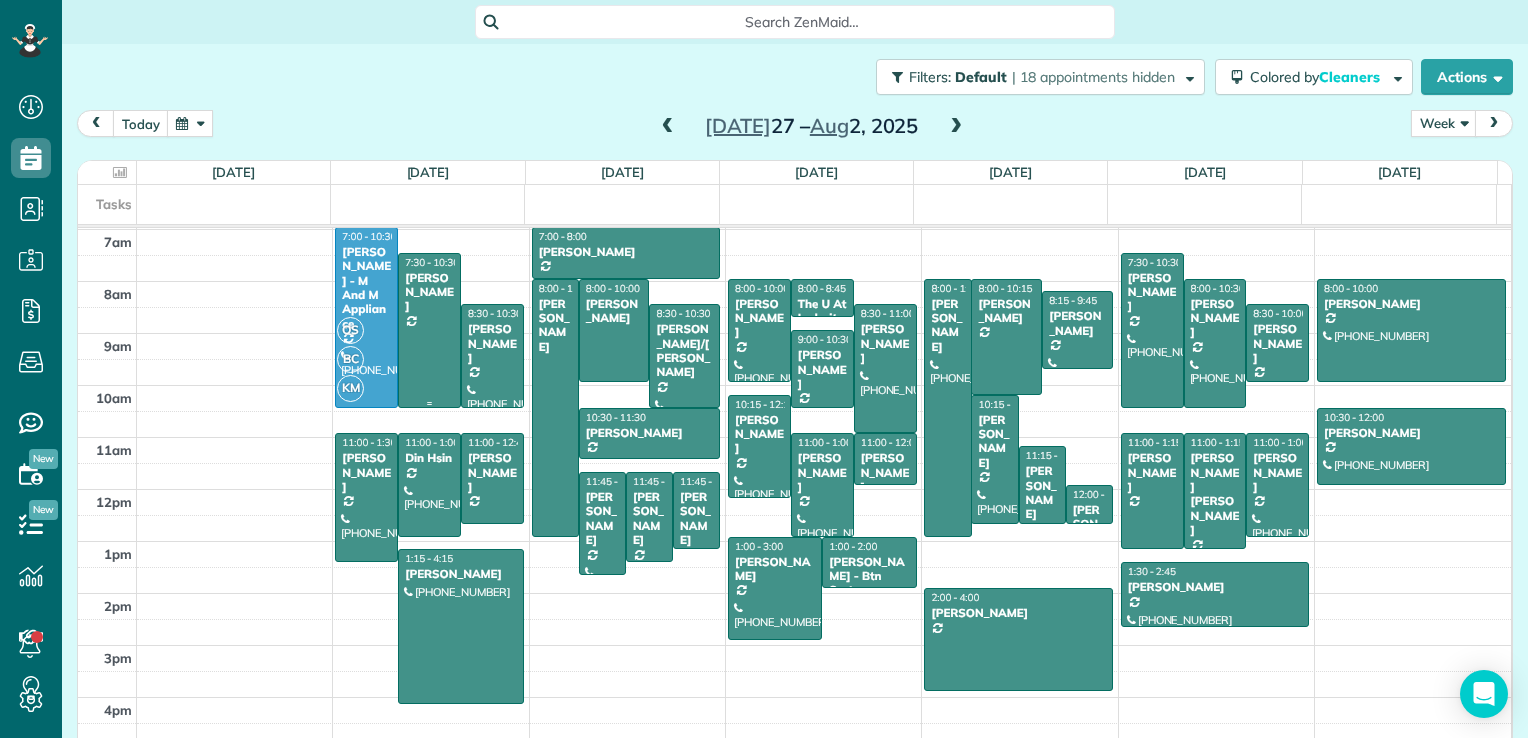 click at bounding box center (429, 330) 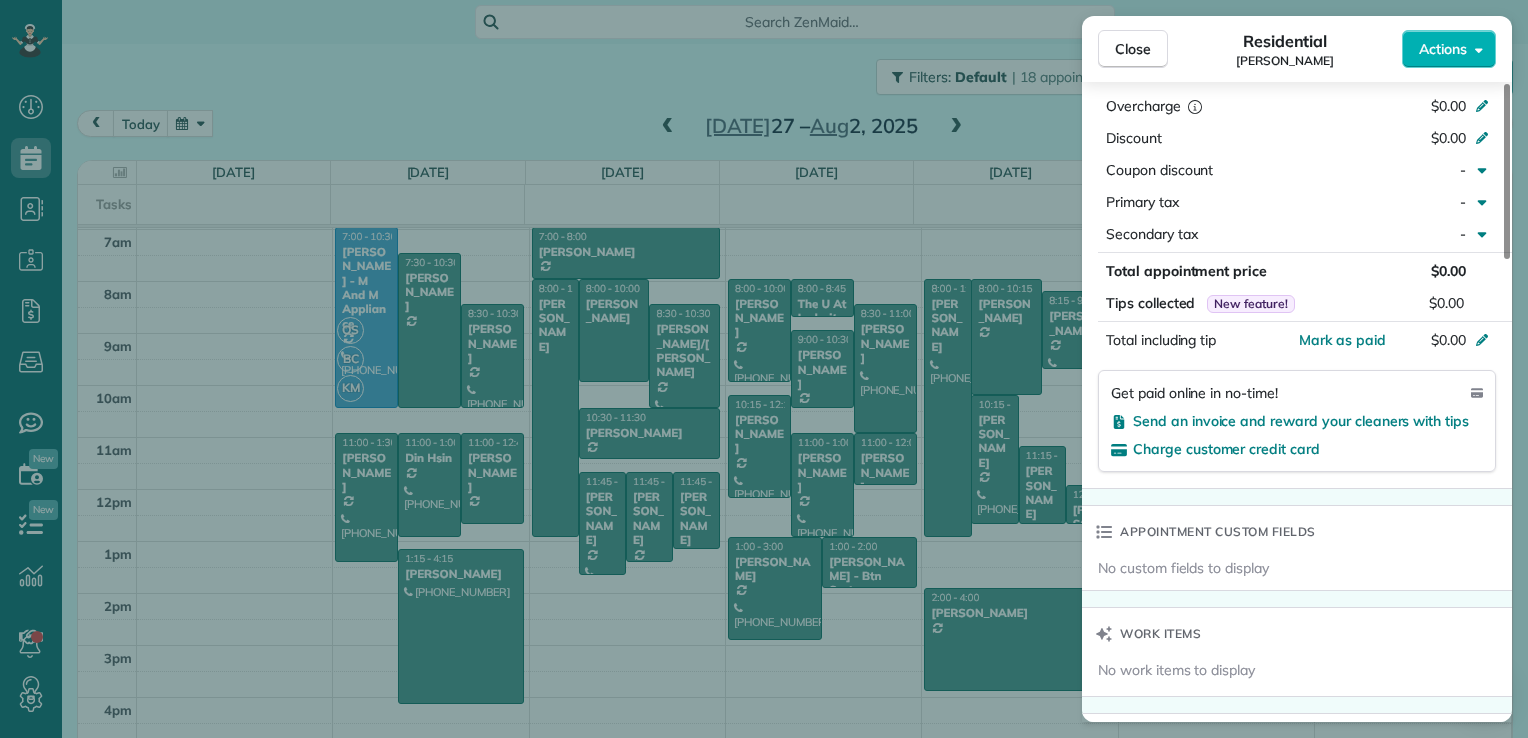 scroll, scrollTop: 1300, scrollLeft: 0, axis: vertical 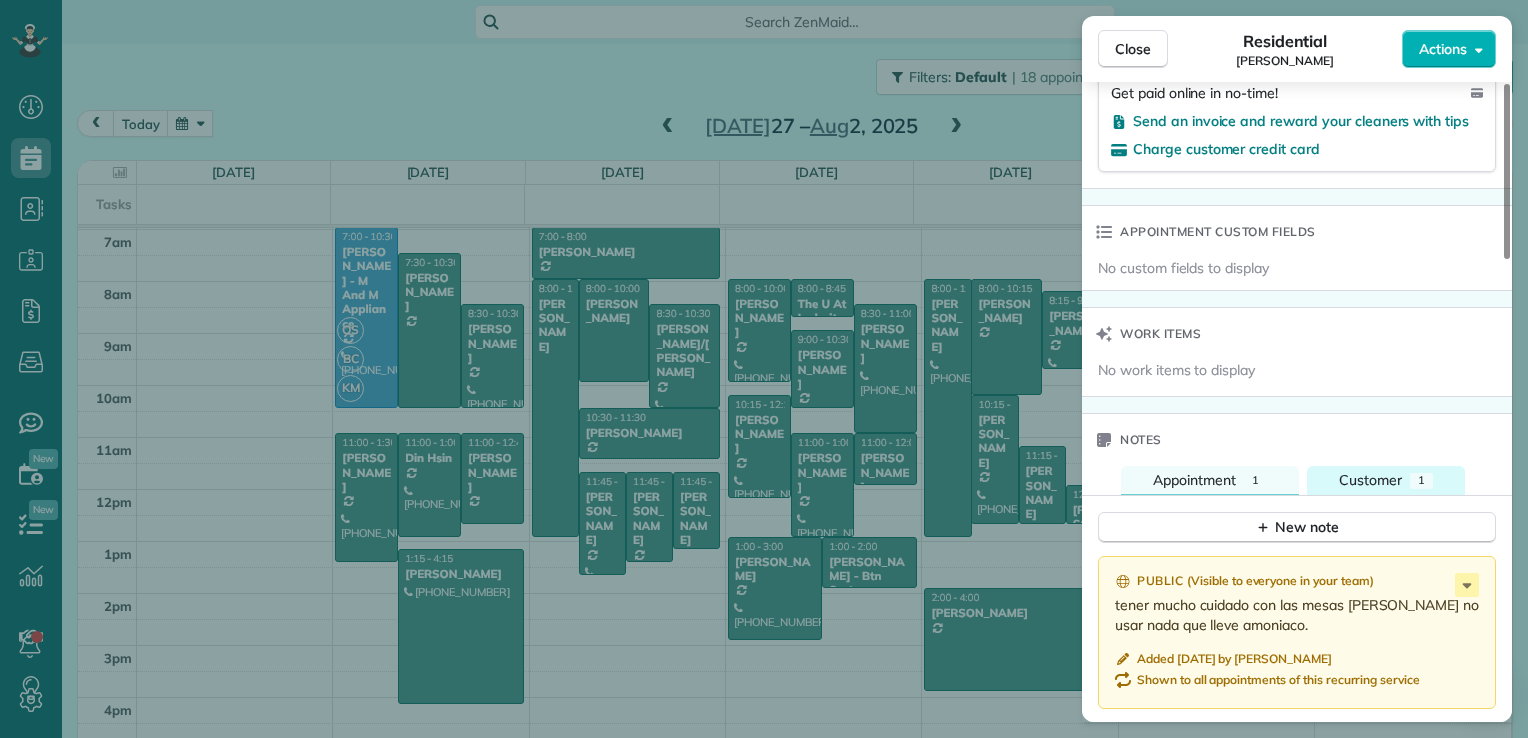 click on "Customer 1" at bounding box center (1386, 480) 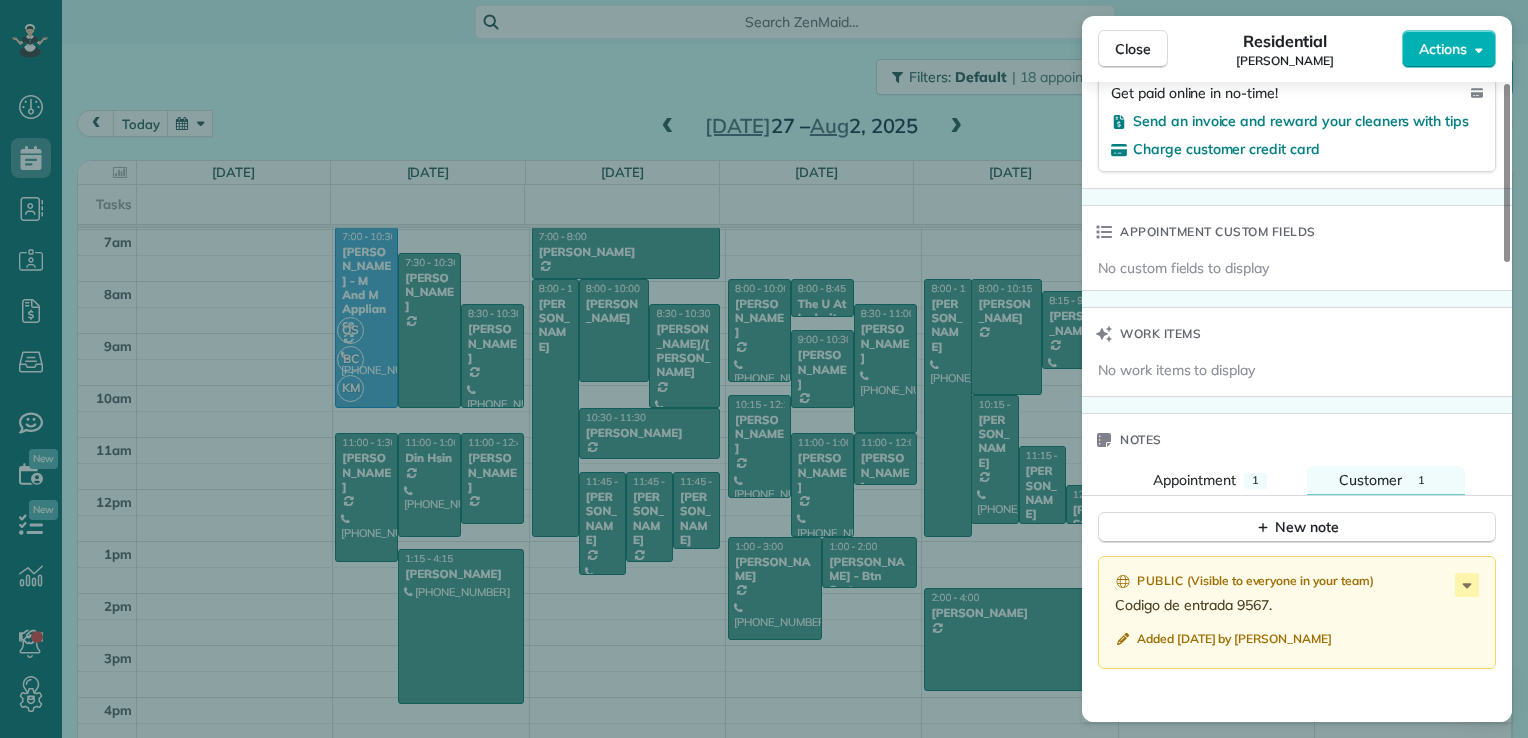 drag, startPoint x: 1285, startPoint y: 618, endPoint x: 1109, endPoint y: 614, distance: 176.04546 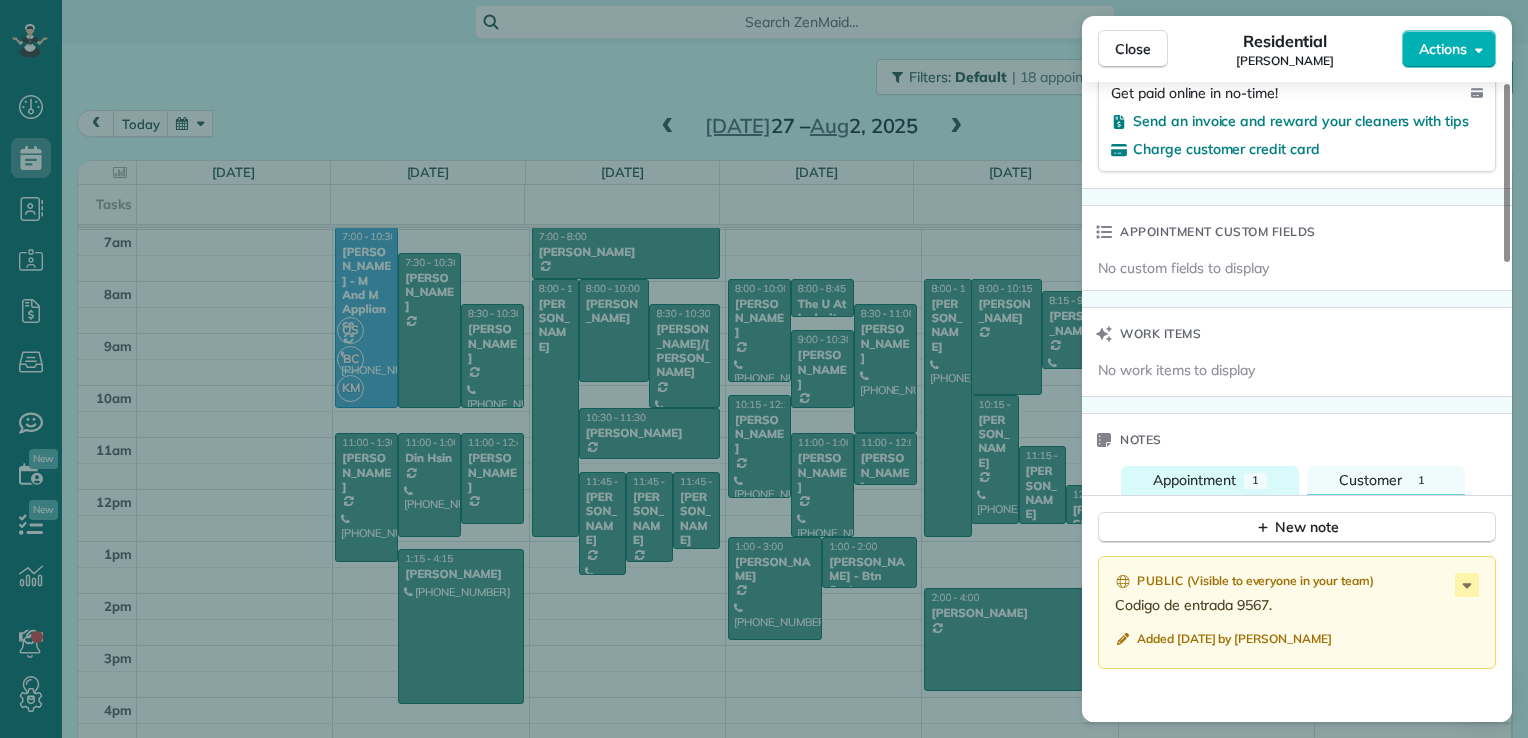 click on "Appointment" at bounding box center (1194, 480) 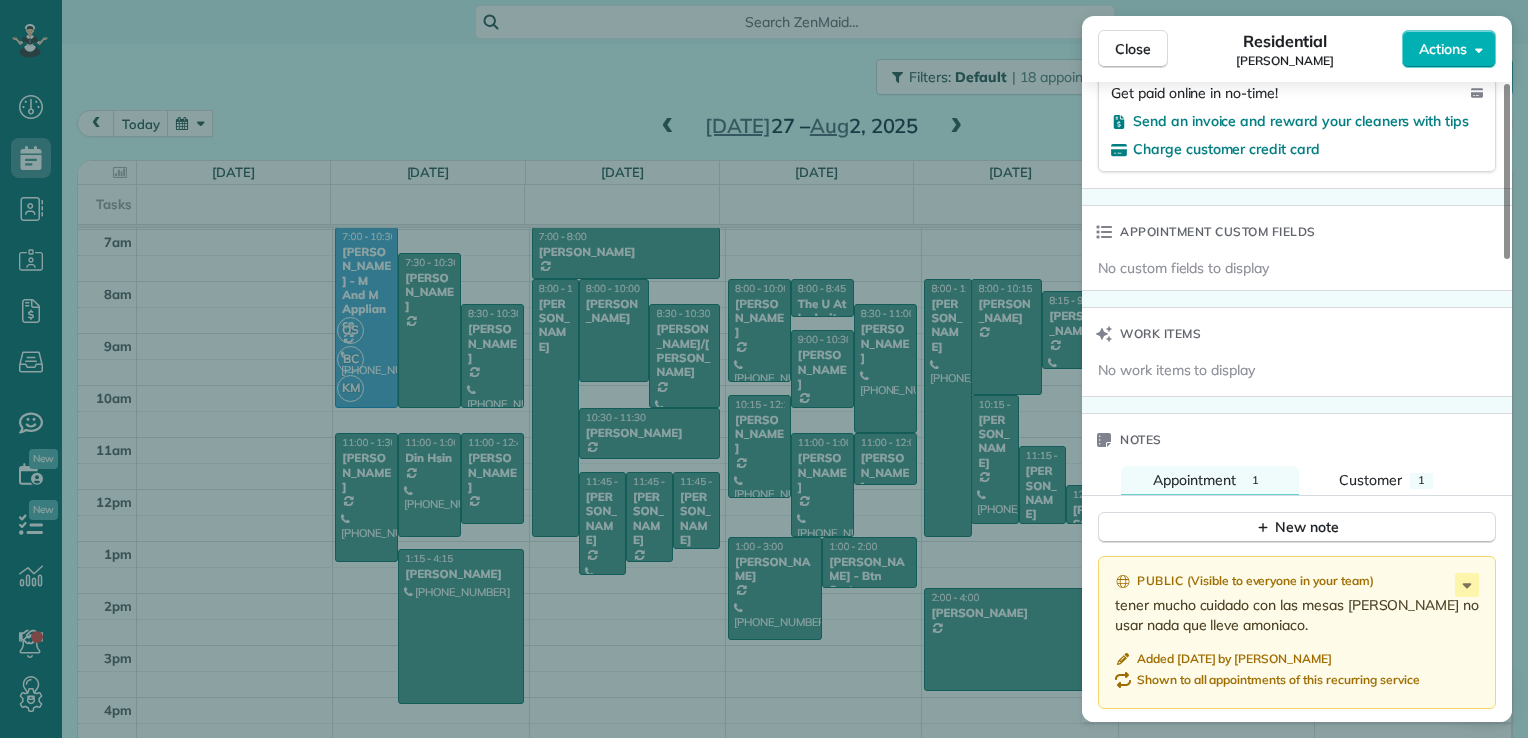 drag, startPoint x: 1297, startPoint y: 634, endPoint x: 1115, endPoint y: 620, distance: 182.53767 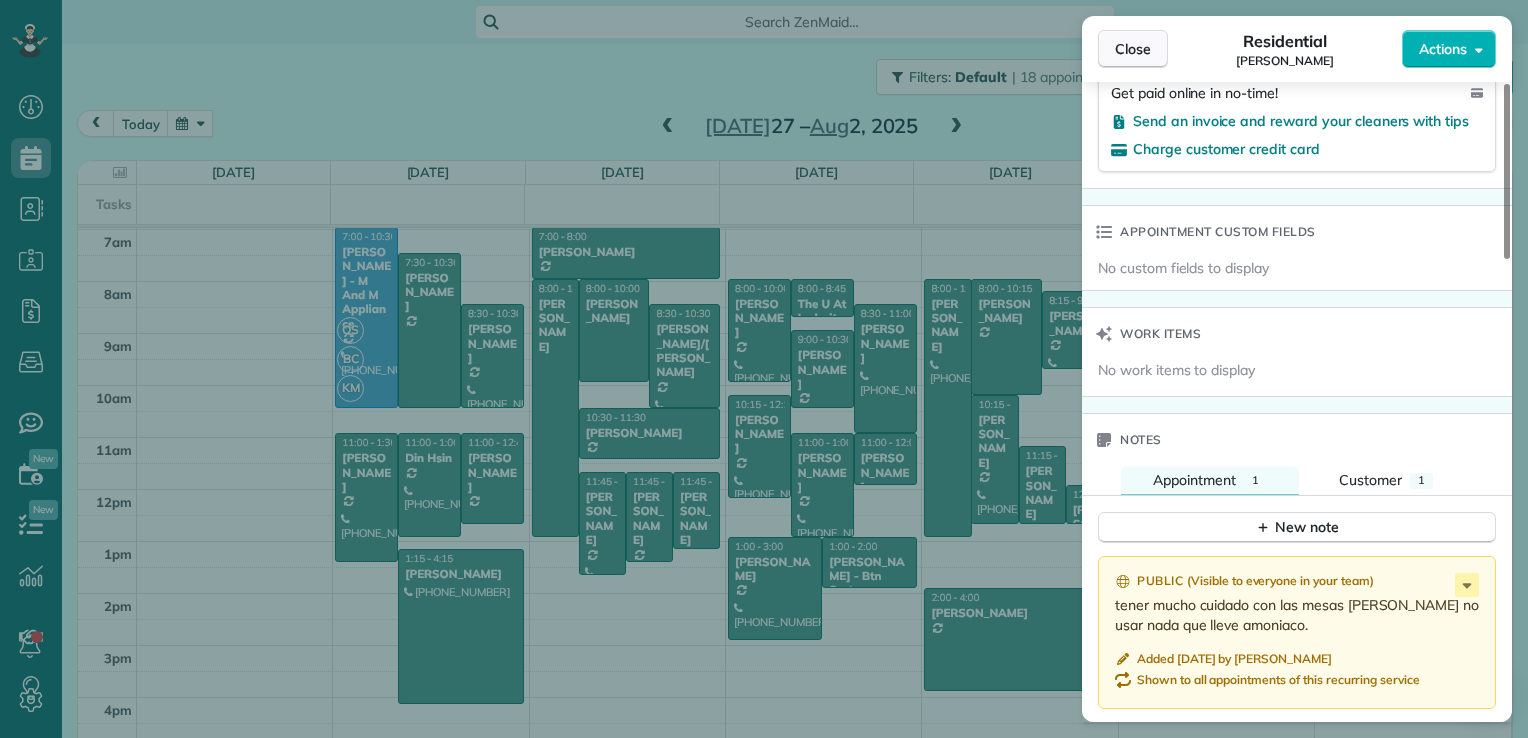 click on "Close" at bounding box center (1133, 49) 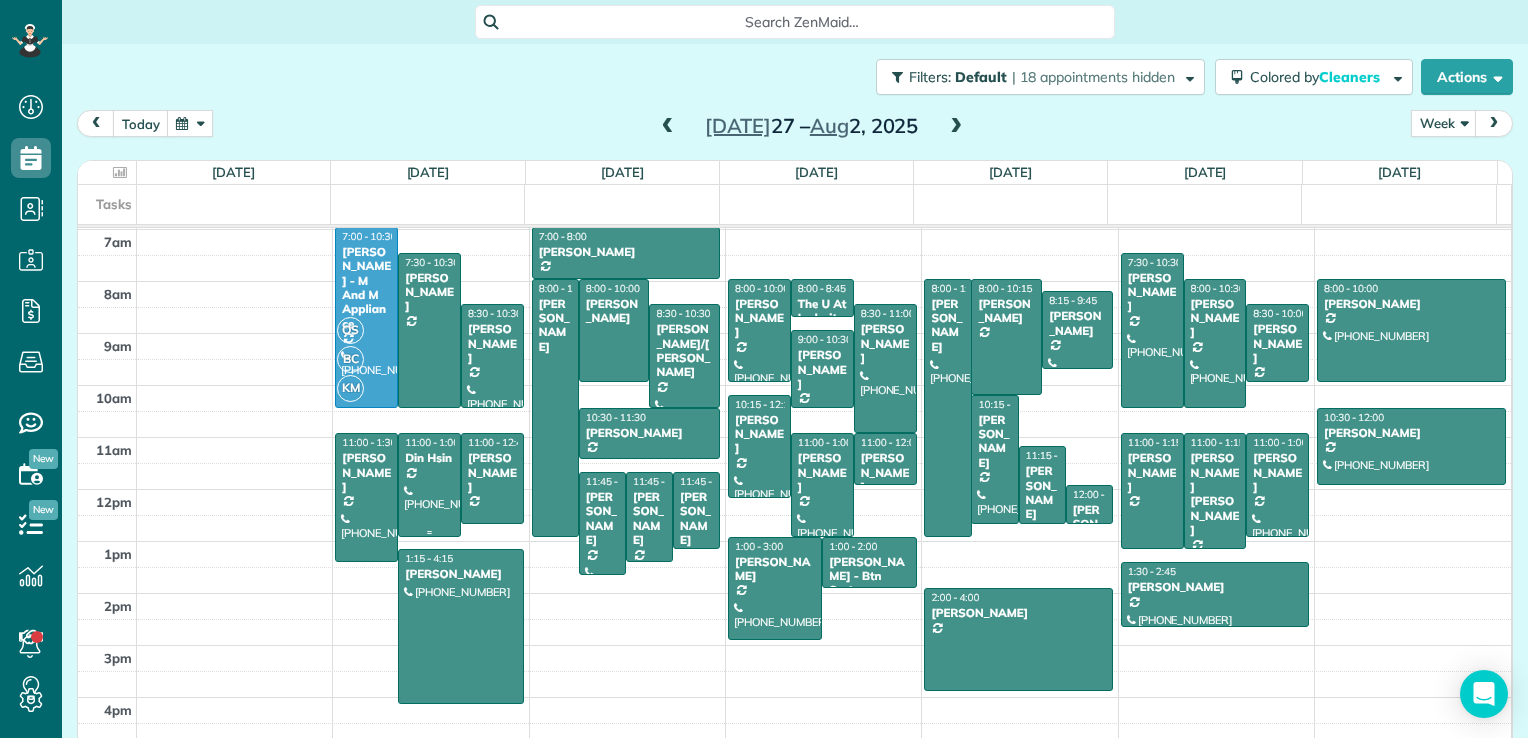 click at bounding box center (429, 484) 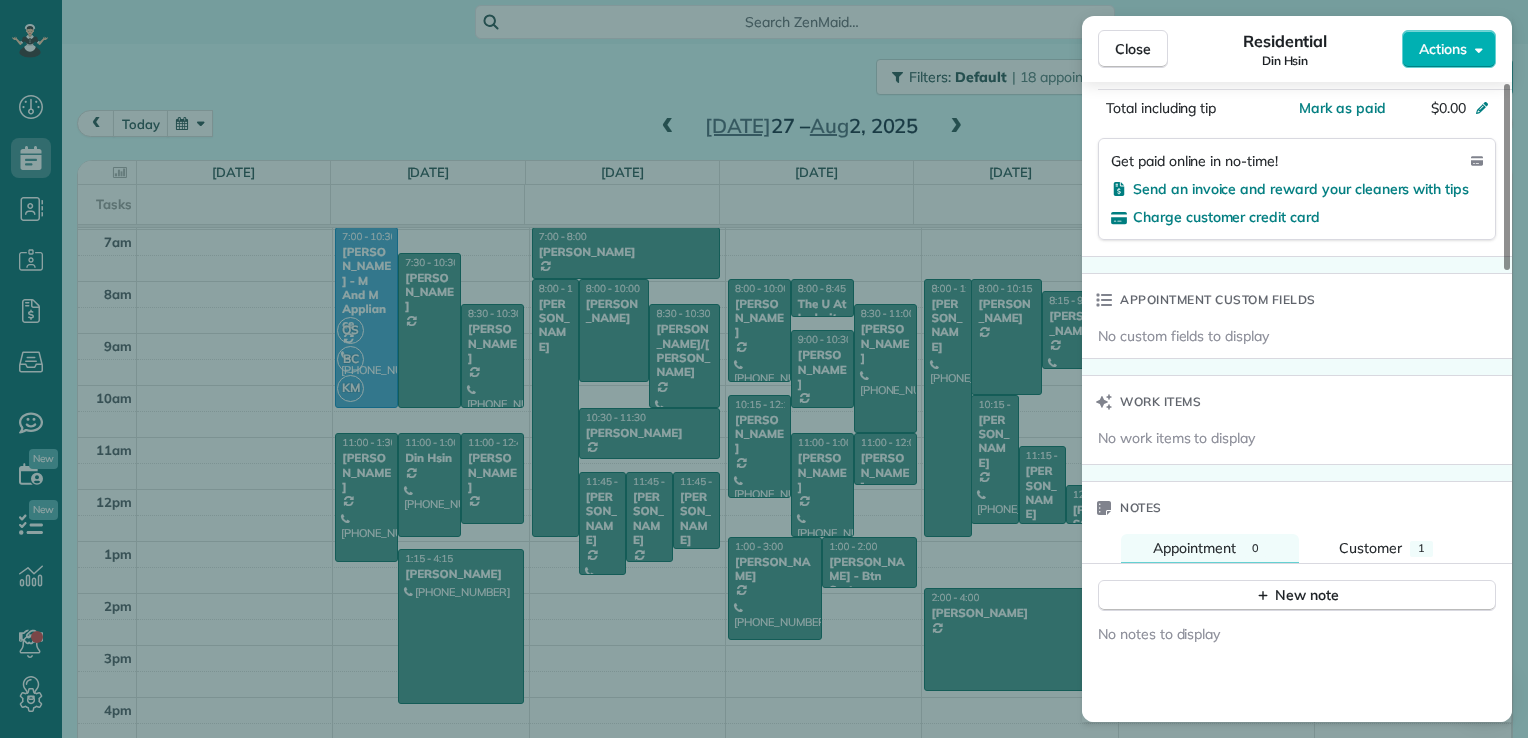 scroll, scrollTop: 1400, scrollLeft: 0, axis: vertical 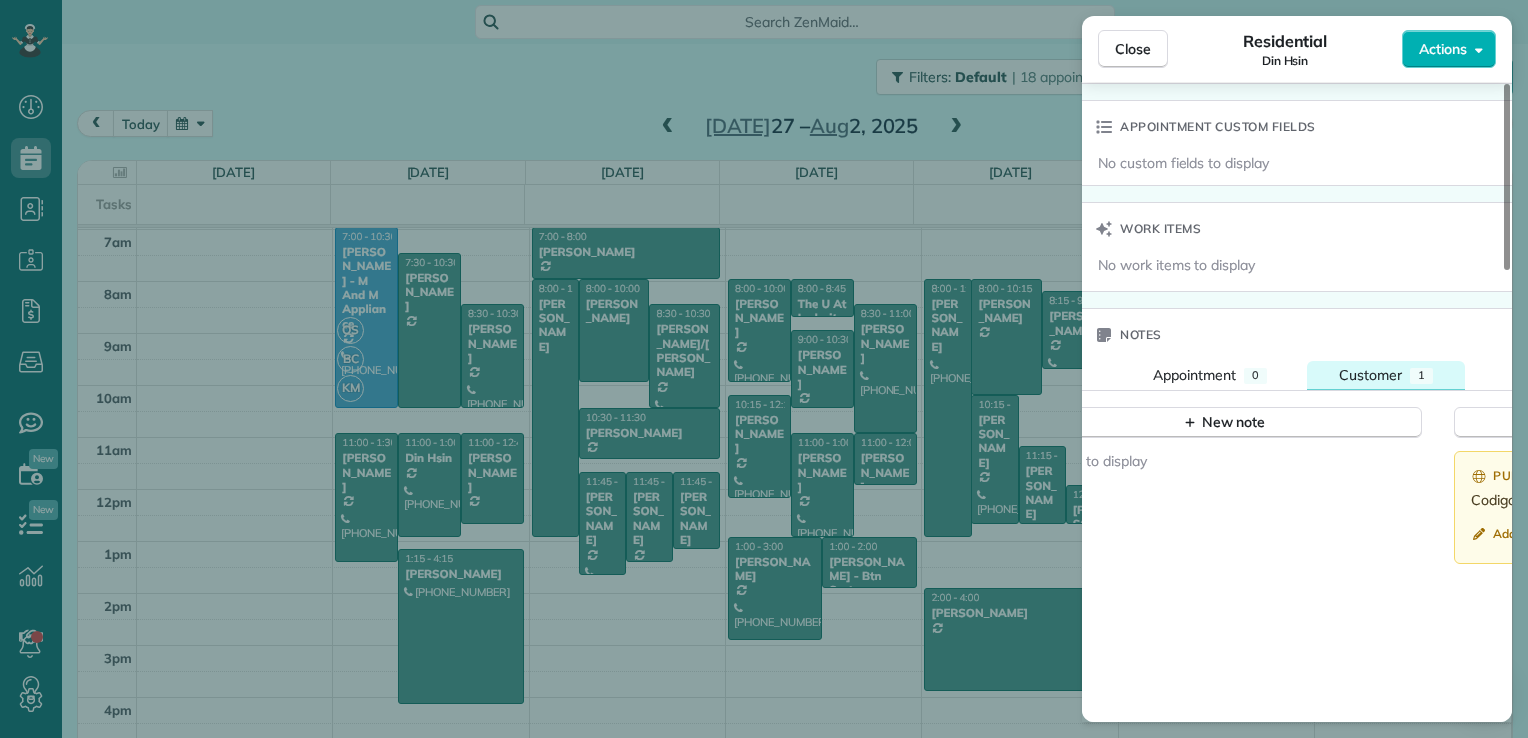 click on "Customer" at bounding box center [1370, 375] 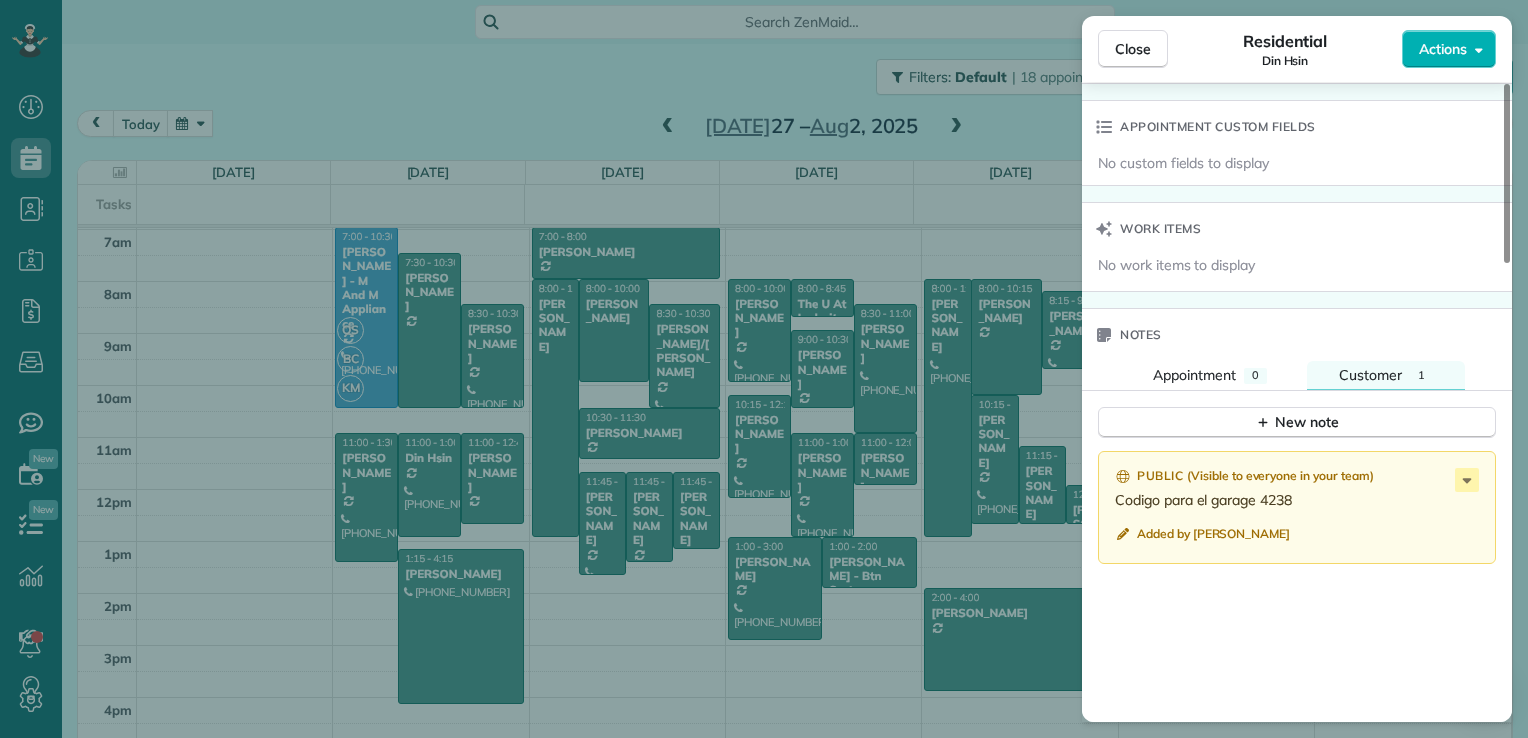 drag, startPoint x: 1308, startPoint y: 514, endPoint x: 1108, endPoint y: 518, distance: 200.04 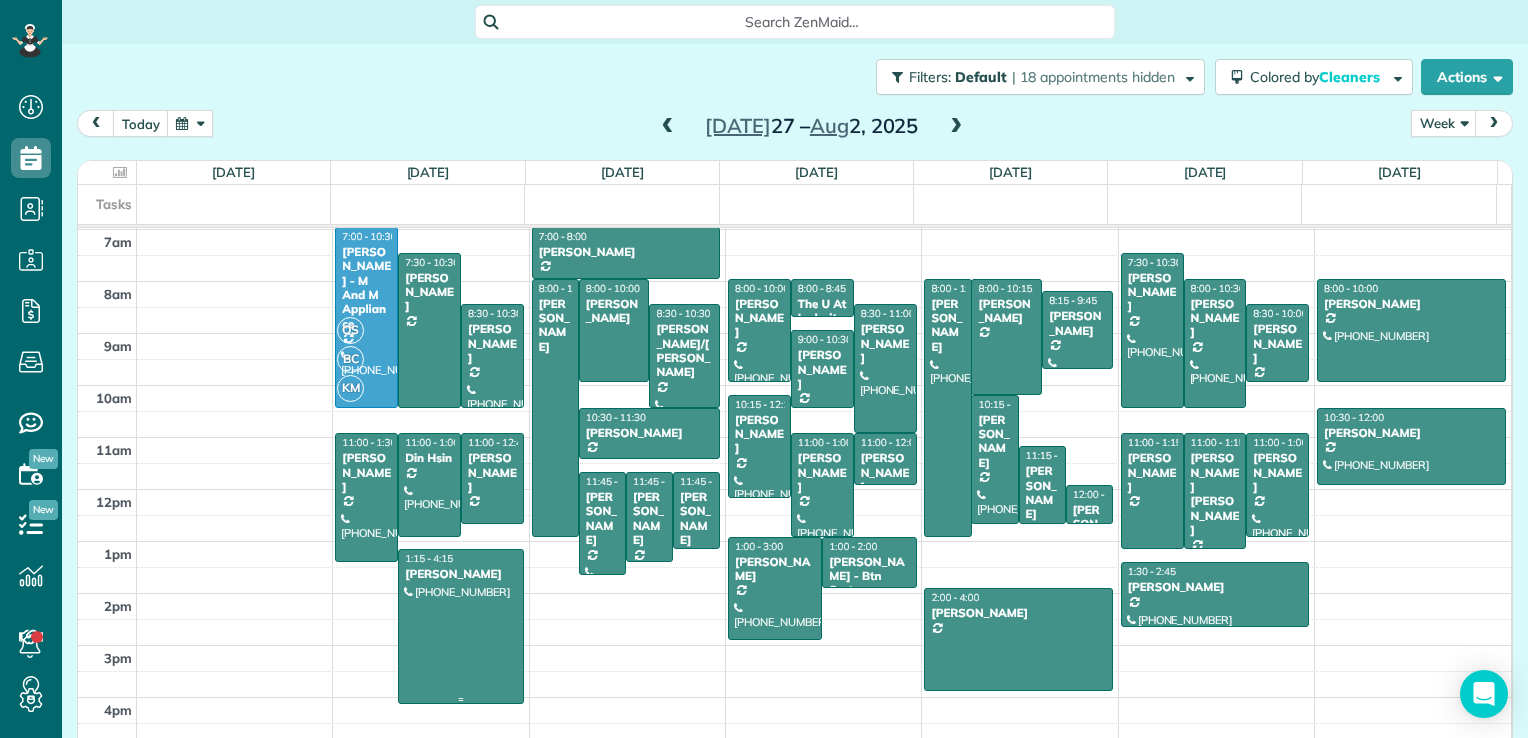 click at bounding box center (461, 626) 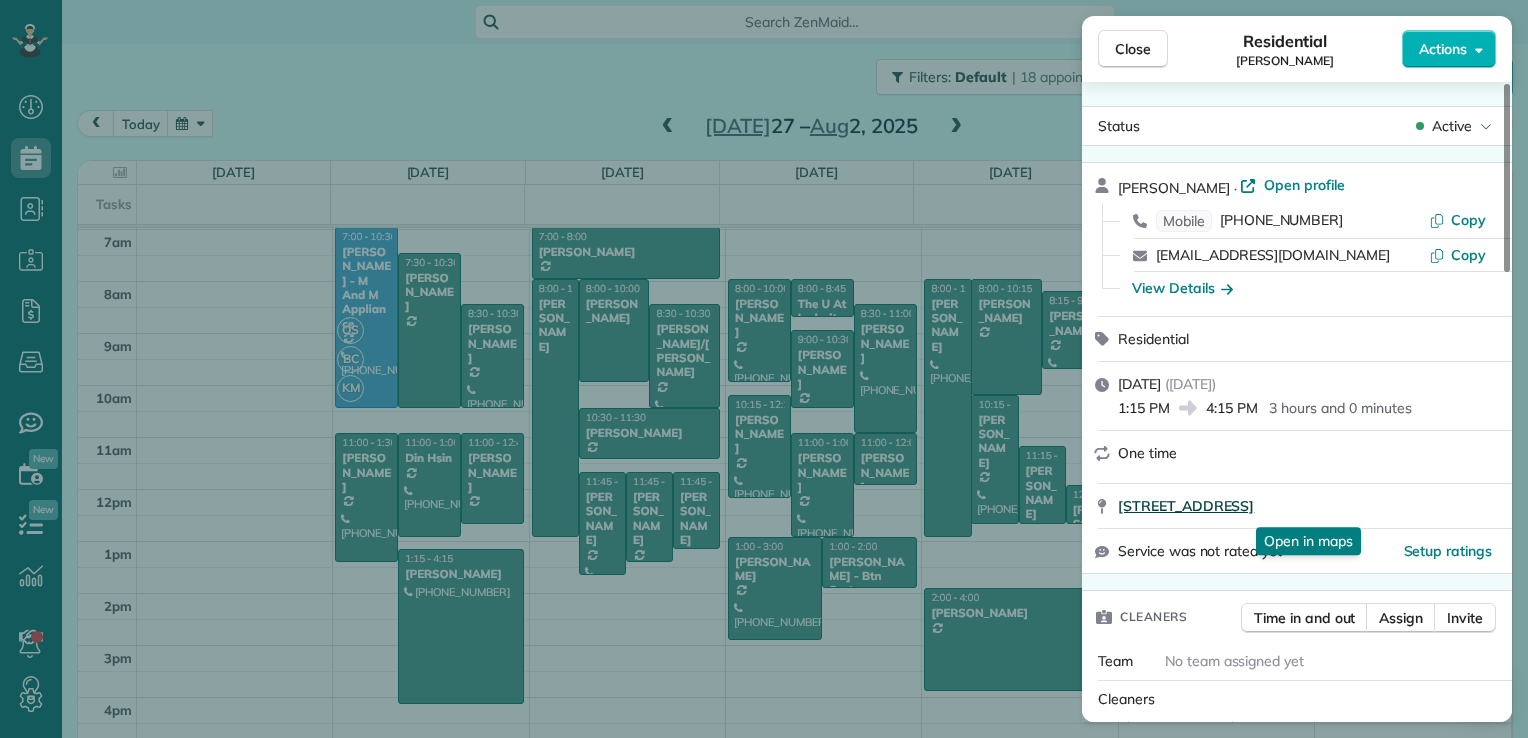 drag, startPoint x: 1112, startPoint y: 510, endPoint x: 1369, endPoint y: 512, distance: 257.00778 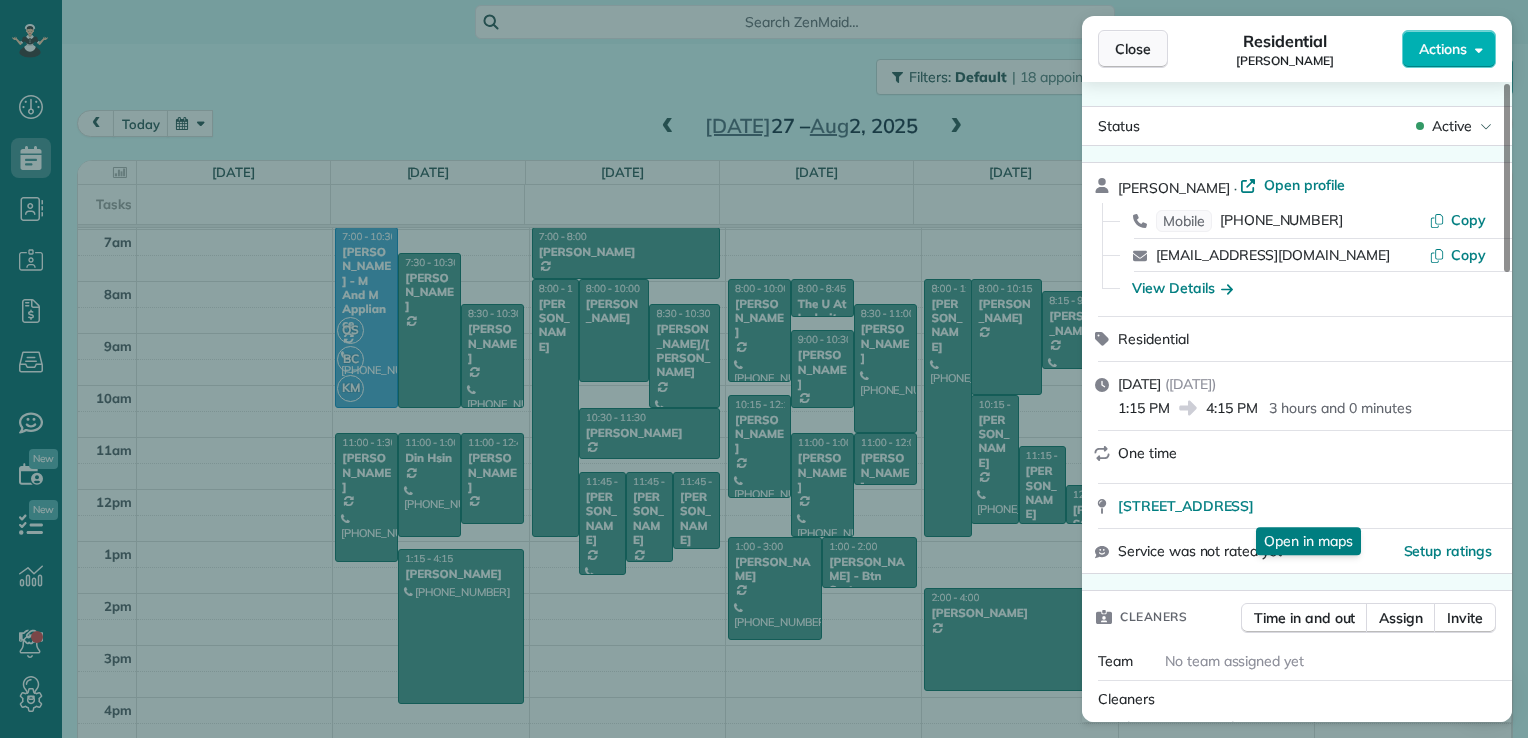 click on "Close" at bounding box center [1133, 49] 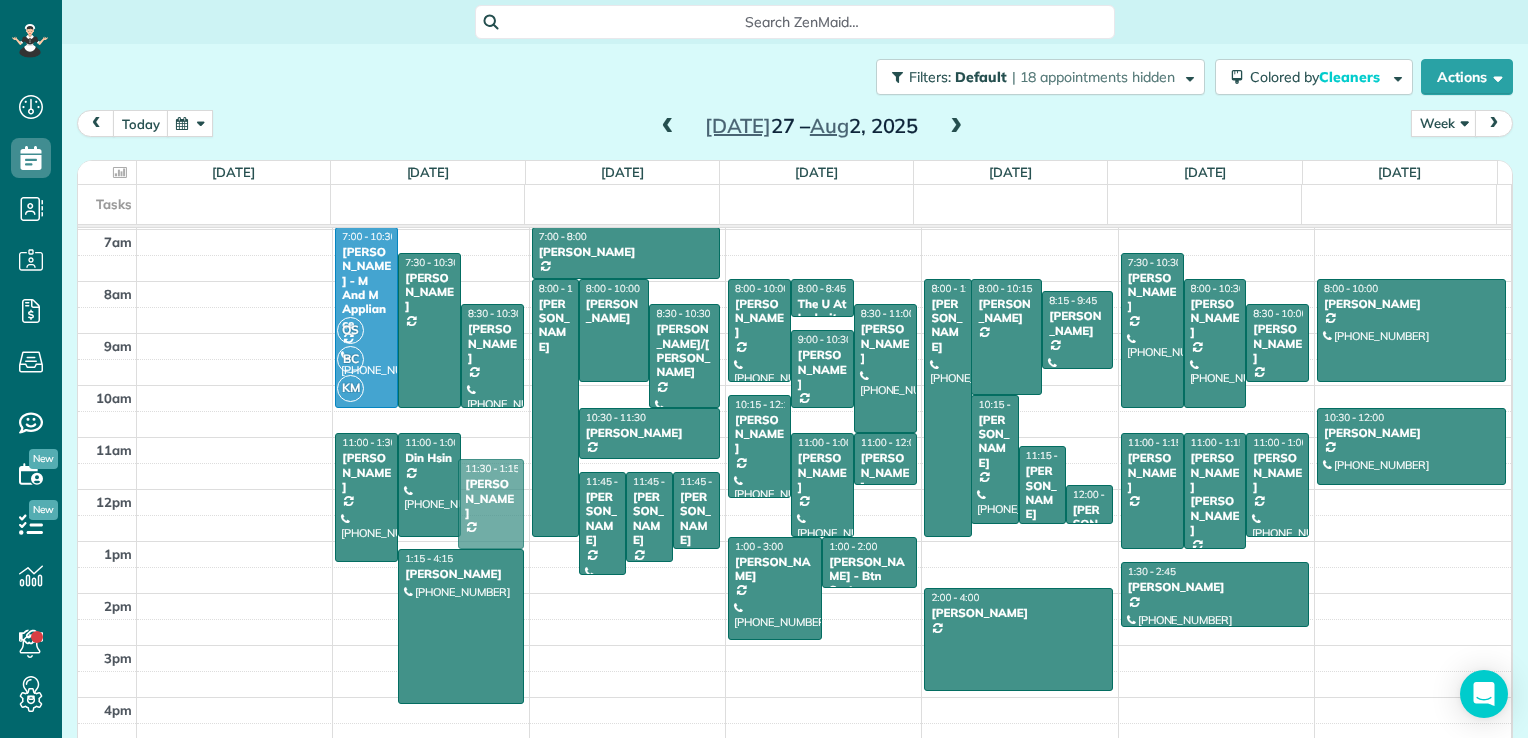 drag, startPoint x: 492, startPoint y: 453, endPoint x: 495, endPoint y: 478, distance: 25.179358 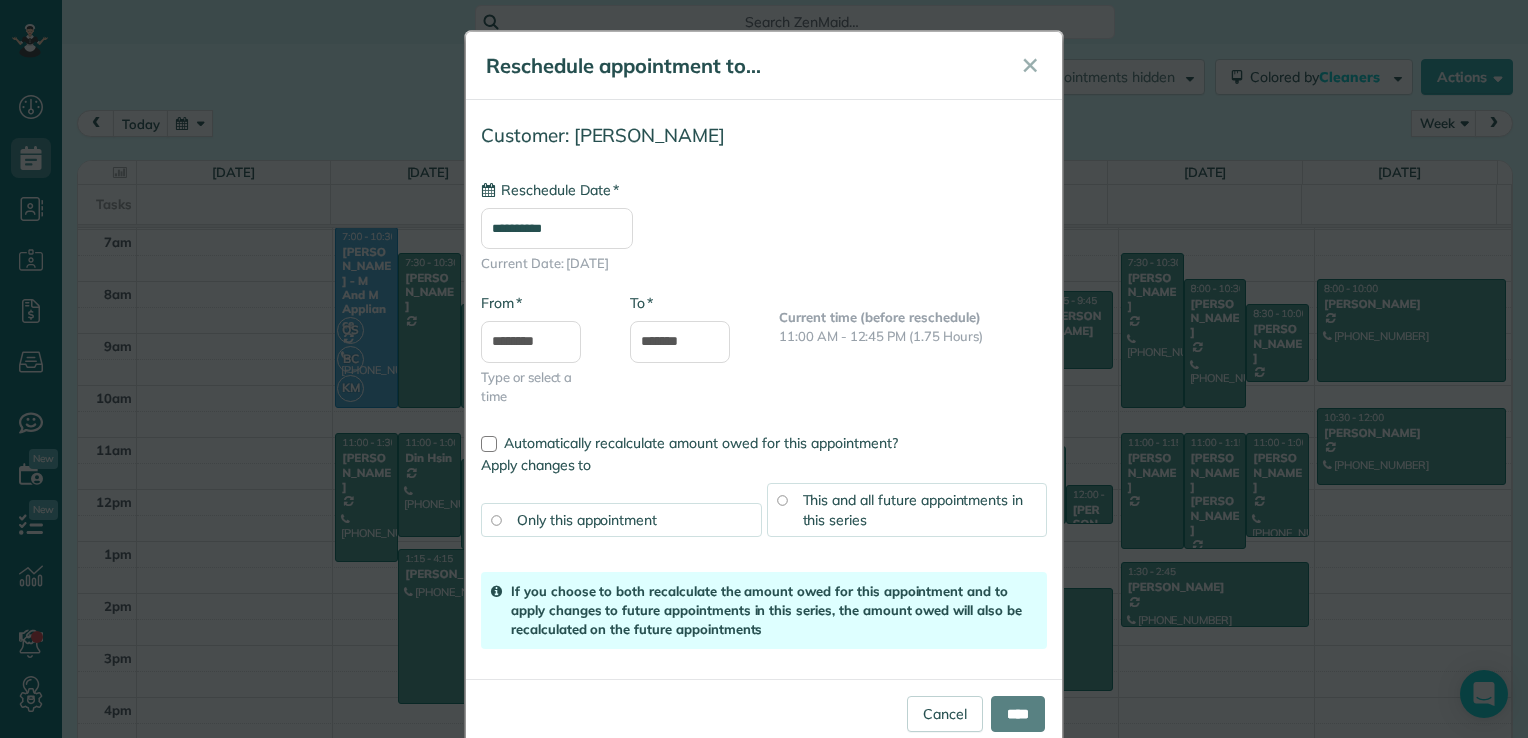 click on "**********" at bounding box center (764, 369) 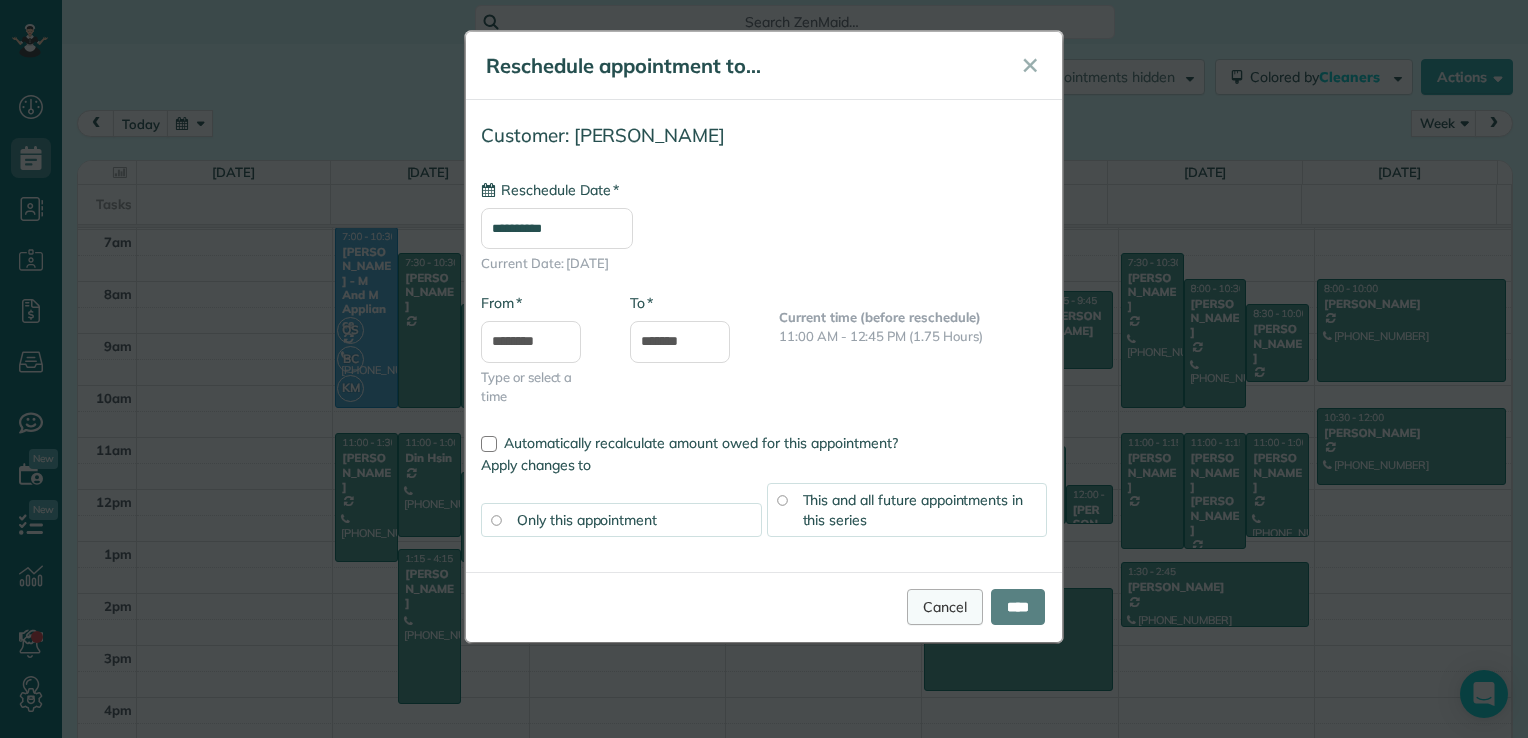 type on "**********" 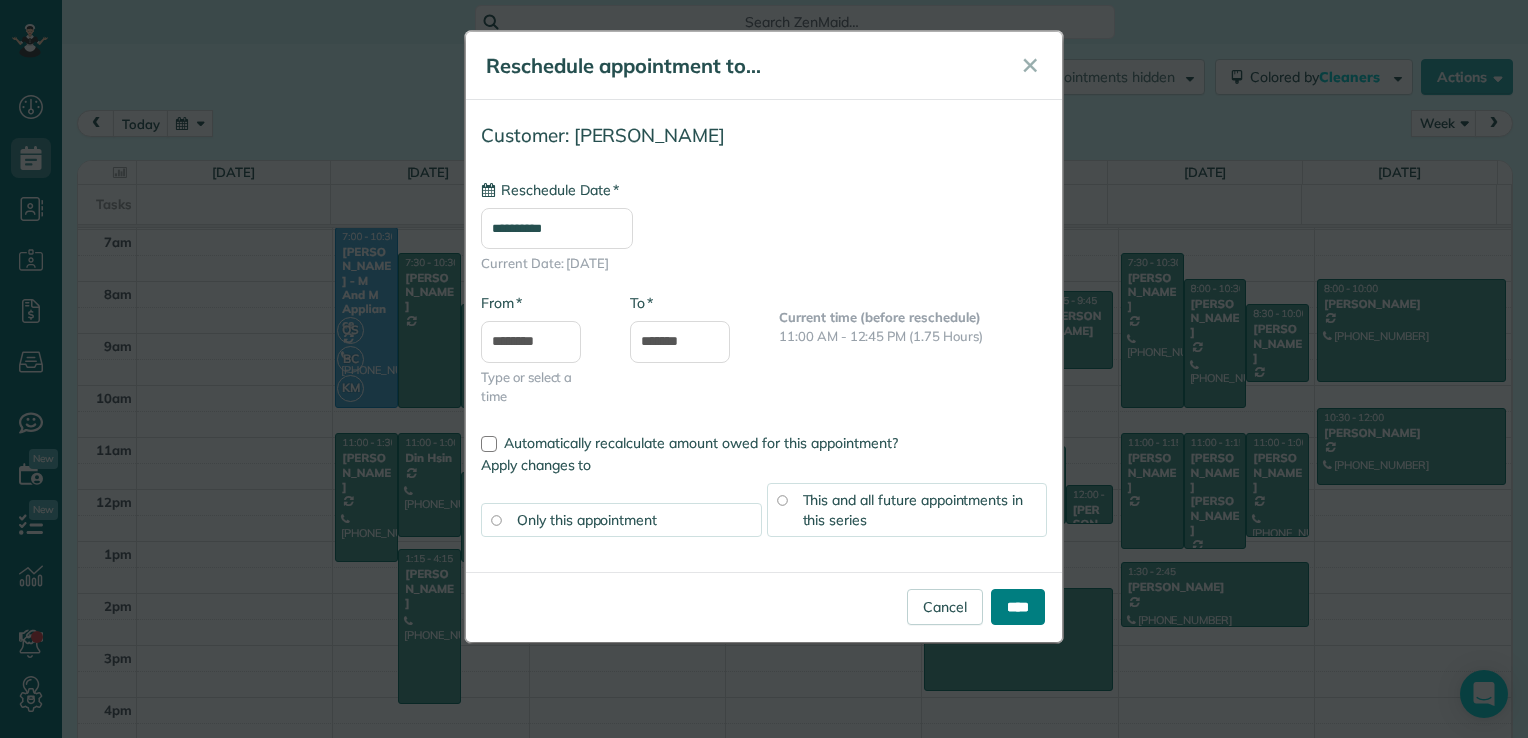 click on "****" at bounding box center [1018, 607] 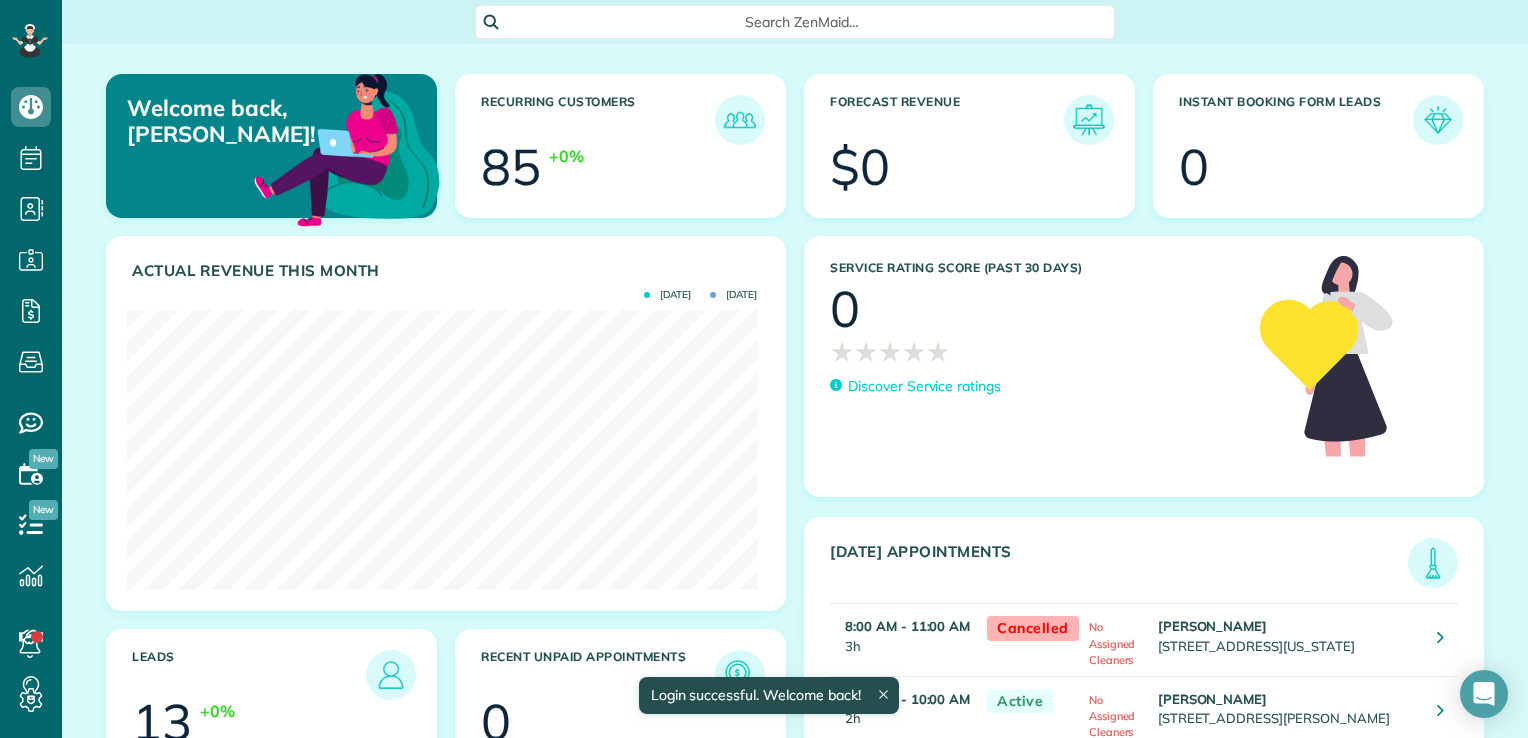 scroll, scrollTop: 0, scrollLeft: 0, axis: both 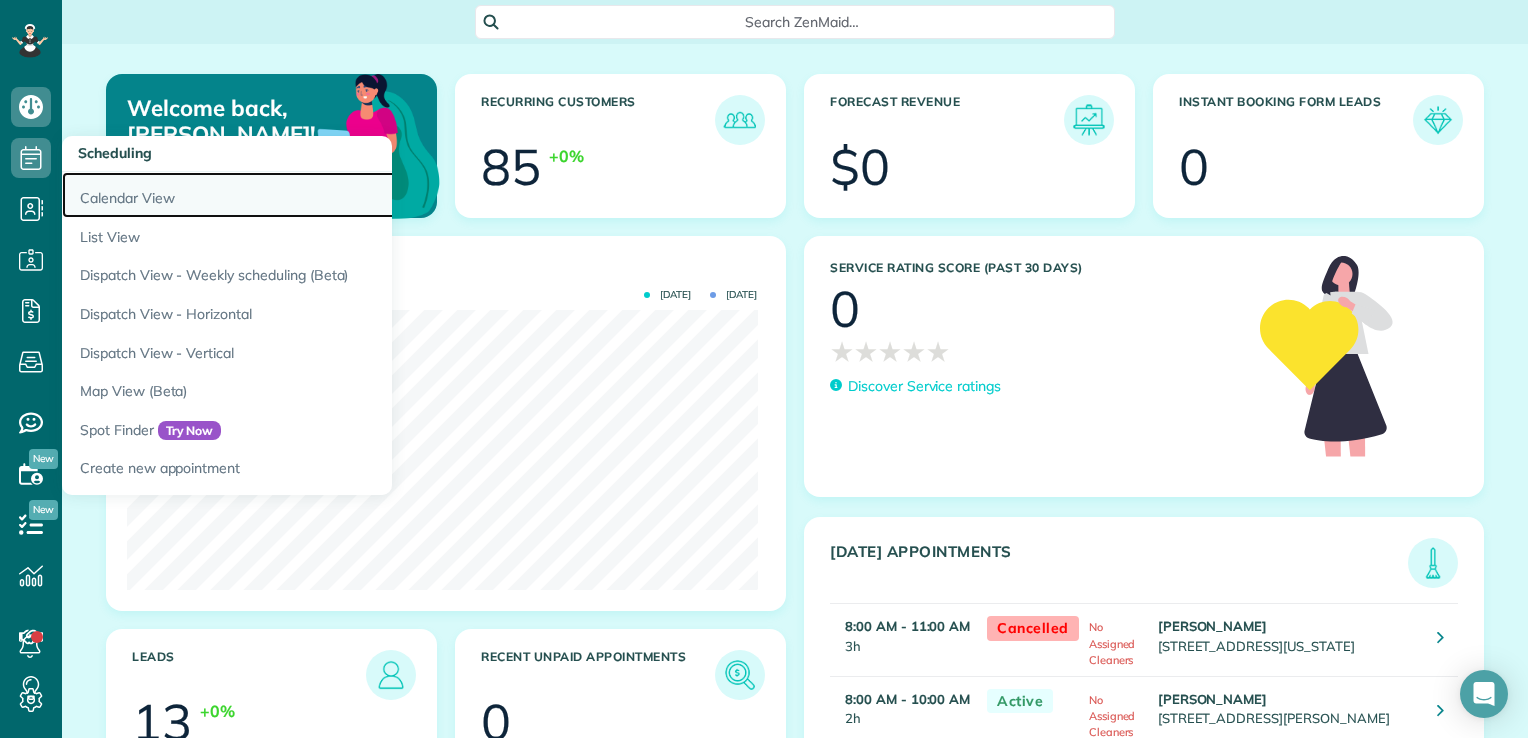 click on "Calendar View" at bounding box center [312, 195] 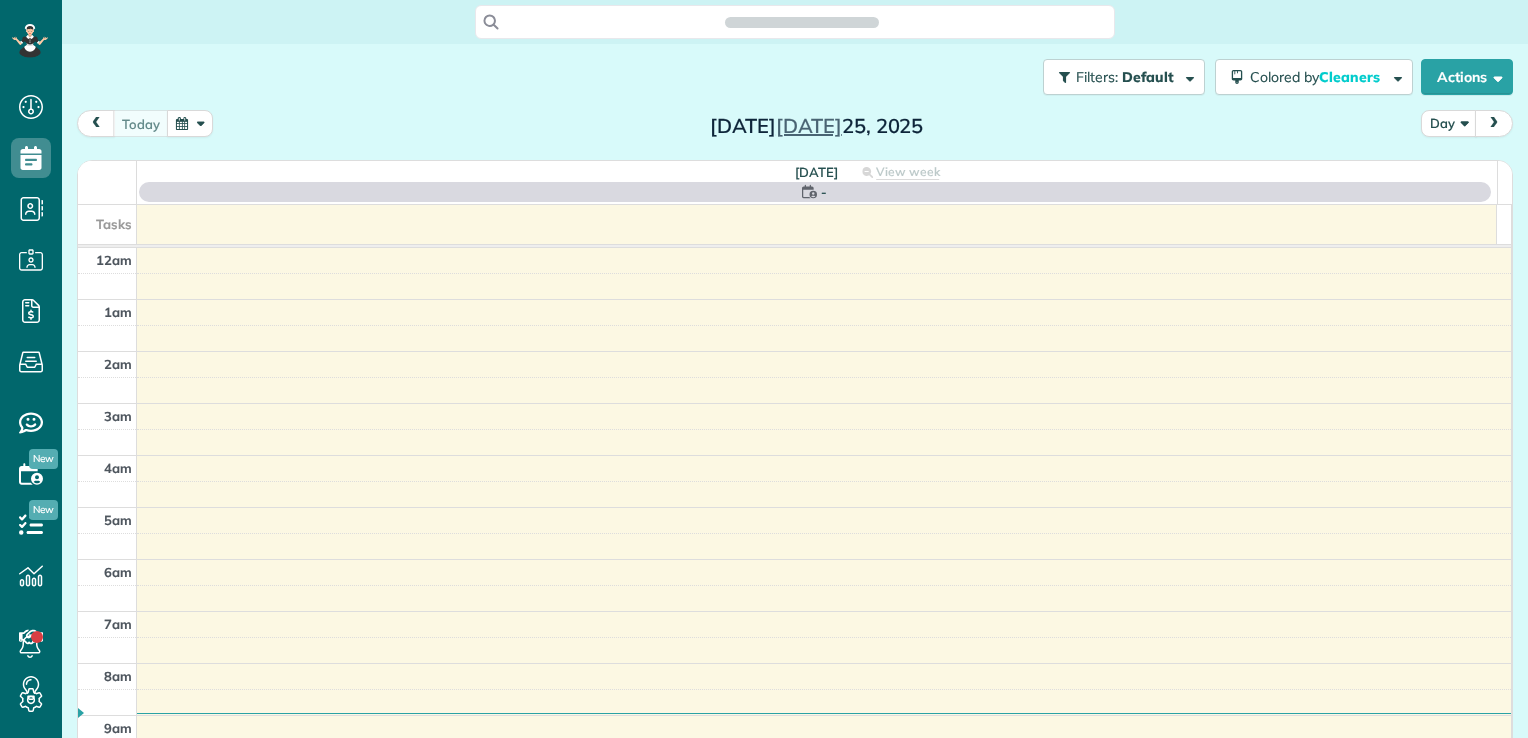 scroll, scrollTop: 0, scrollLeft: 0, axis: both 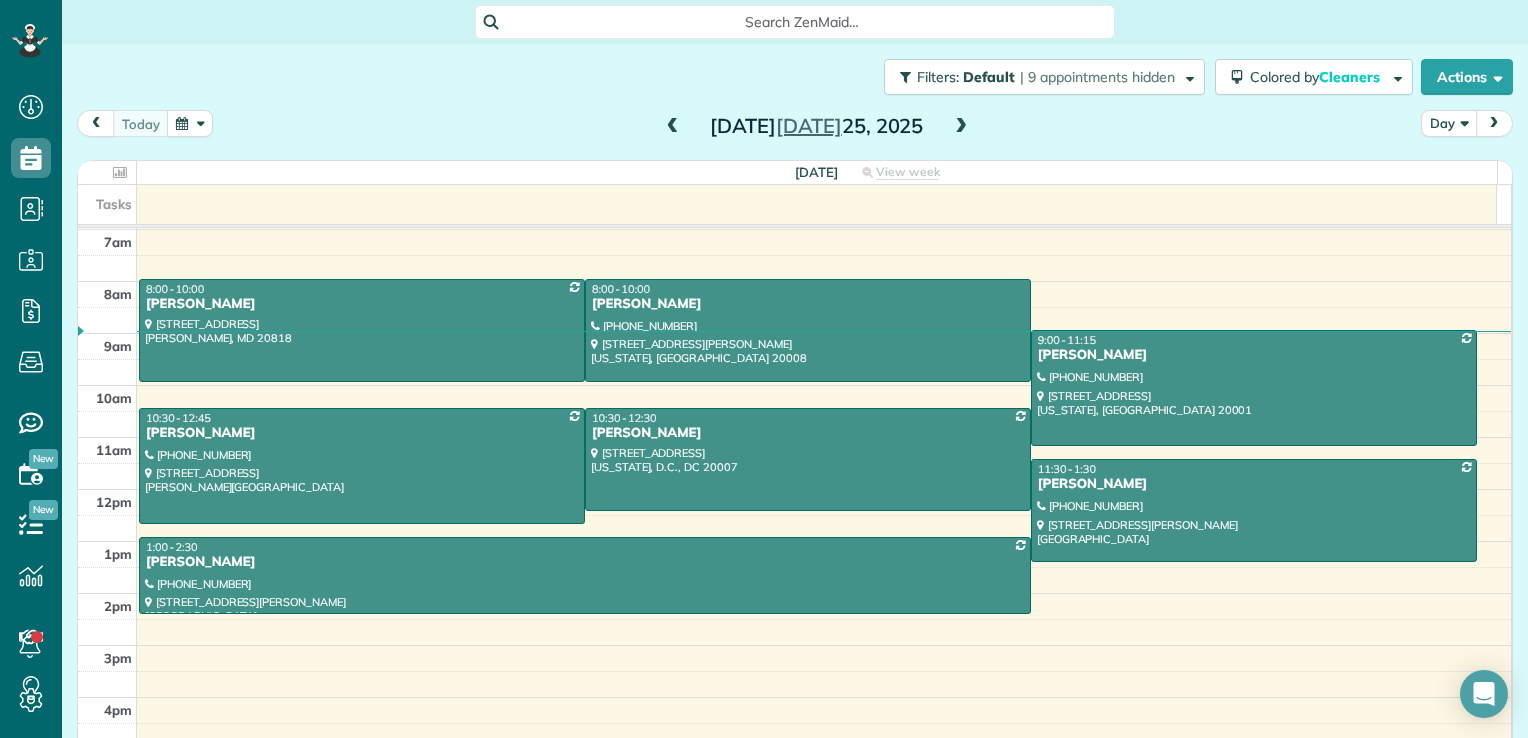 click on "Day" at bounding box center [1449, 123] 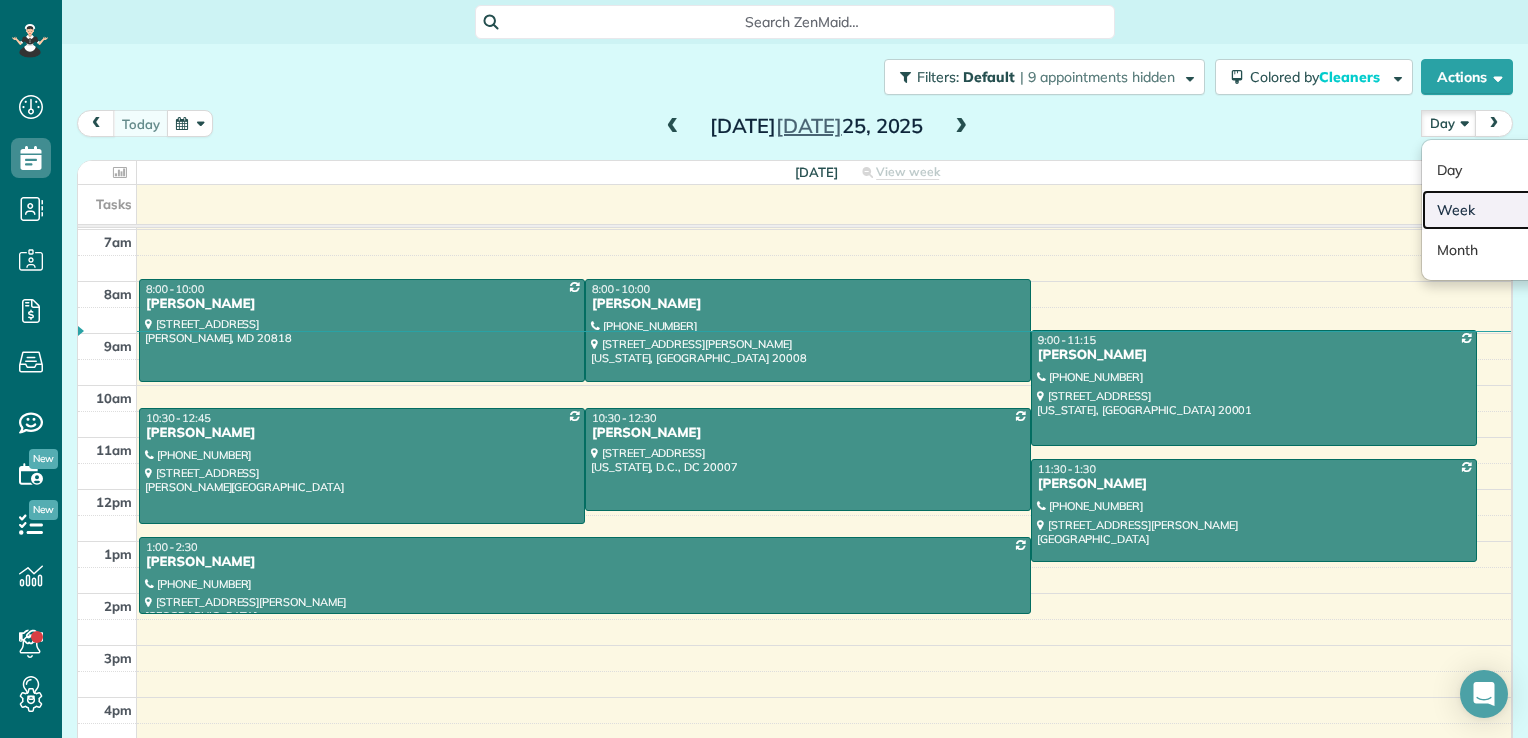 click on "Week" at bounding box center (1501, 210) 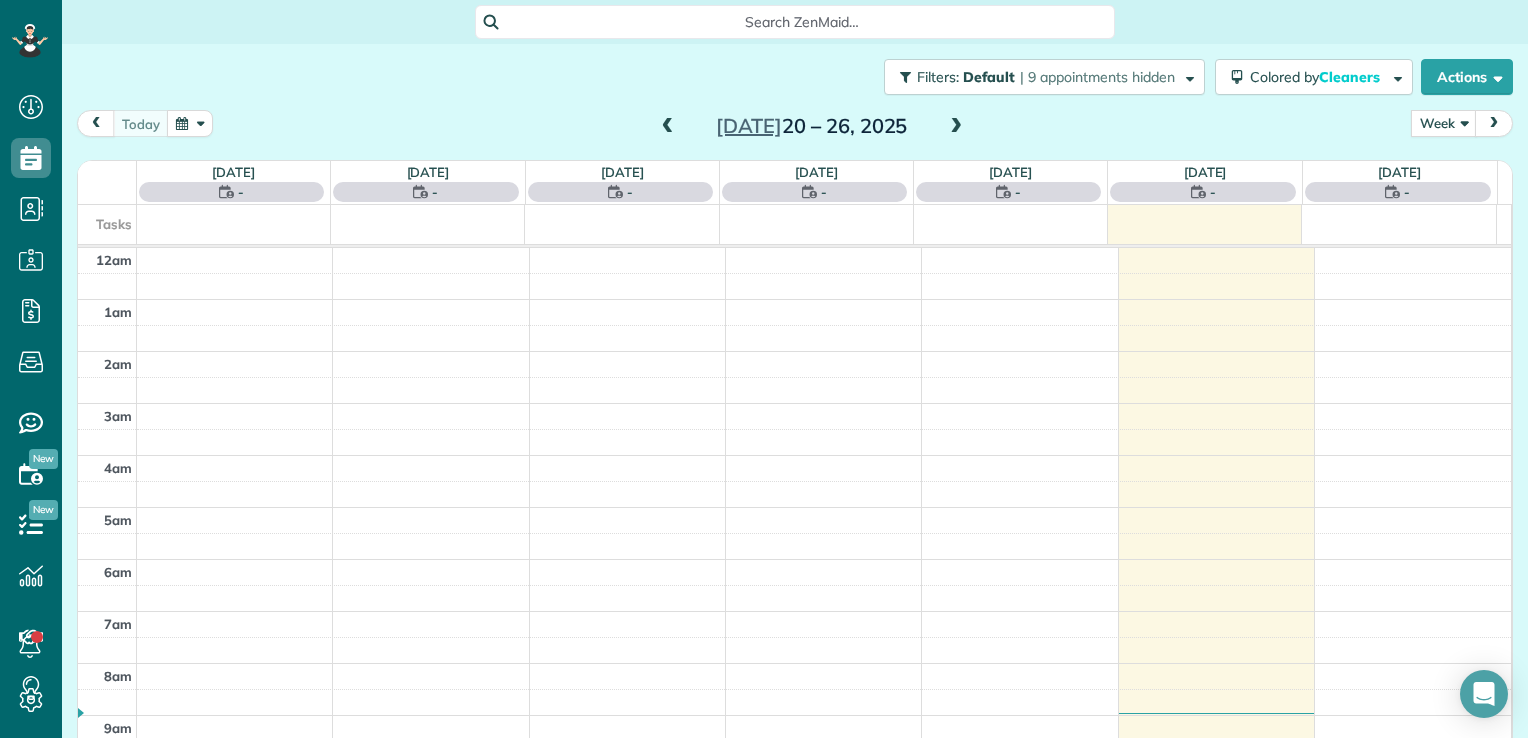 scroll, scrollTop: 362, scrollLeft: 0, axis: vertical 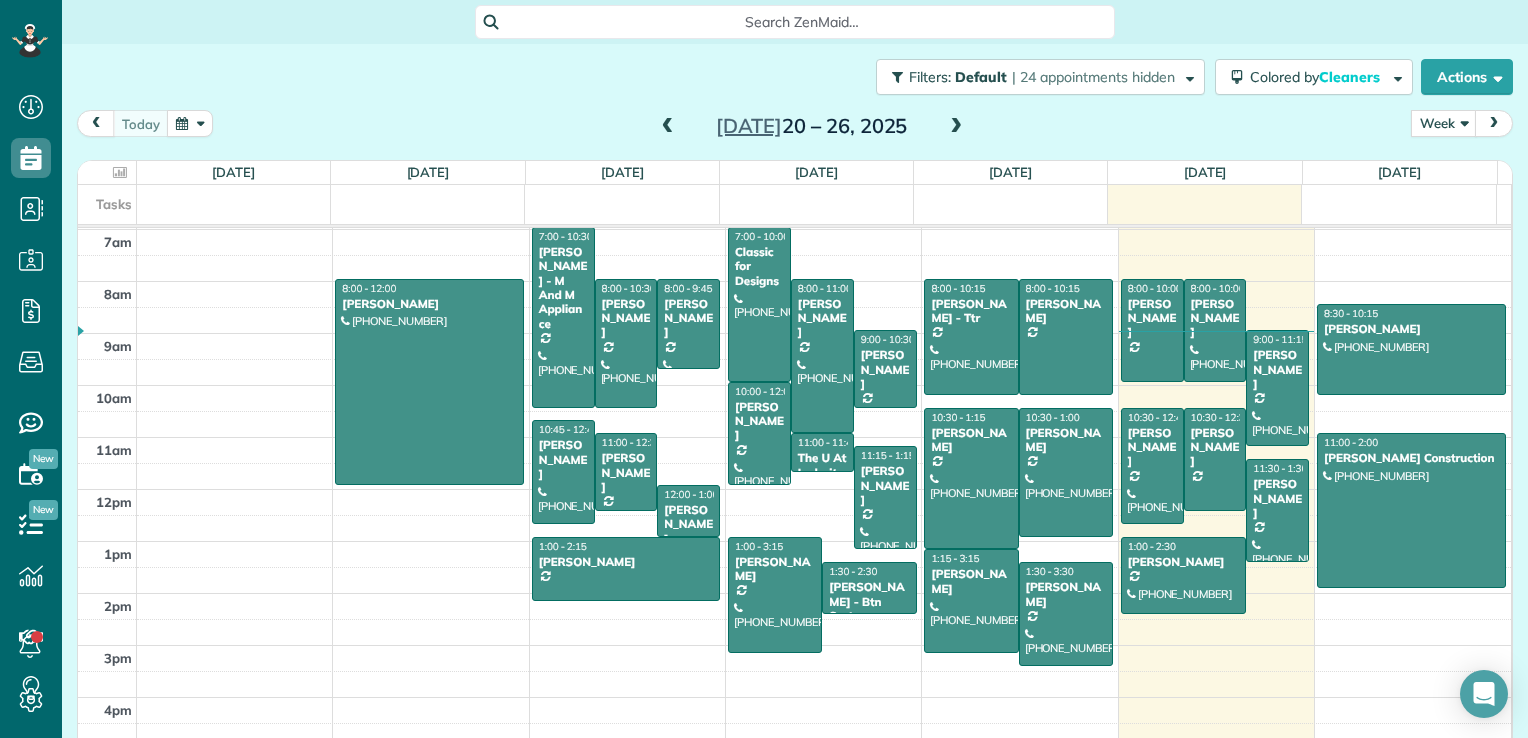 click at bounding box center (956, 127) 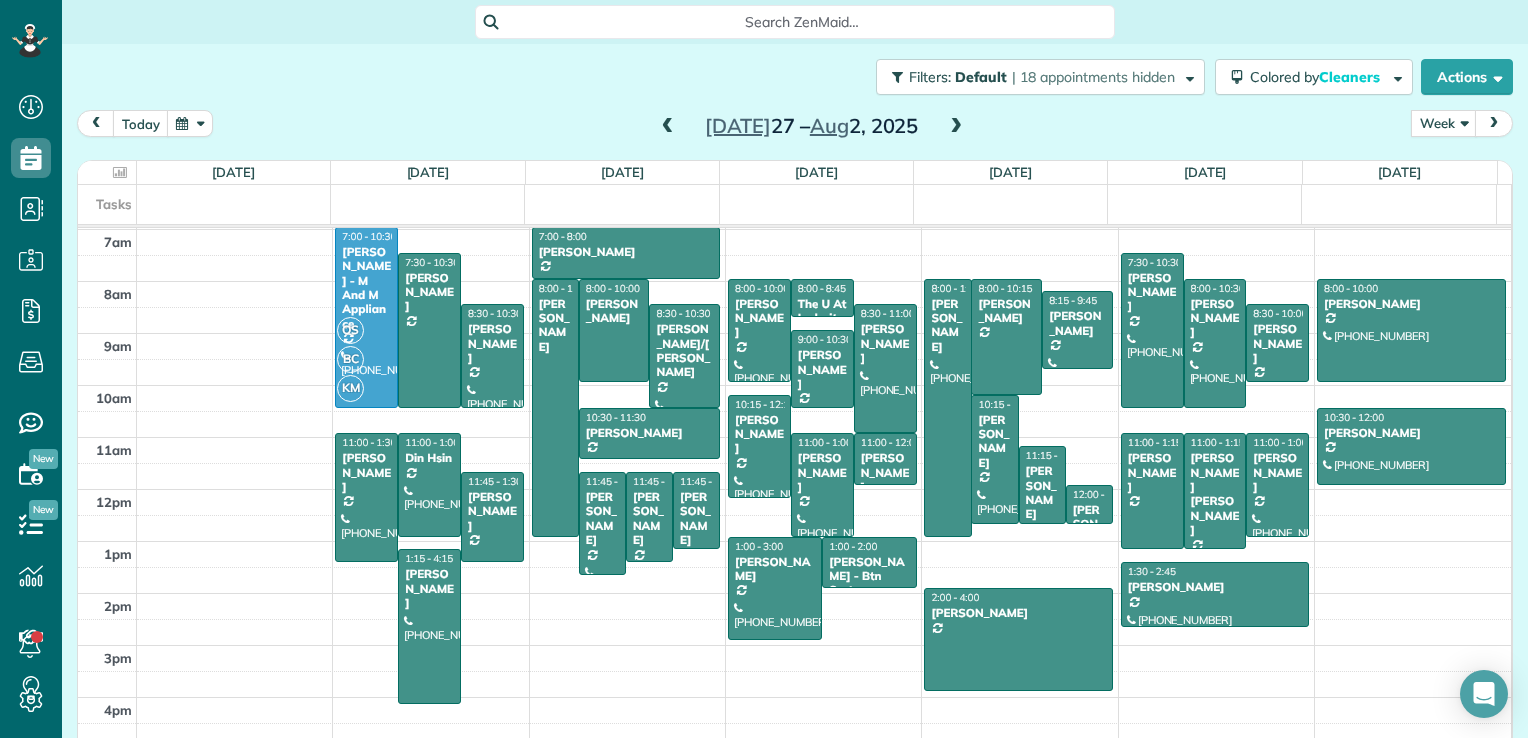 click at bounding box center [668, 127] 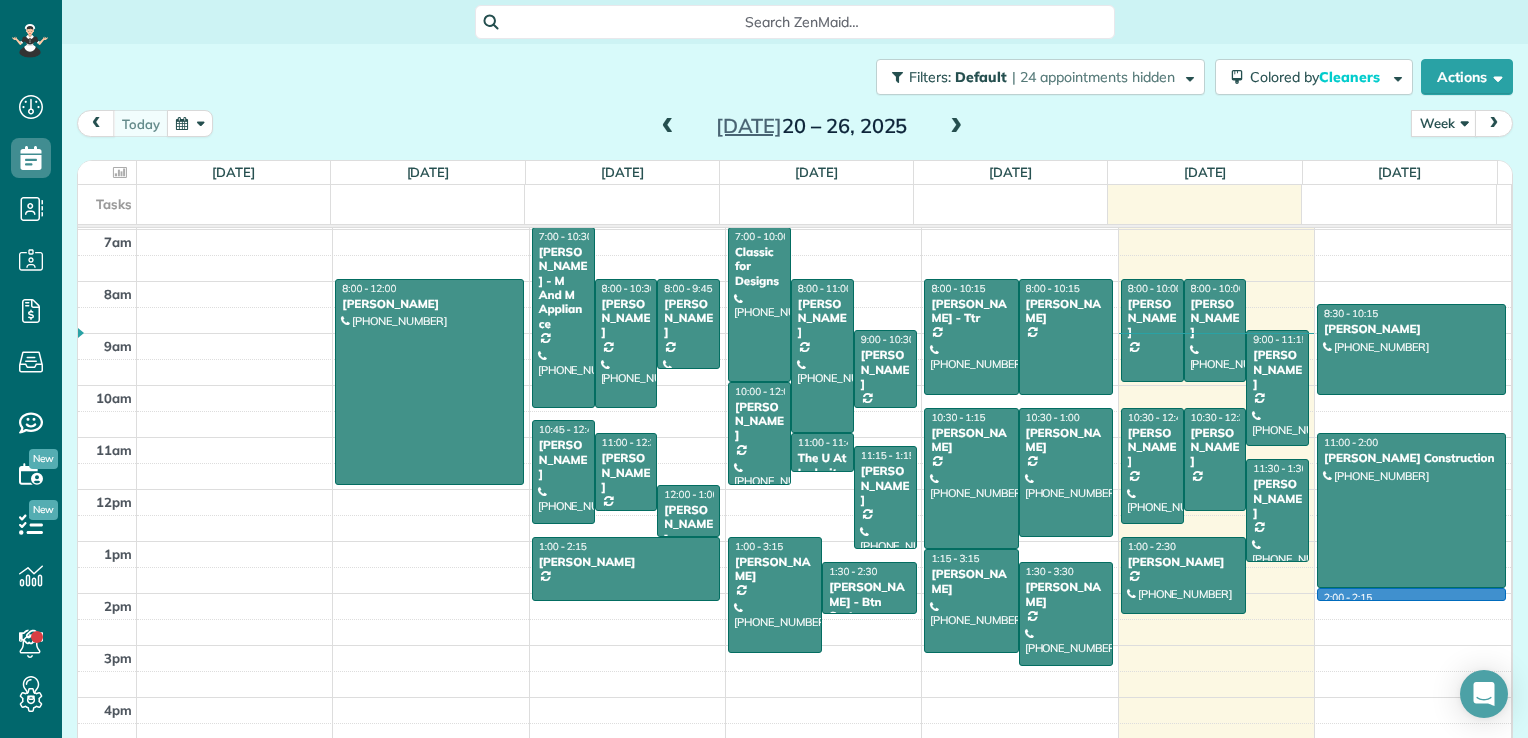 click on "12am 1am 2am 3am 4am 5am 6am 7am 8am 9am 10am 11am 12pm 1pm 2pm 3pm 4pm 5pm 8:00 - 12:00 Katie Winfield (240) 285-8202 303 Royer road Westminster, MD 21158 7:00 - 10:30 Lynn Smith - M And M Appliance (202) 882-7100 6201 Blair Road Northwest Washington, DC 20011 8:00 - 10:30 Laura Koehne (301) 502-0649 312 Elm Avenue Takoma Park, MD 20912 8:00 - 9:45 Rachel Leanza (240) 753-0049 3101 Virginia Avenue Silver Spring, MD 20910 10:45 - 12:45 Gregg Wallace (202) 641-0905 407 Aspen Street Northwest Washington, DC 20012 11:00 - 12:30 Kirsten Ellis 804 Kerwin Rd Silver Spring, MD 20901 12:00 - 1:00 Isabel - Amico Lane (202) 766-9334 1731 20th Street Northwest Washington, DC 20009 1:00 - 2:15 Kyle Mansfield 1225 11th Street Northwest Washington, DC 20001 7:00 - 10:00 Classic for Designs (202) 872-9860 2120 L Street Northwest ?, ? 20037 8:00 - 11:00 Todd Dorfman (301) 466-8006 6602 Brawner Street McLean, VA 22101 9:00 - 10:30 Esther Lee 5902 Conway Road Bethesda, MD 20817 10:00 - 12:00 Edward Luthy (202) 420-8269" at bounding box center (794, 333) 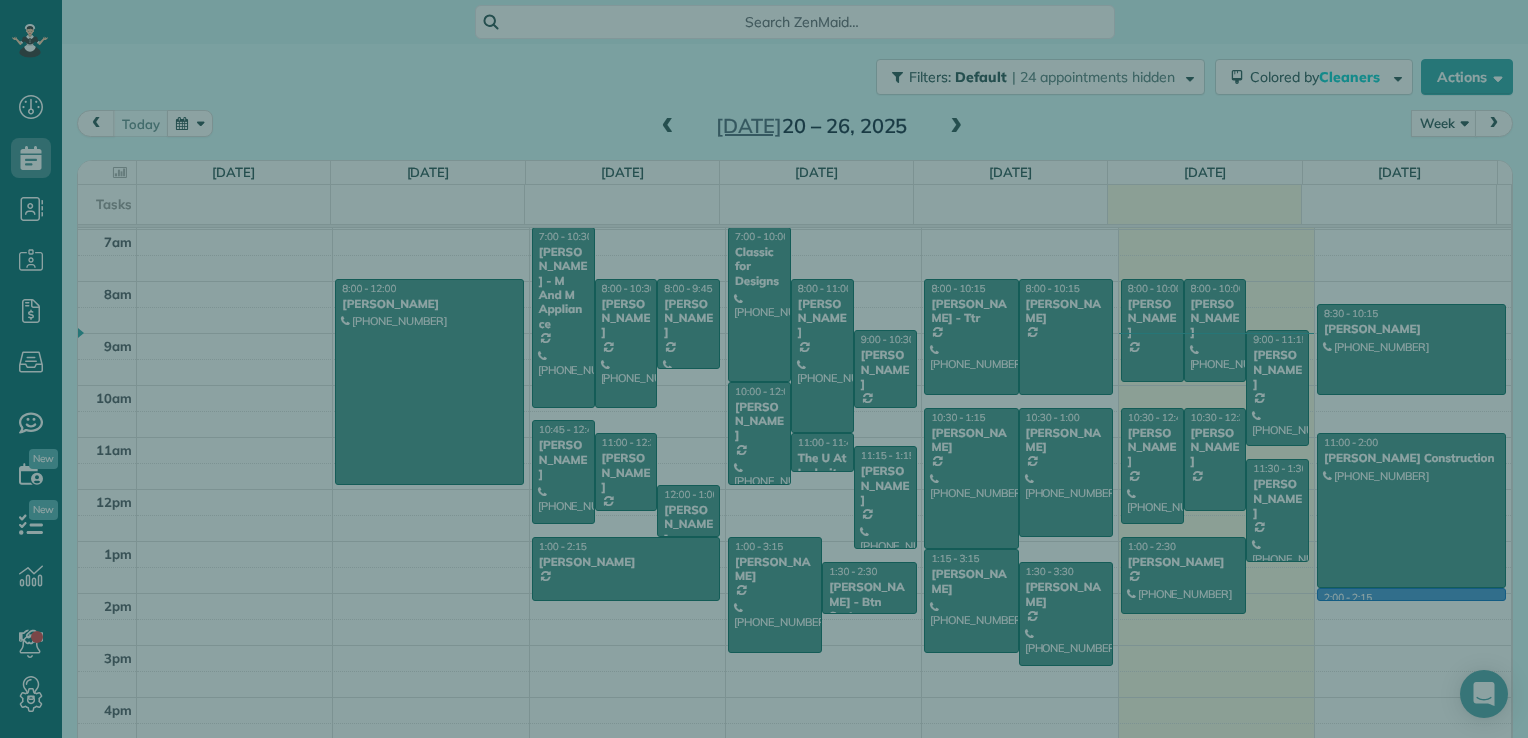 click on "Select a contact Add new" at bounding box center [1297, 401] 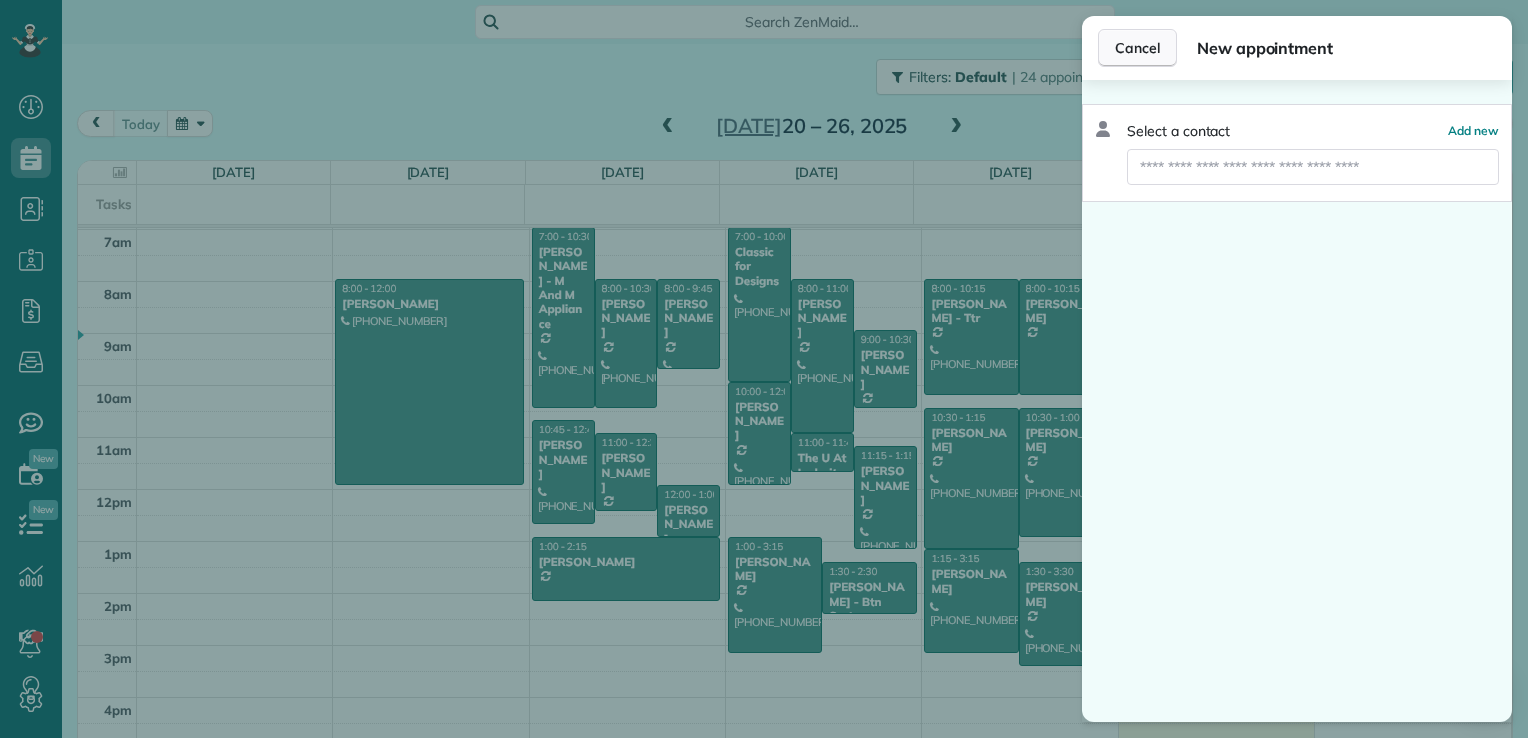 click on "Cancel" at bounding box center (1137, 48) 